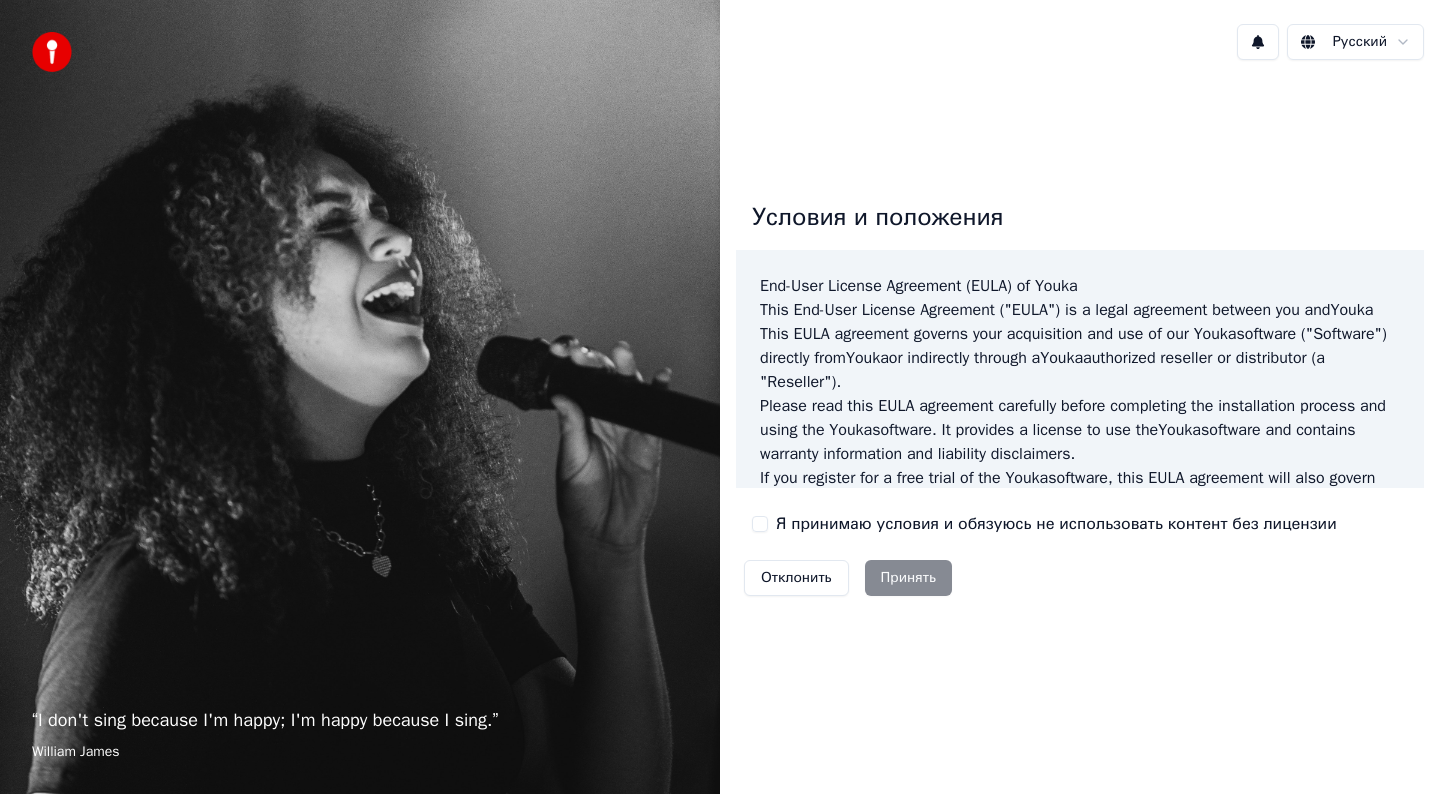 scroll, scrollTop: 0, scrollLeft: 0, axis: both 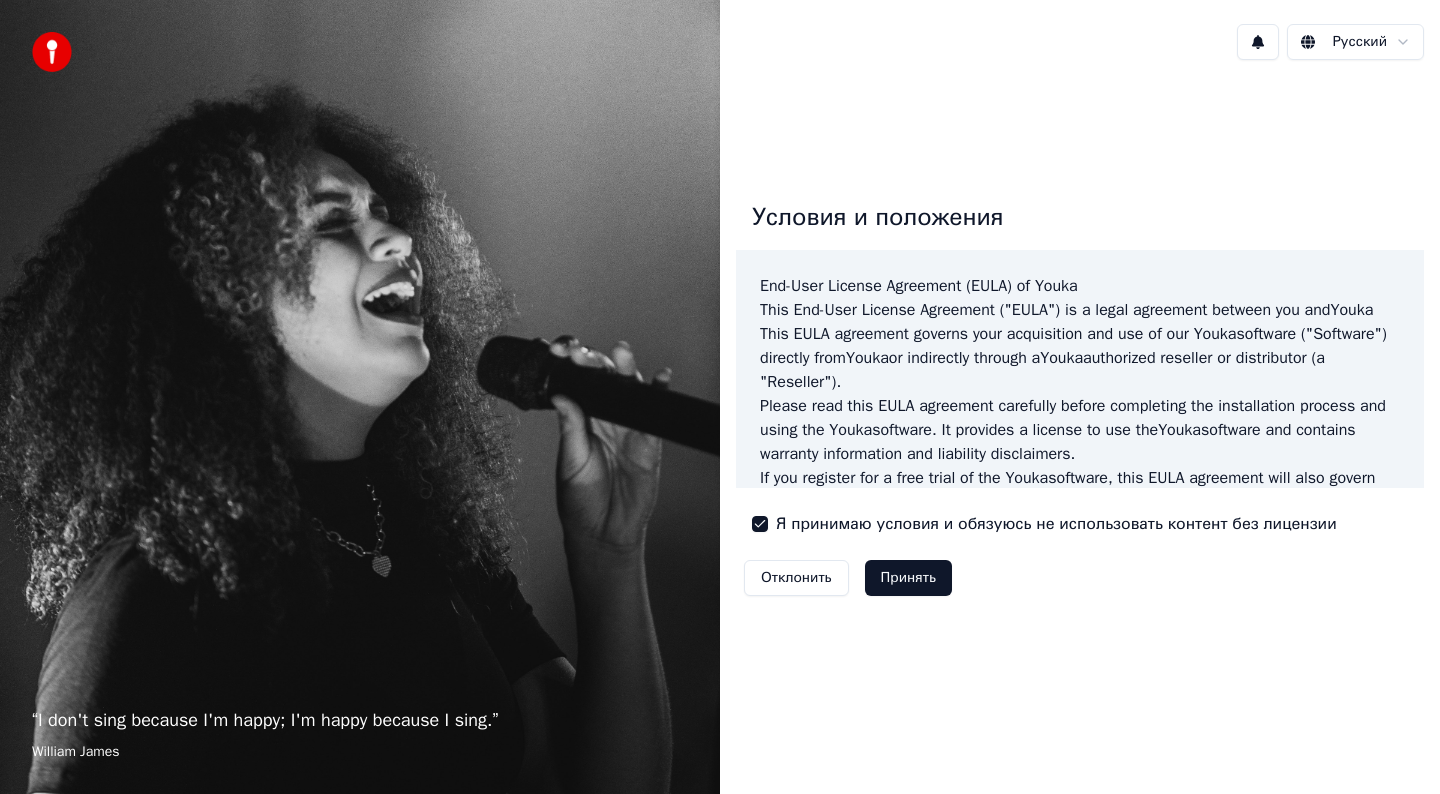 click on "Принять" at bounding box center (908, 578) 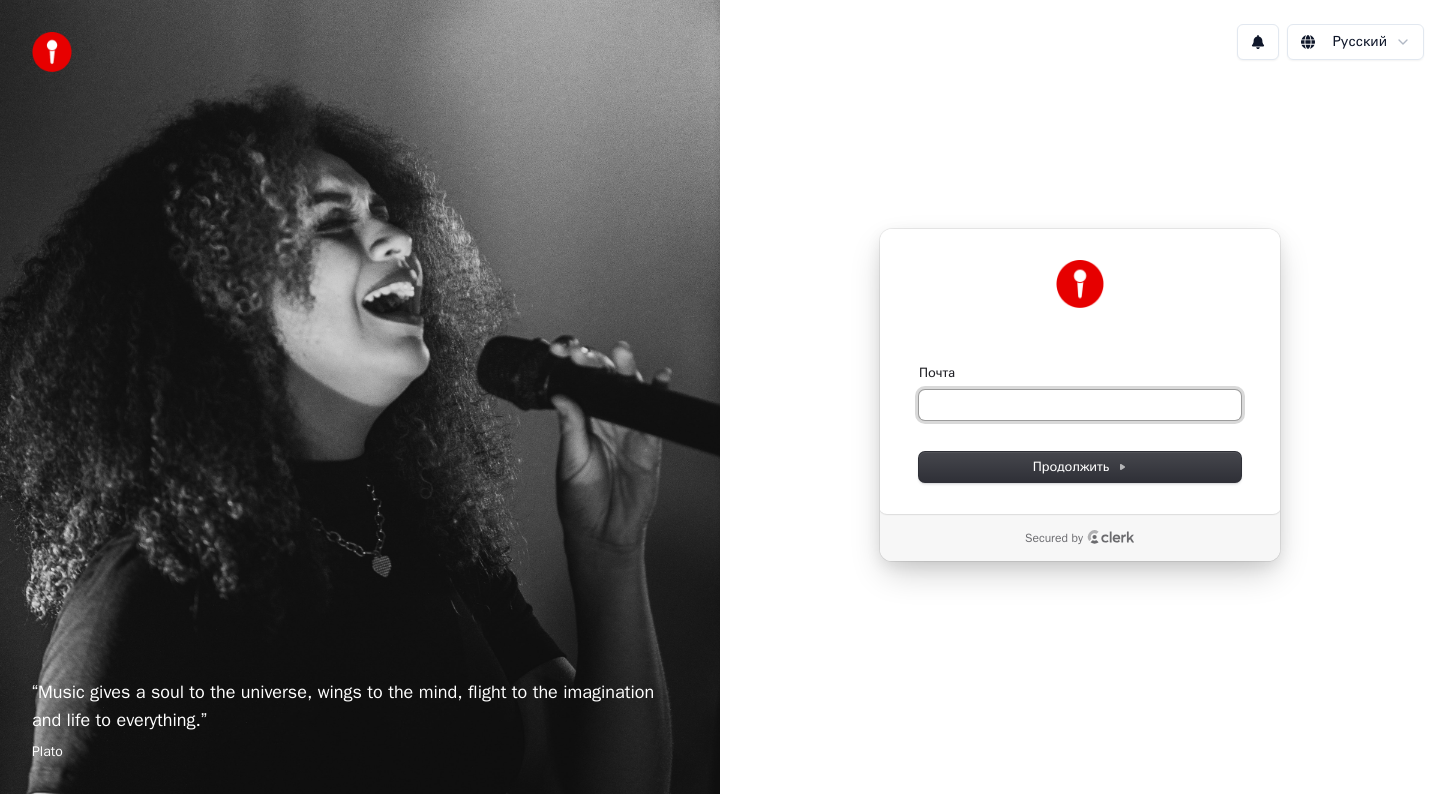 click on "Почта" at bounding box center (1080, 405) 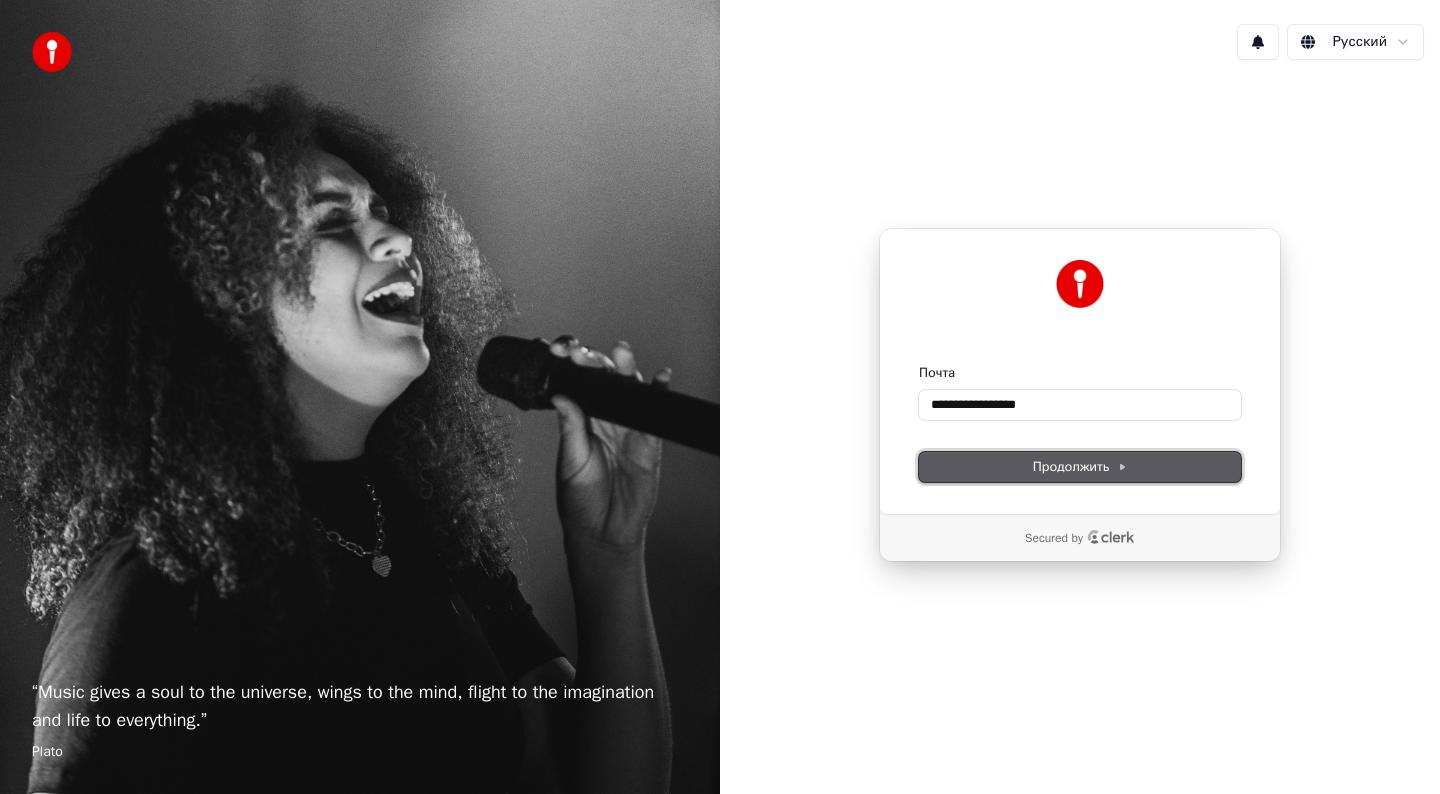 click on "Продолжить" at bounding box center [1080, 467] 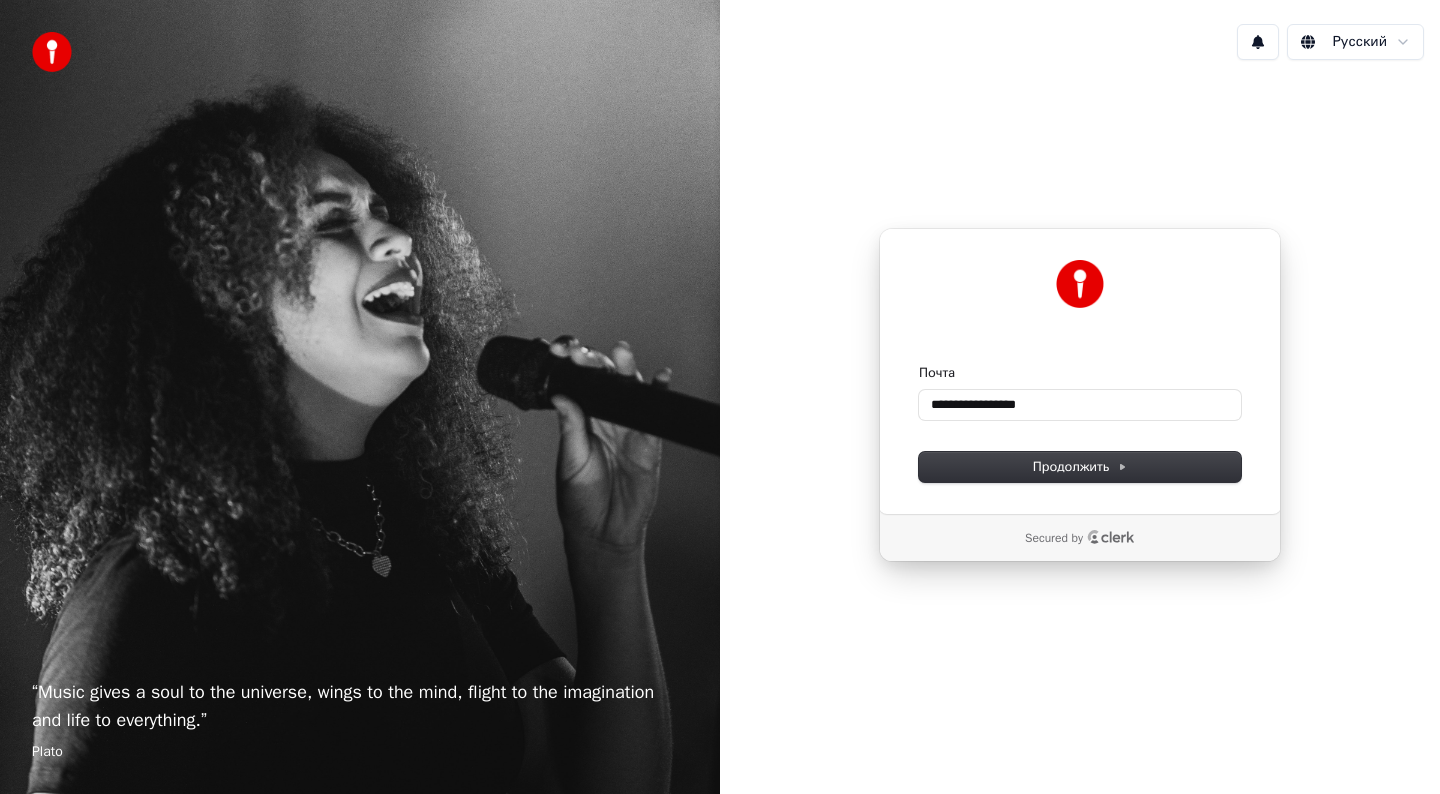 type on "**********" 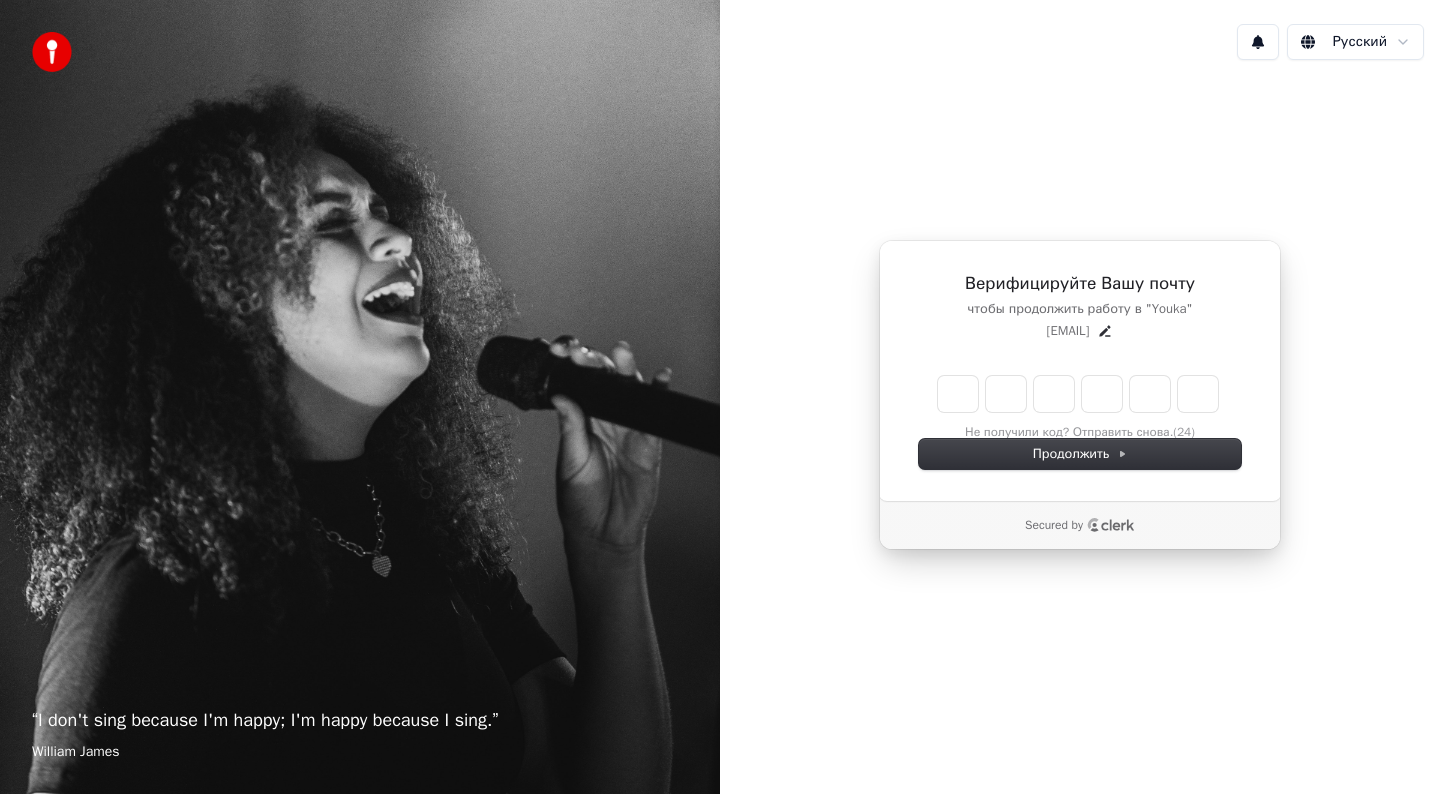 type on "*" 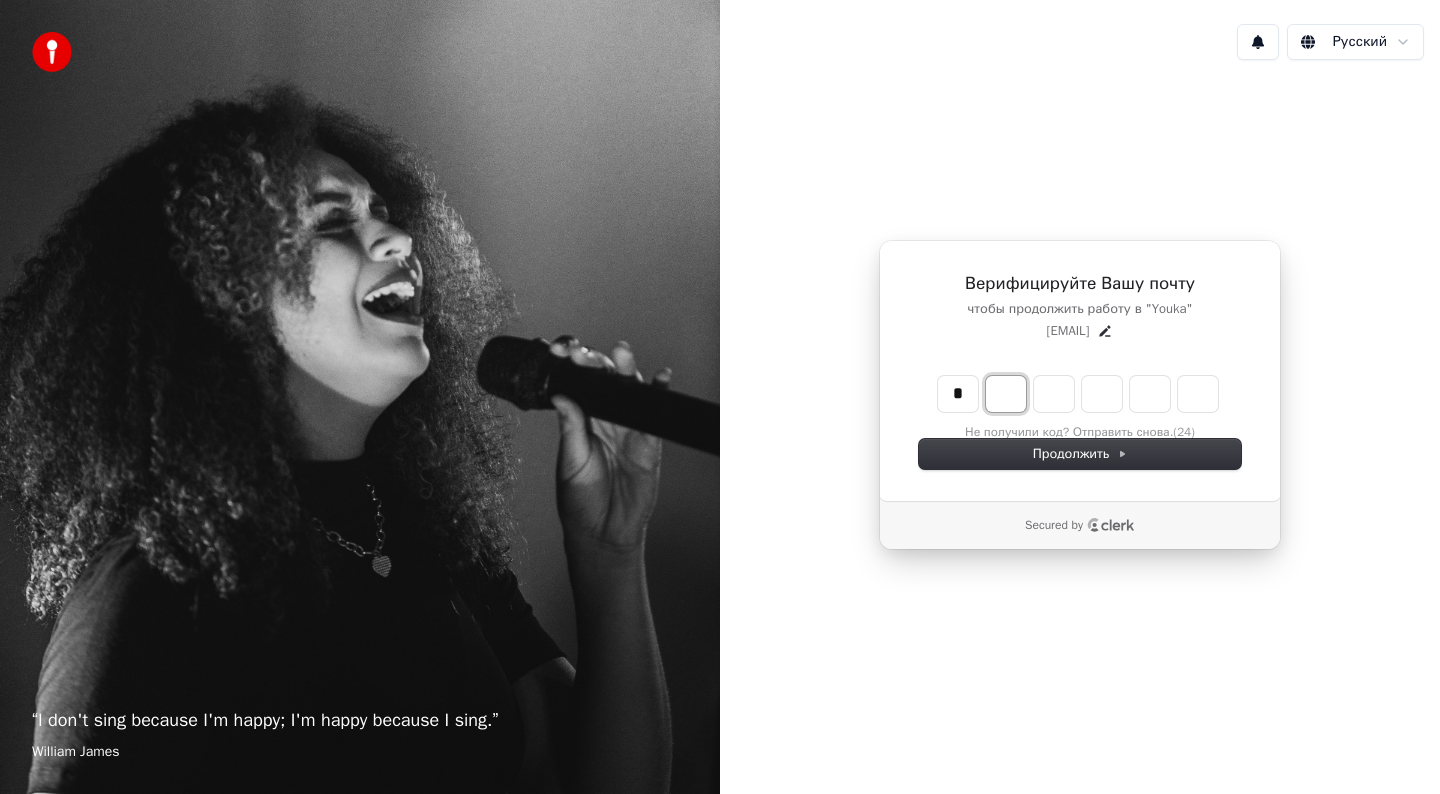 type on "*" 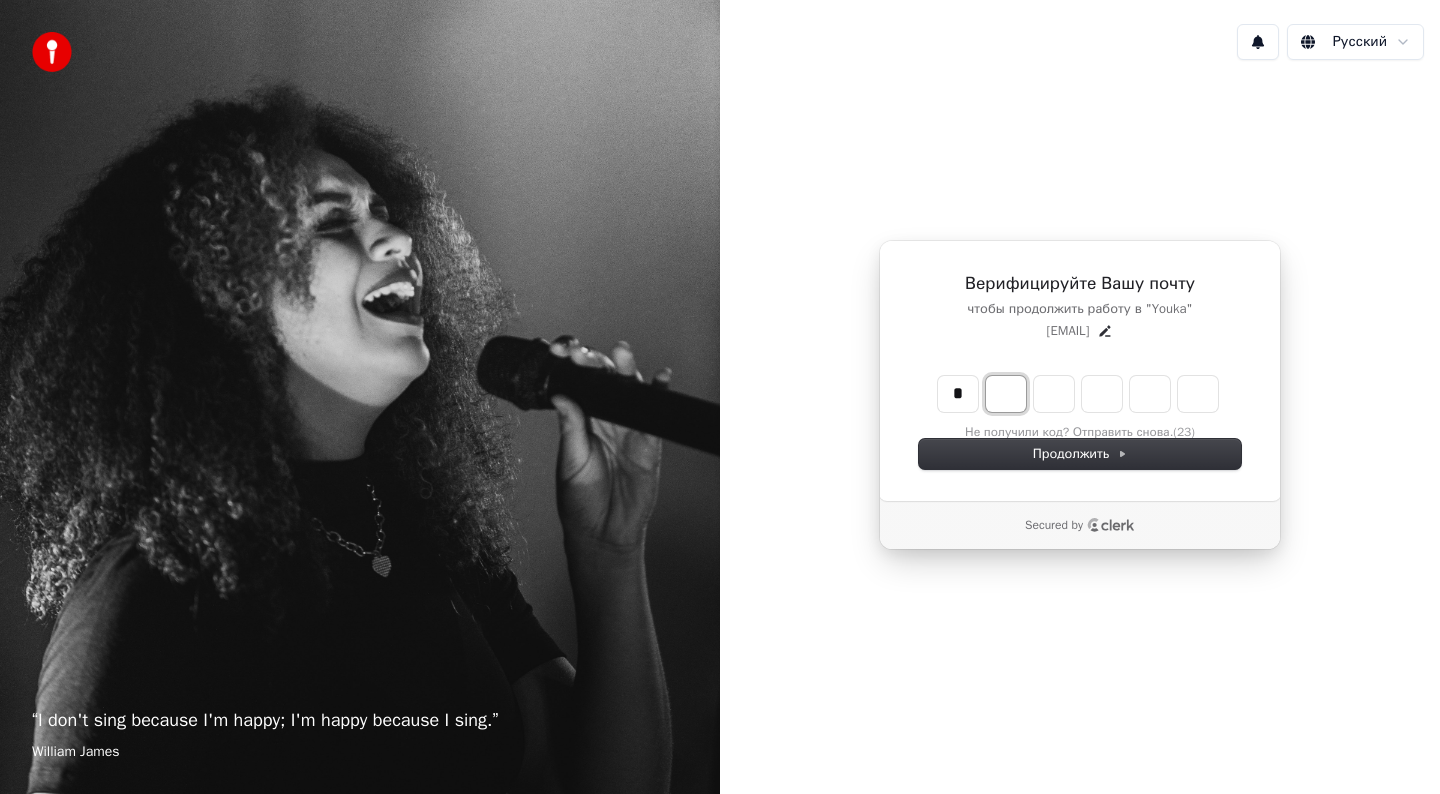 type on "*" 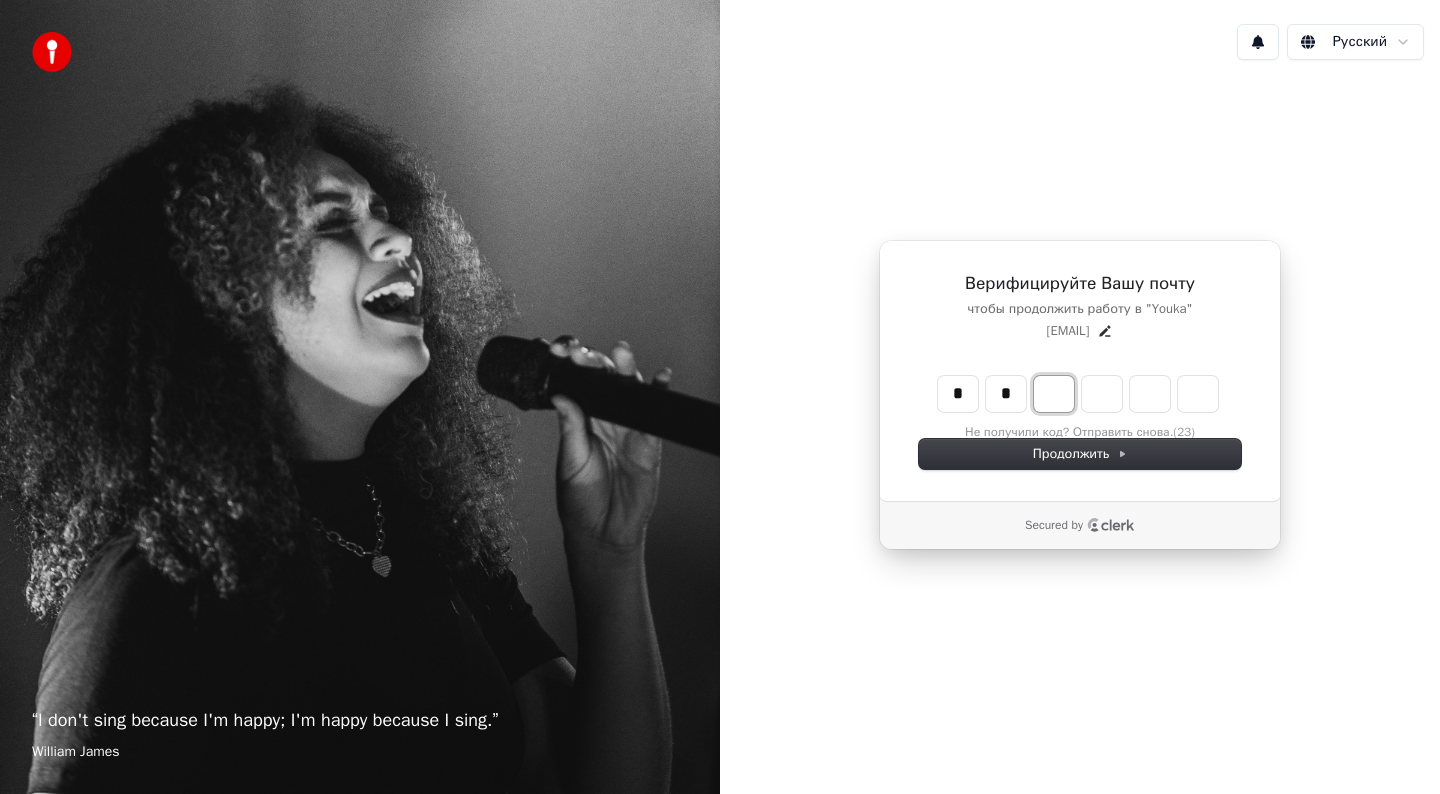 type on "**" 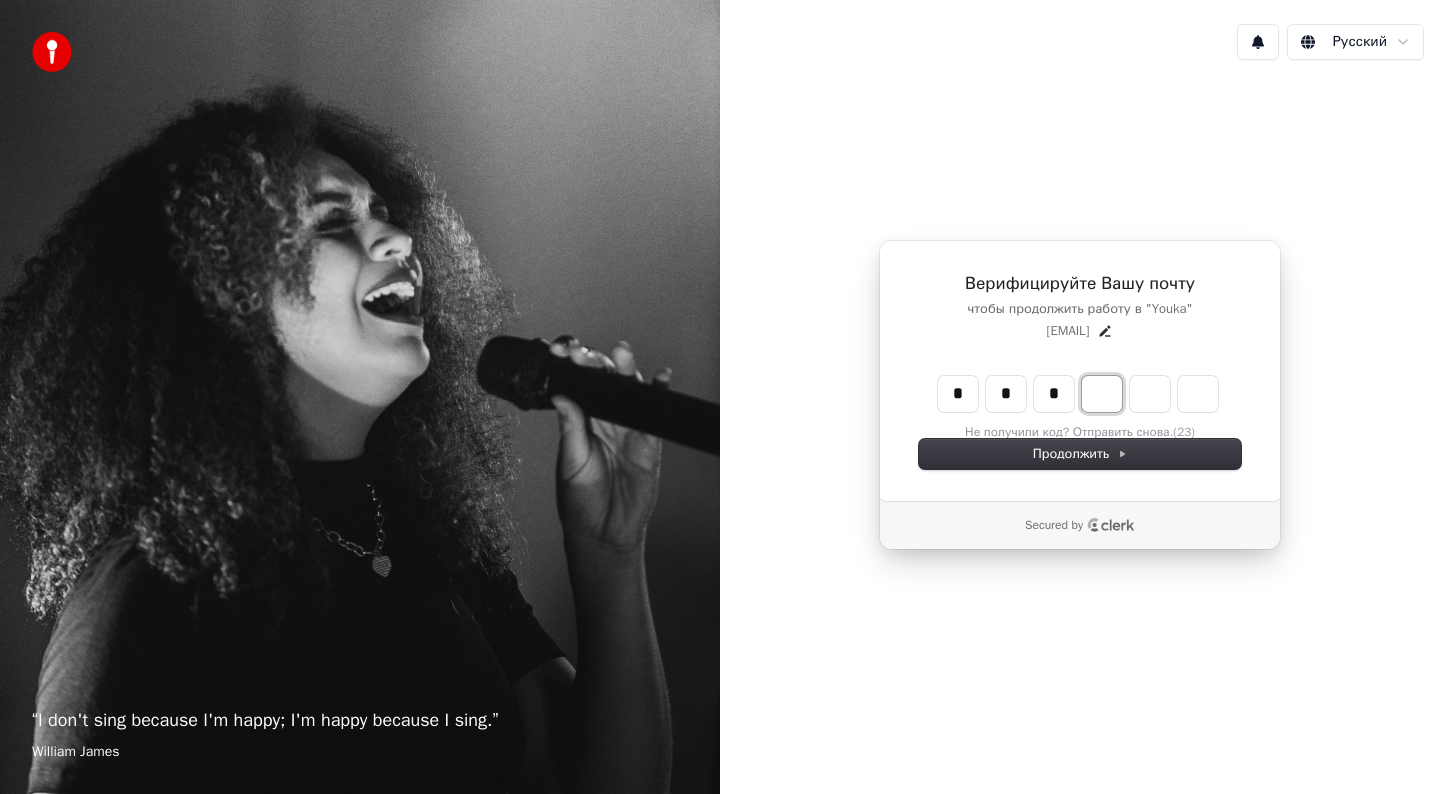 type on "***" 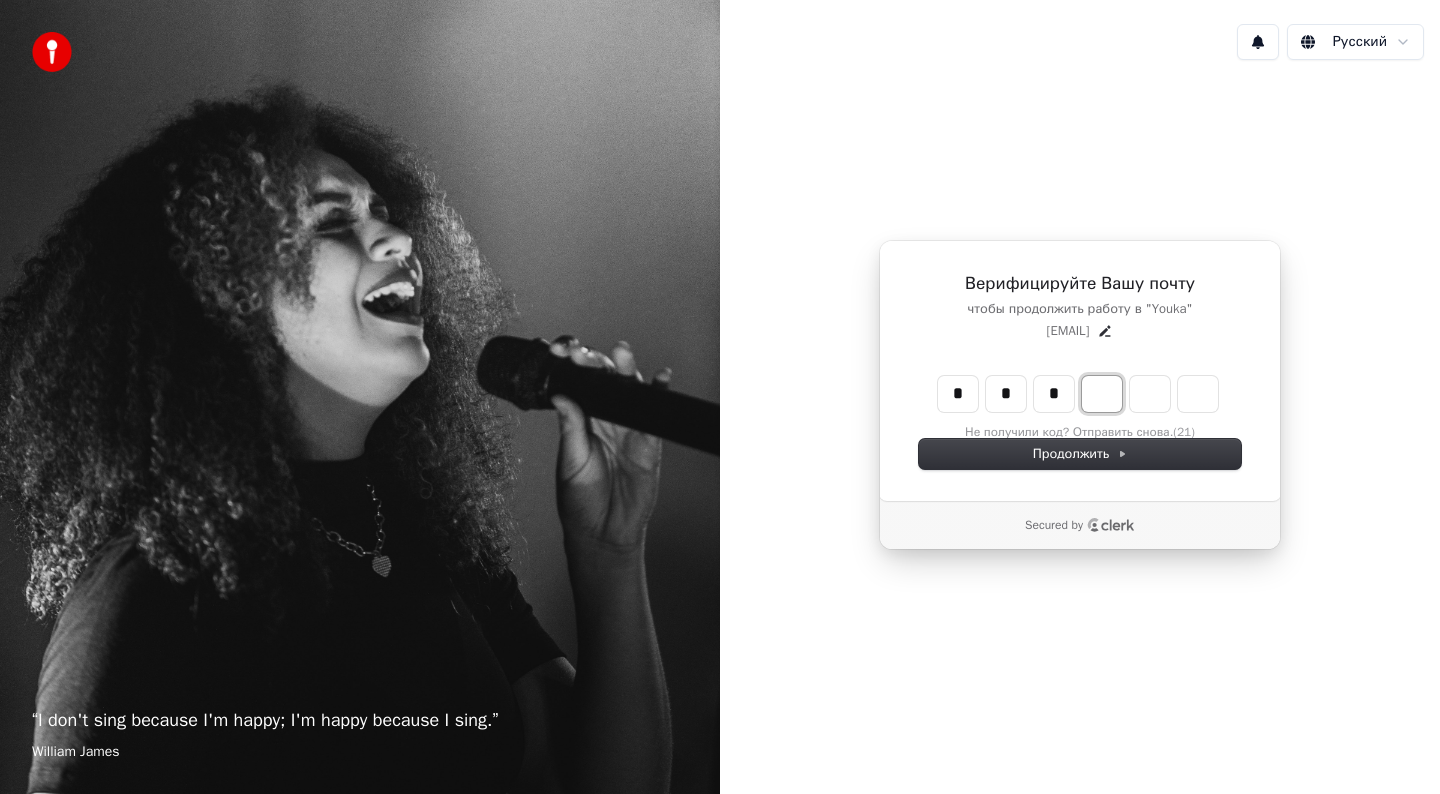 type on "*" 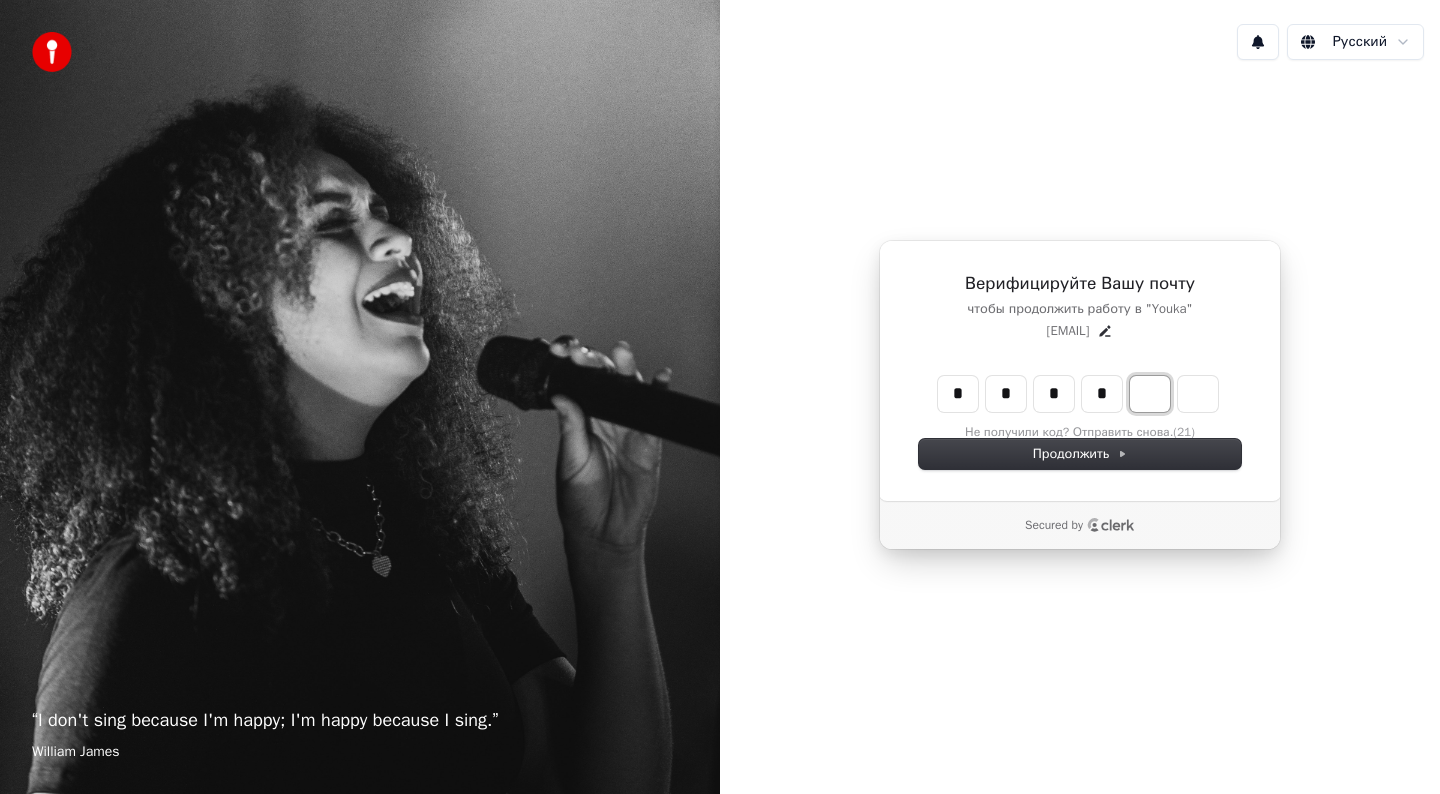 type on "****" 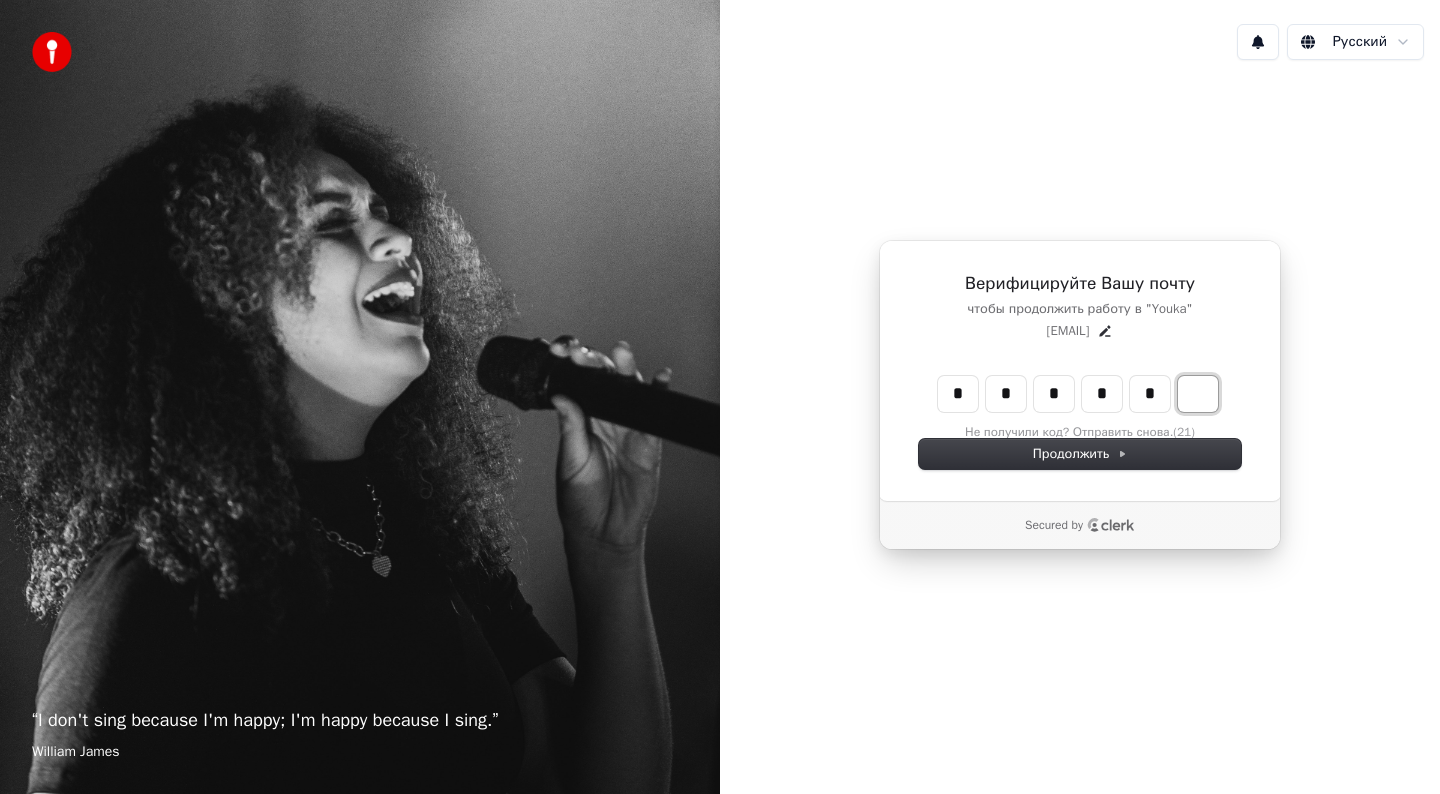 type on "*****" 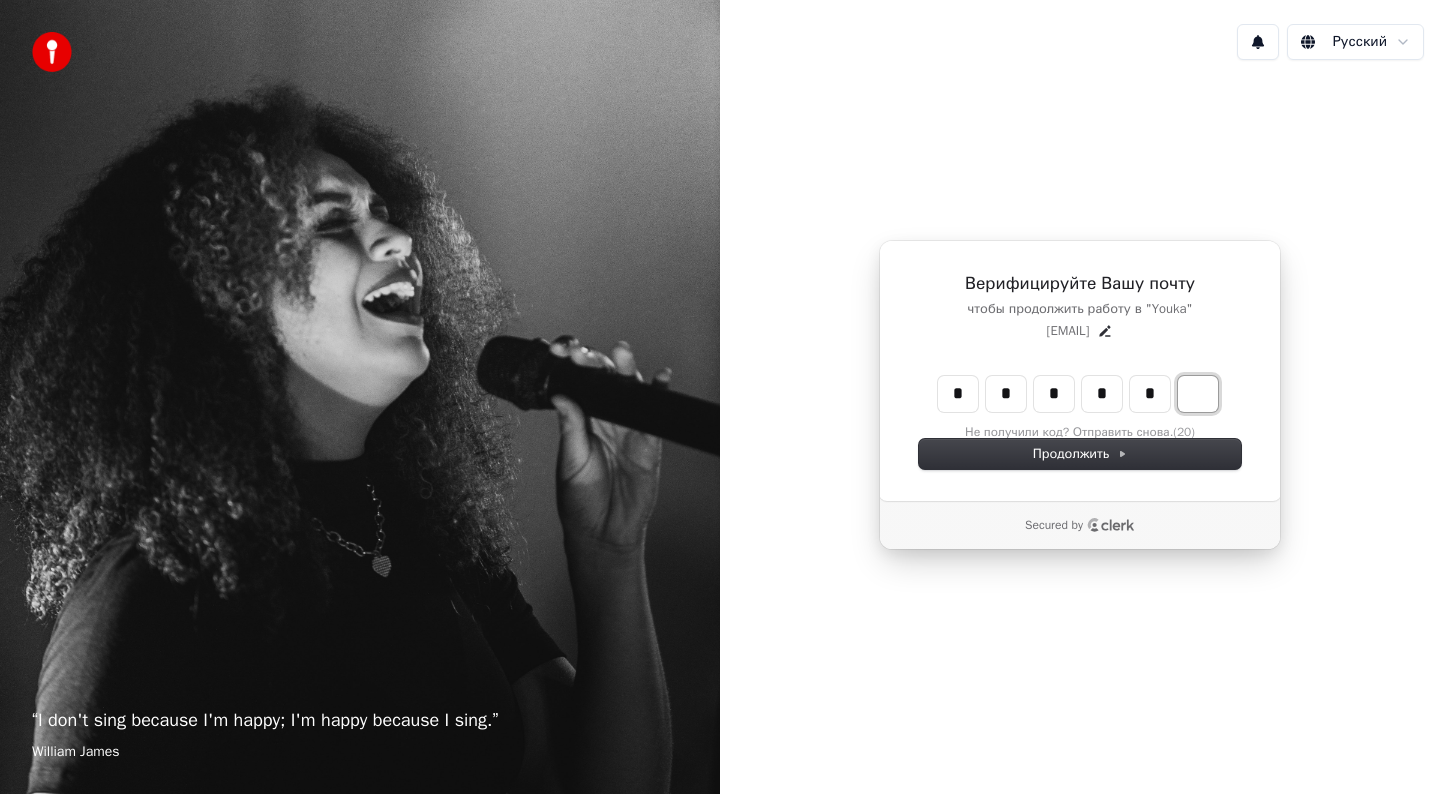 type on "*" 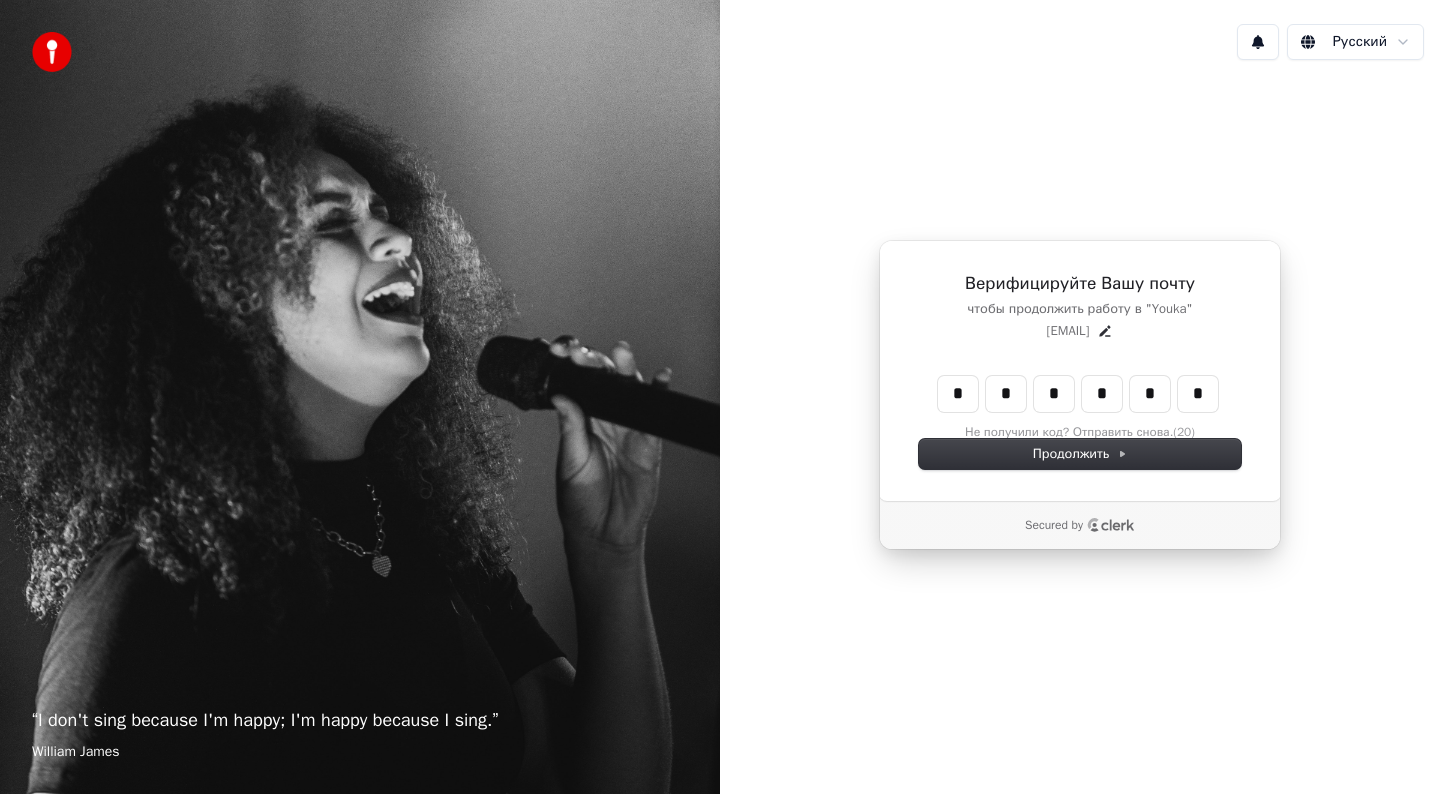 type on "******" 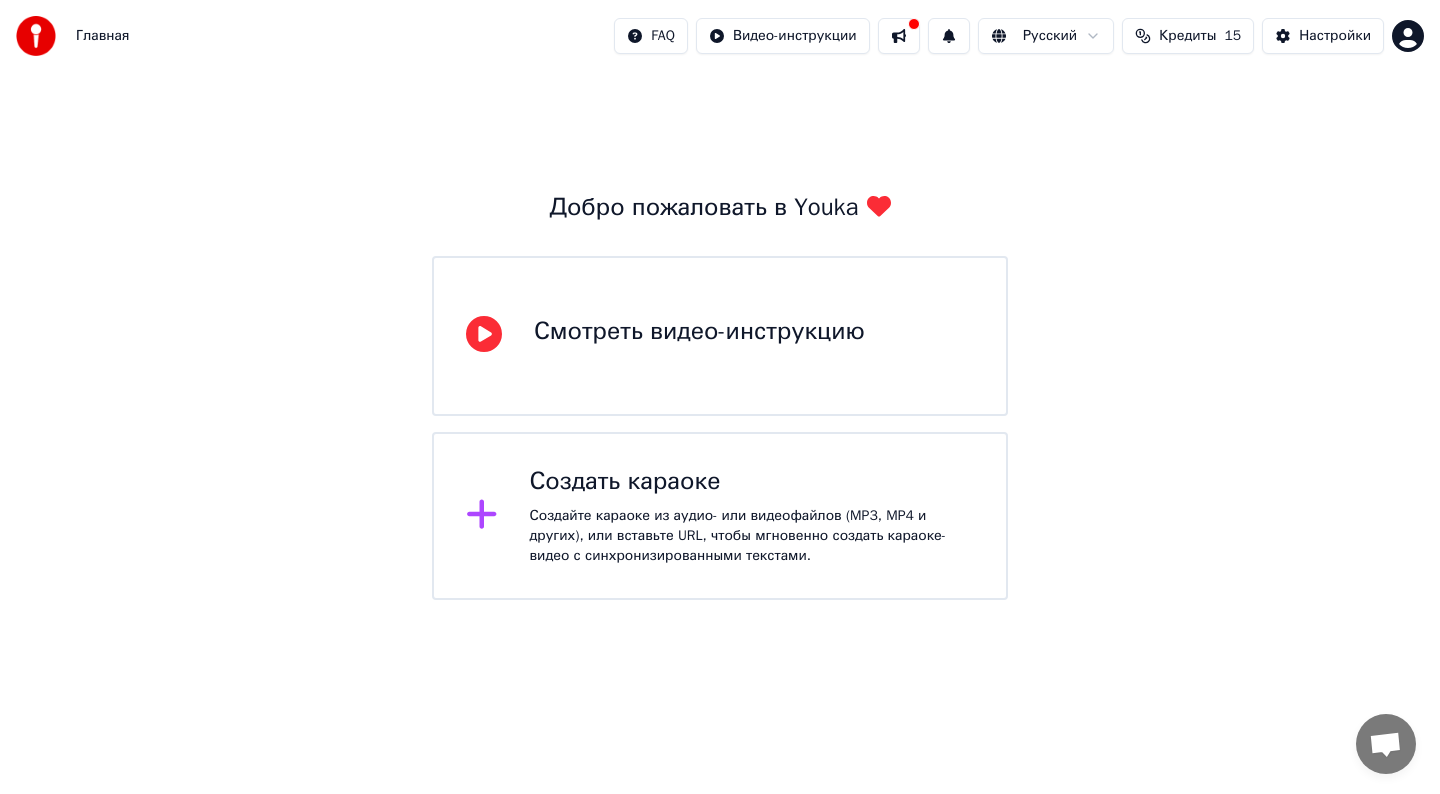 click on "Создать караоке" at bounding box center (752, 482) 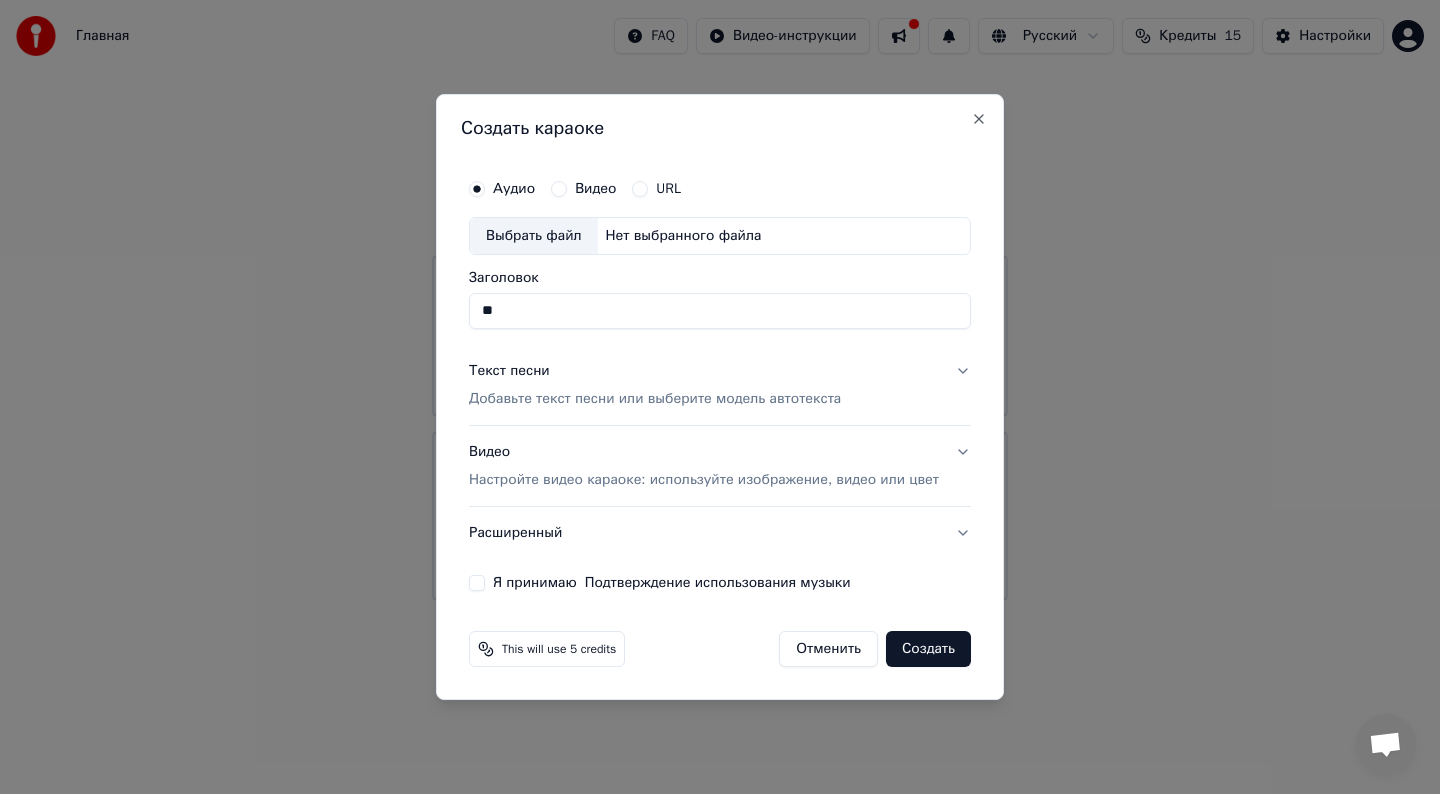 type on "*" 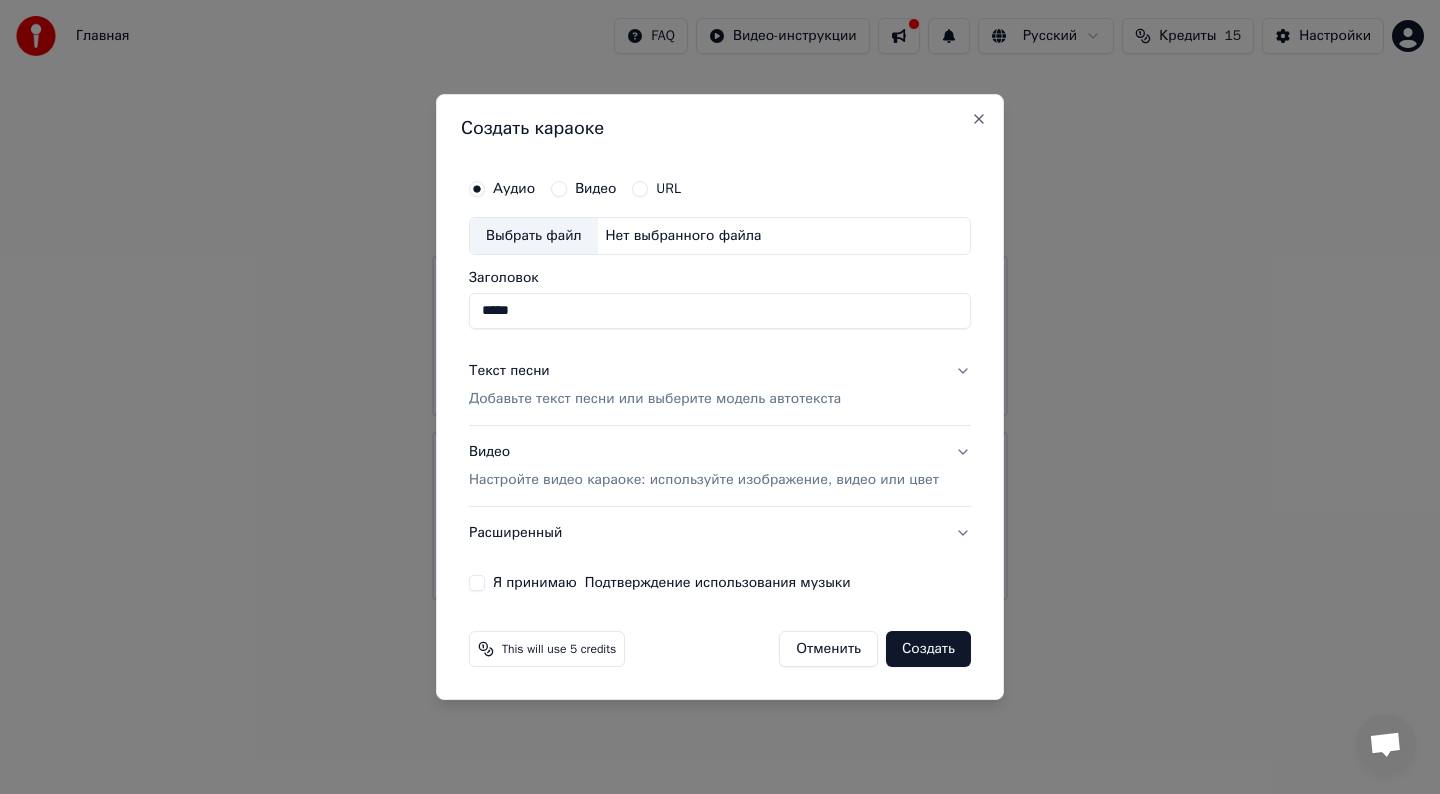 type on "*****" 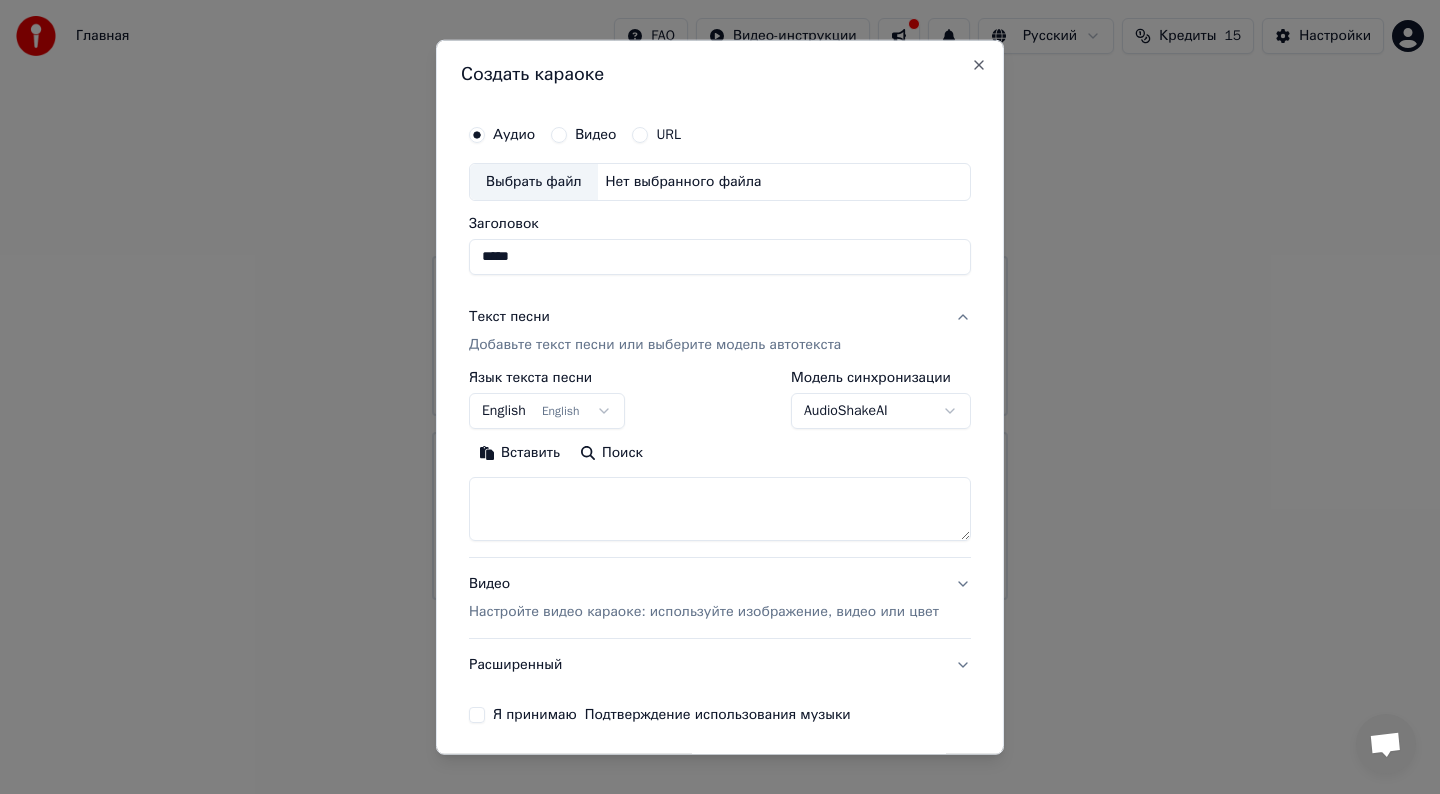click at bounding box center (720, 509) 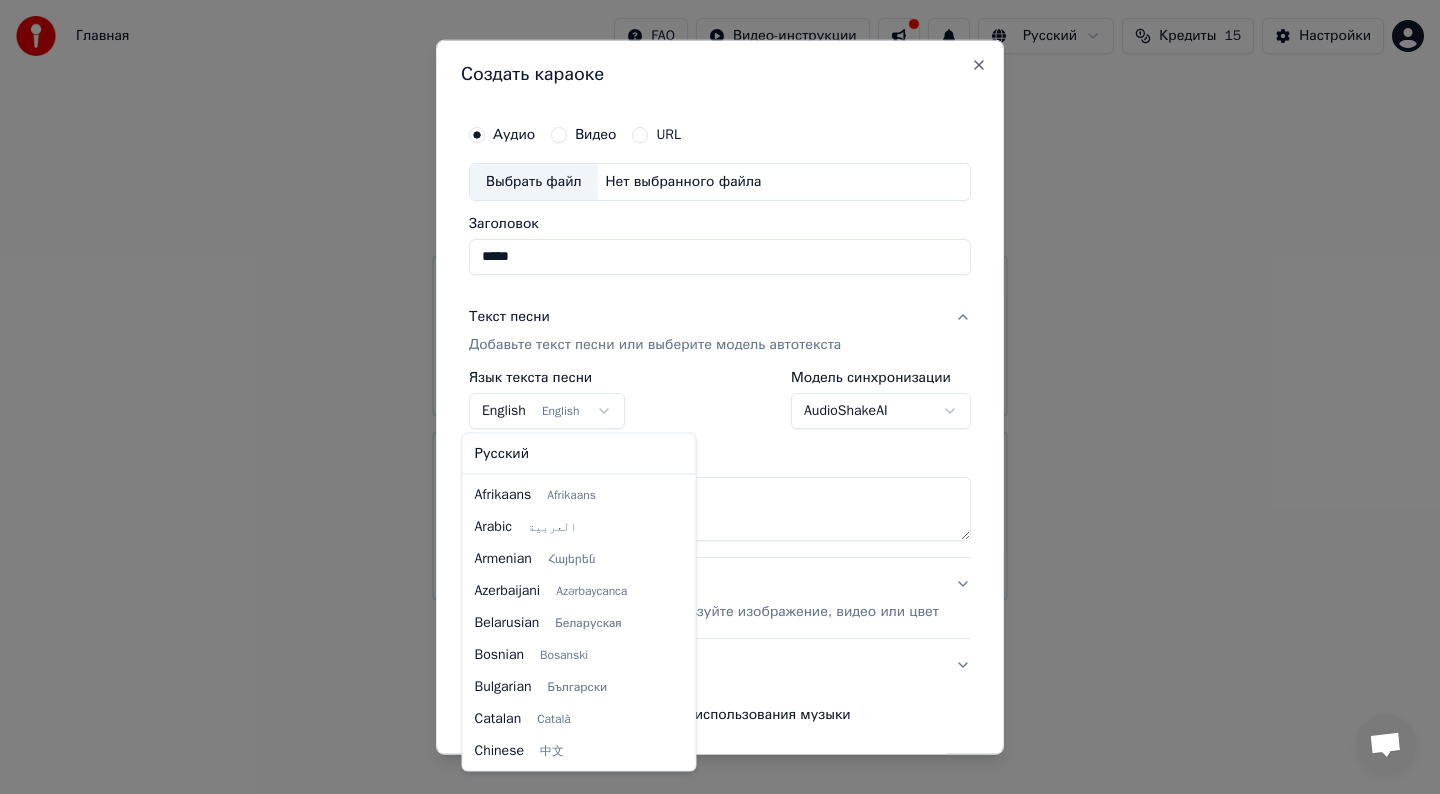 scroll, scrollTop: 160, scrollLeft: 0, axis: vertical 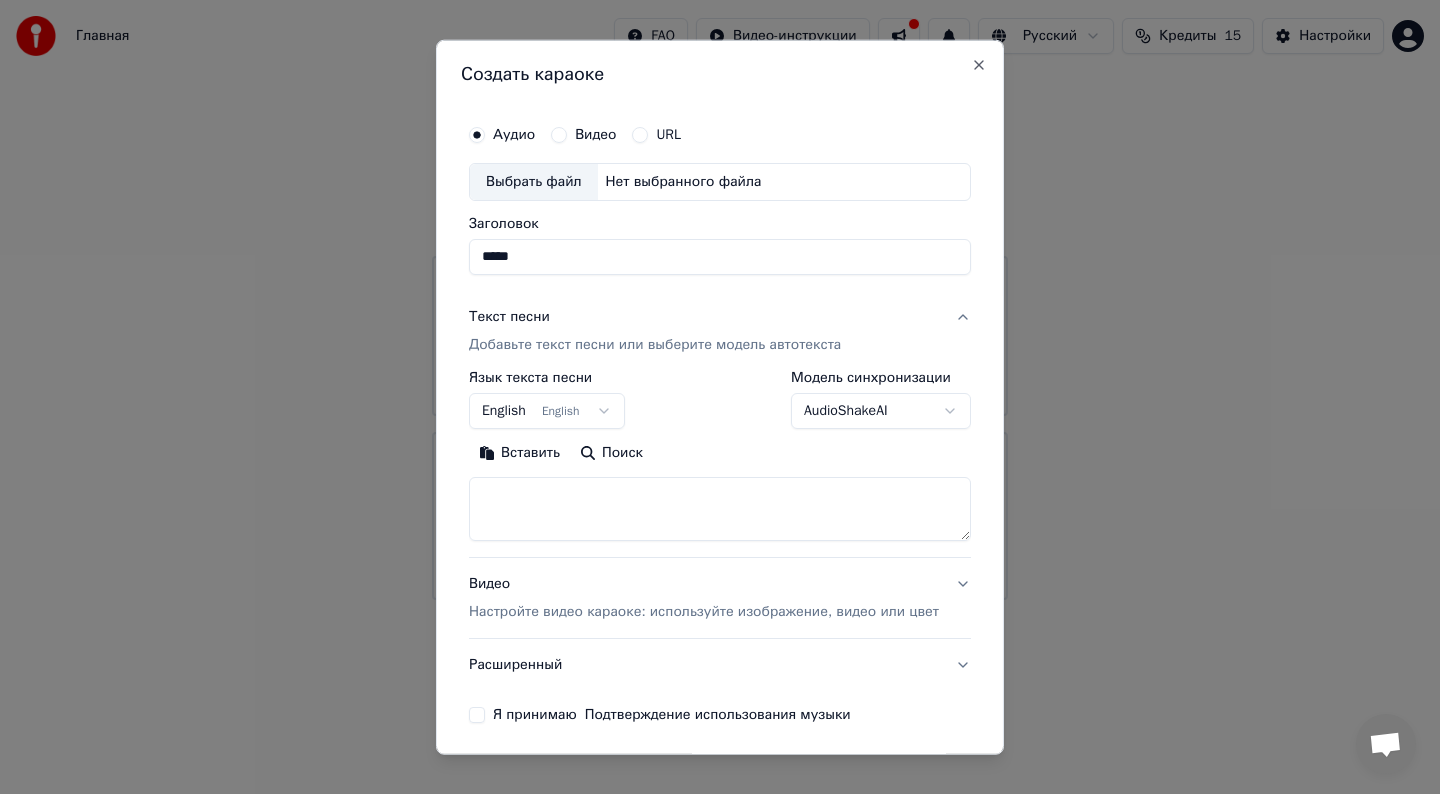 click on "**********" at bounding box center (720, 300) 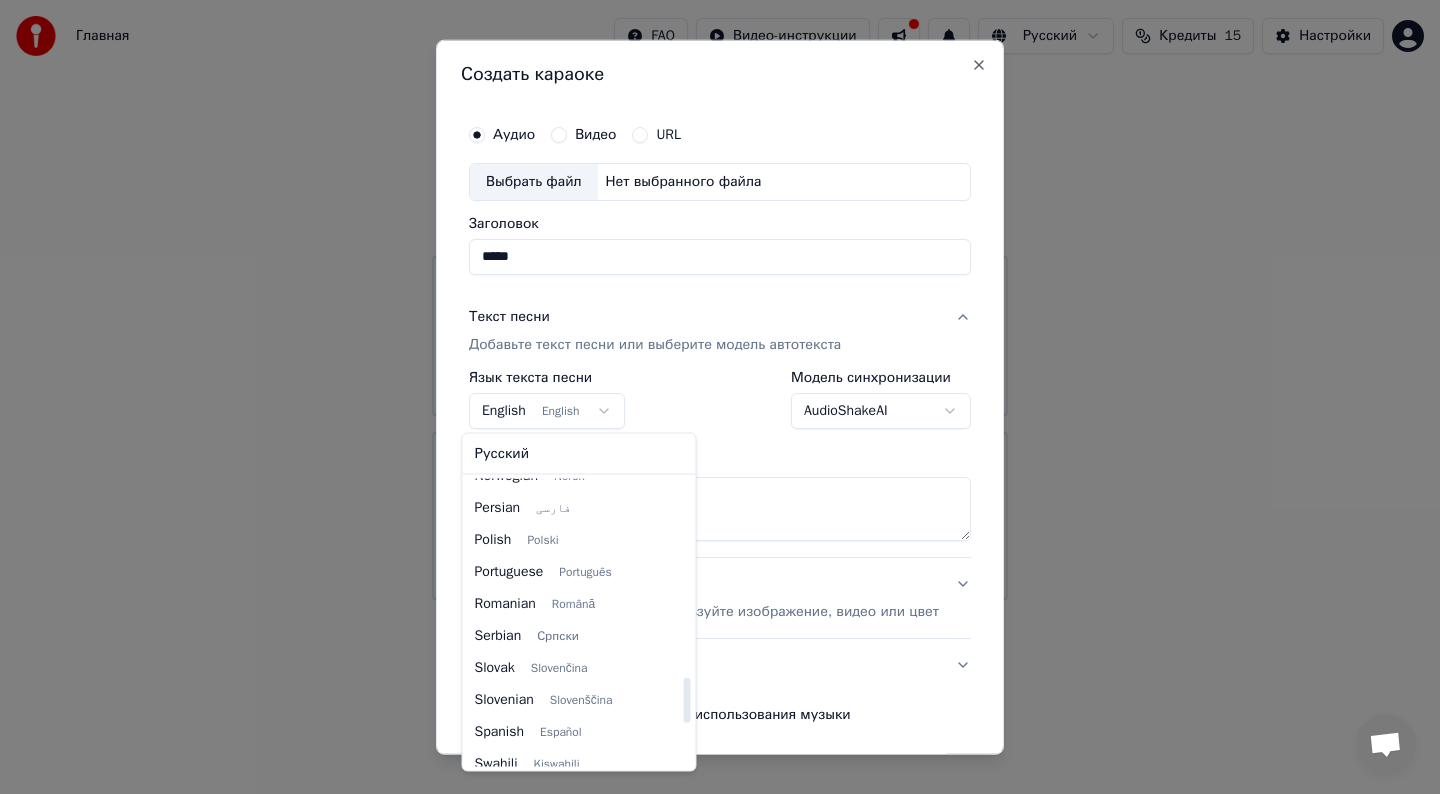 scroll, scrollTop: 1263, scrollLeft: 0, axis: vertical 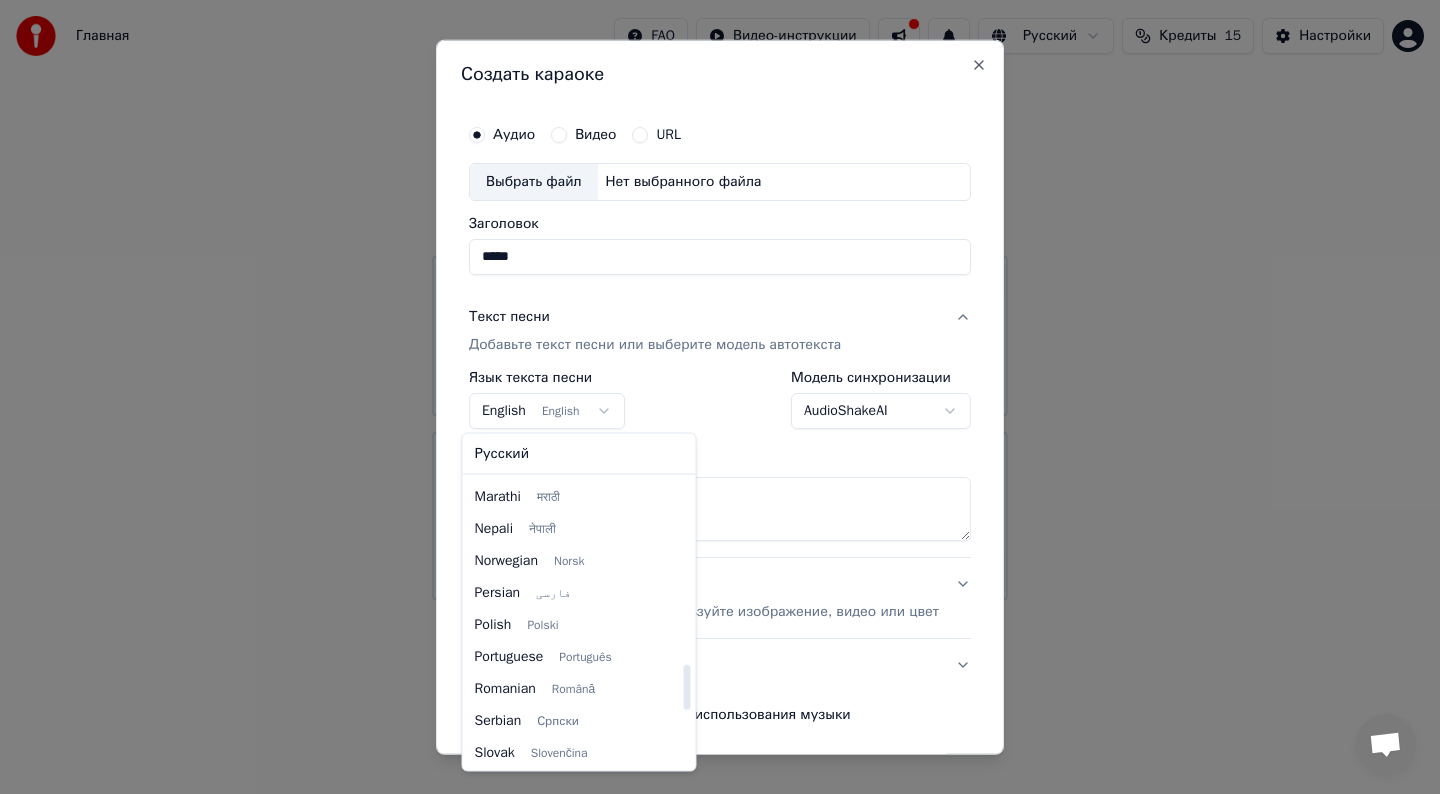 click at bounding box center (720, 397) 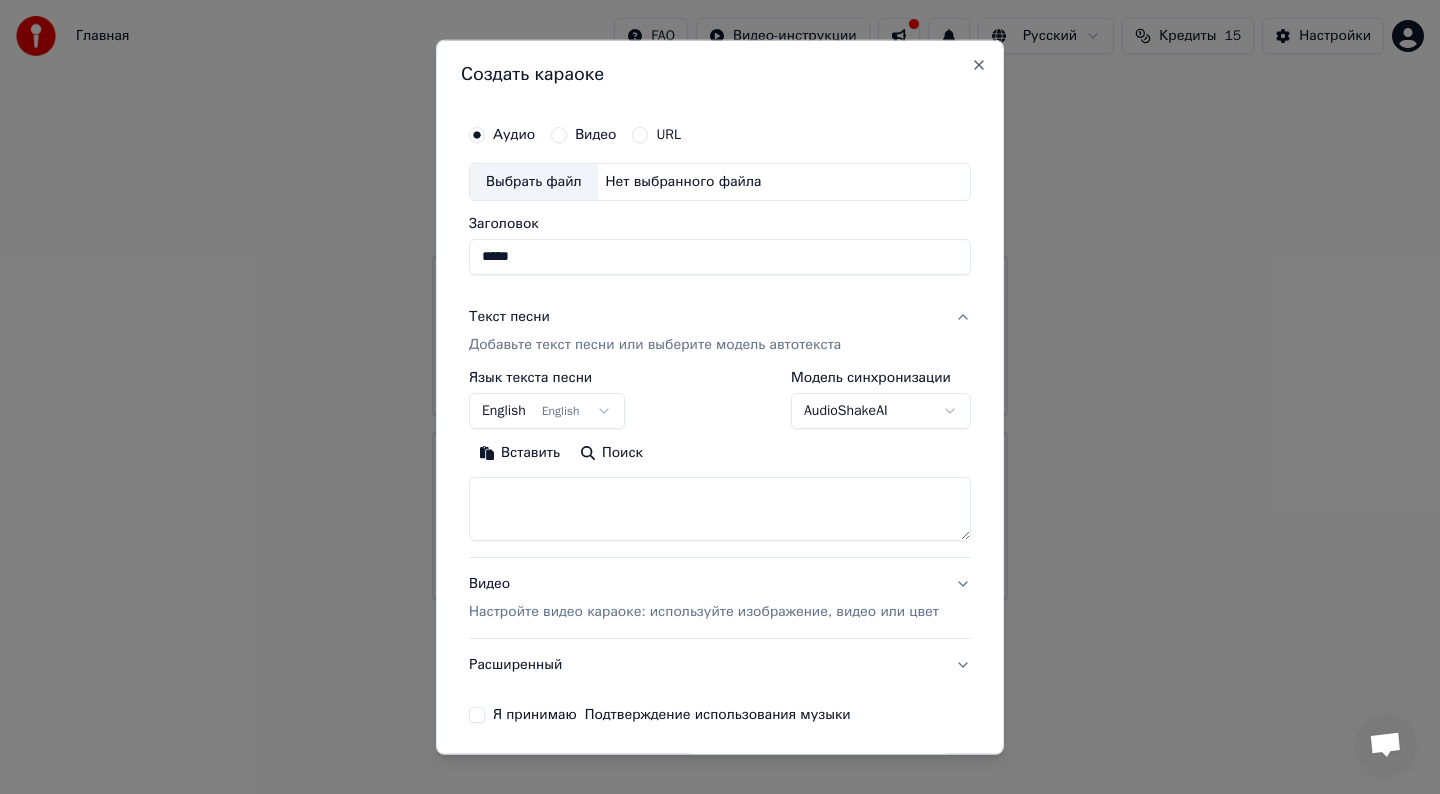 click on "English English" at bounding box center [547, 411] 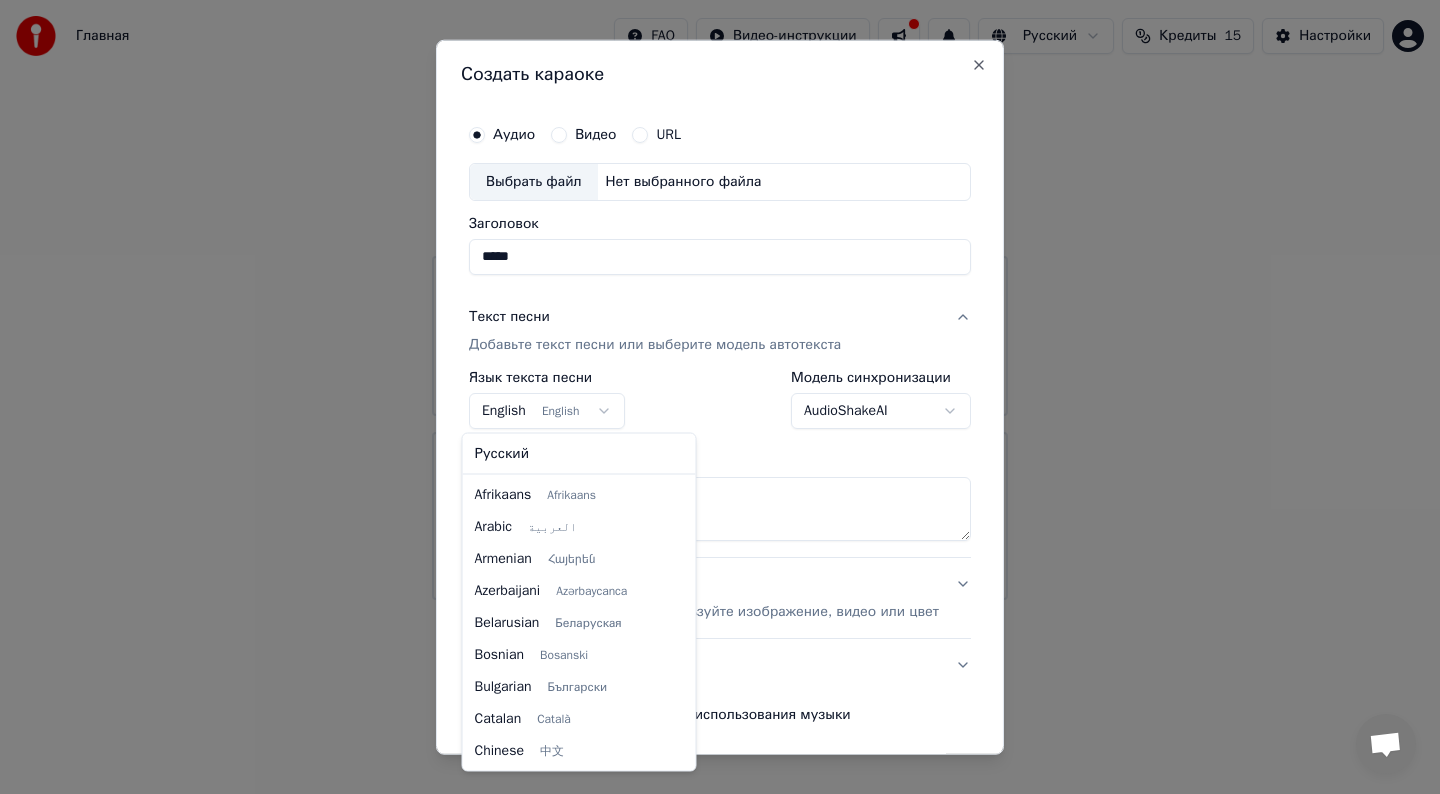 scroll, scrollTop: 160, scrollLeft: 0, axis: vertical 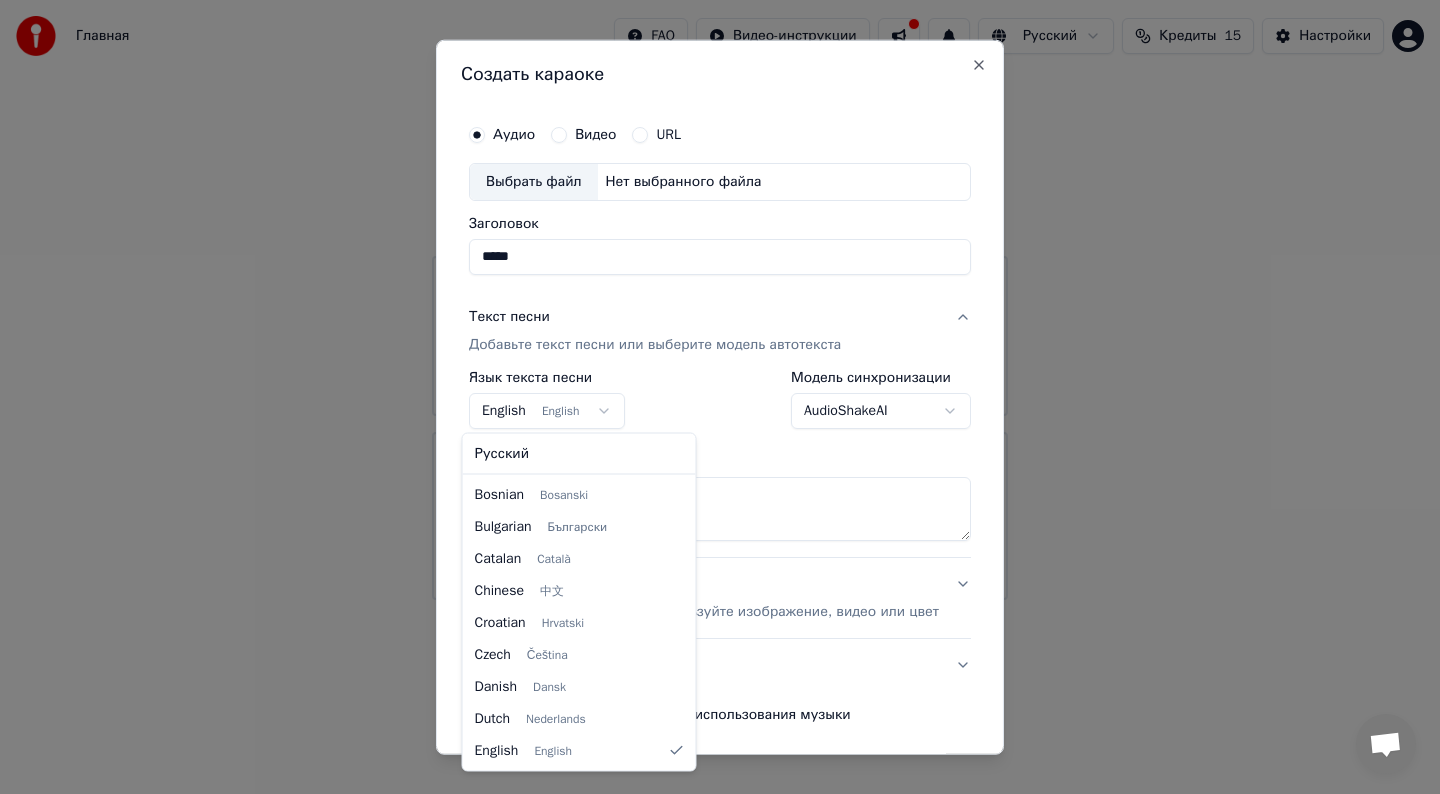 select on "**" 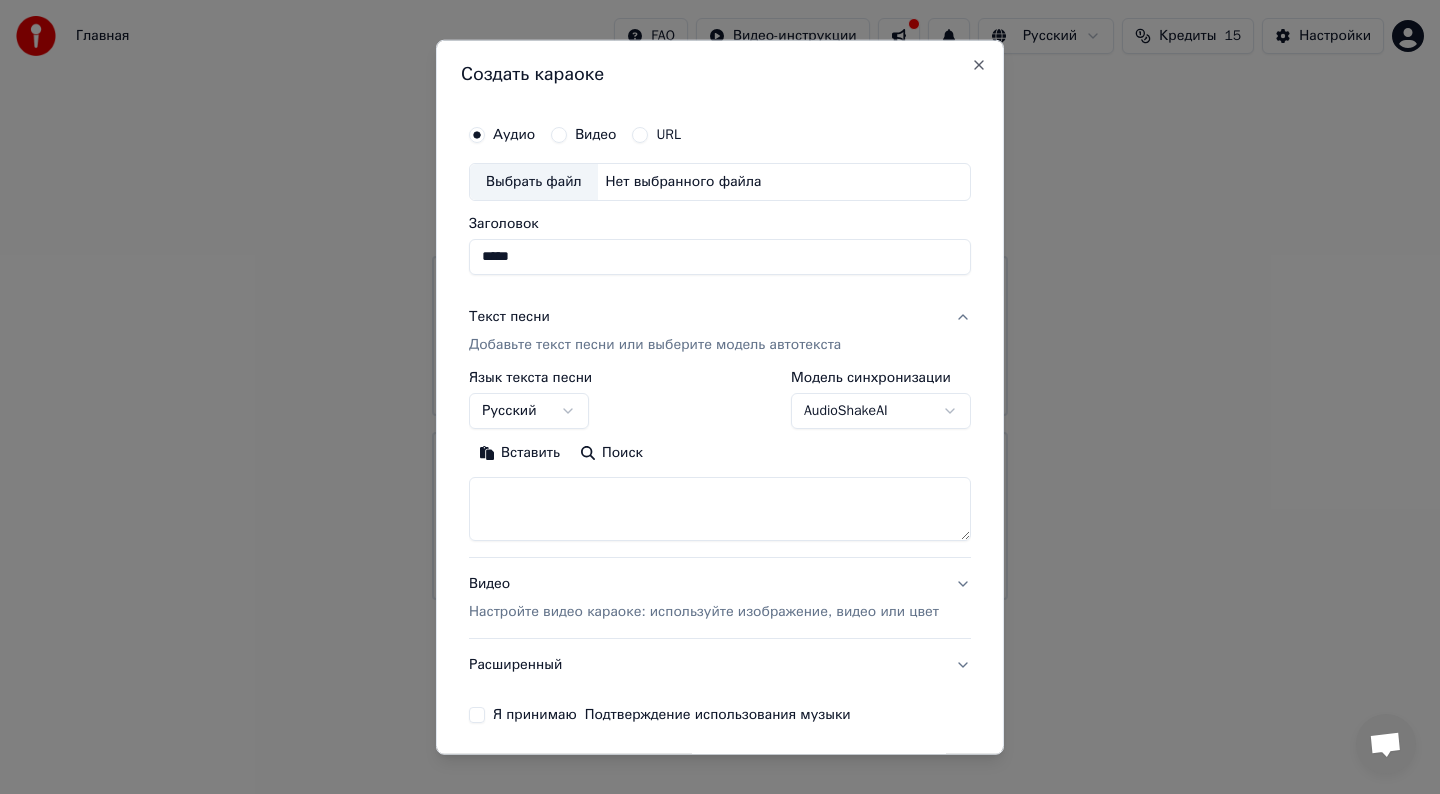 click on "Вставить" at bounding box center (519, 453) 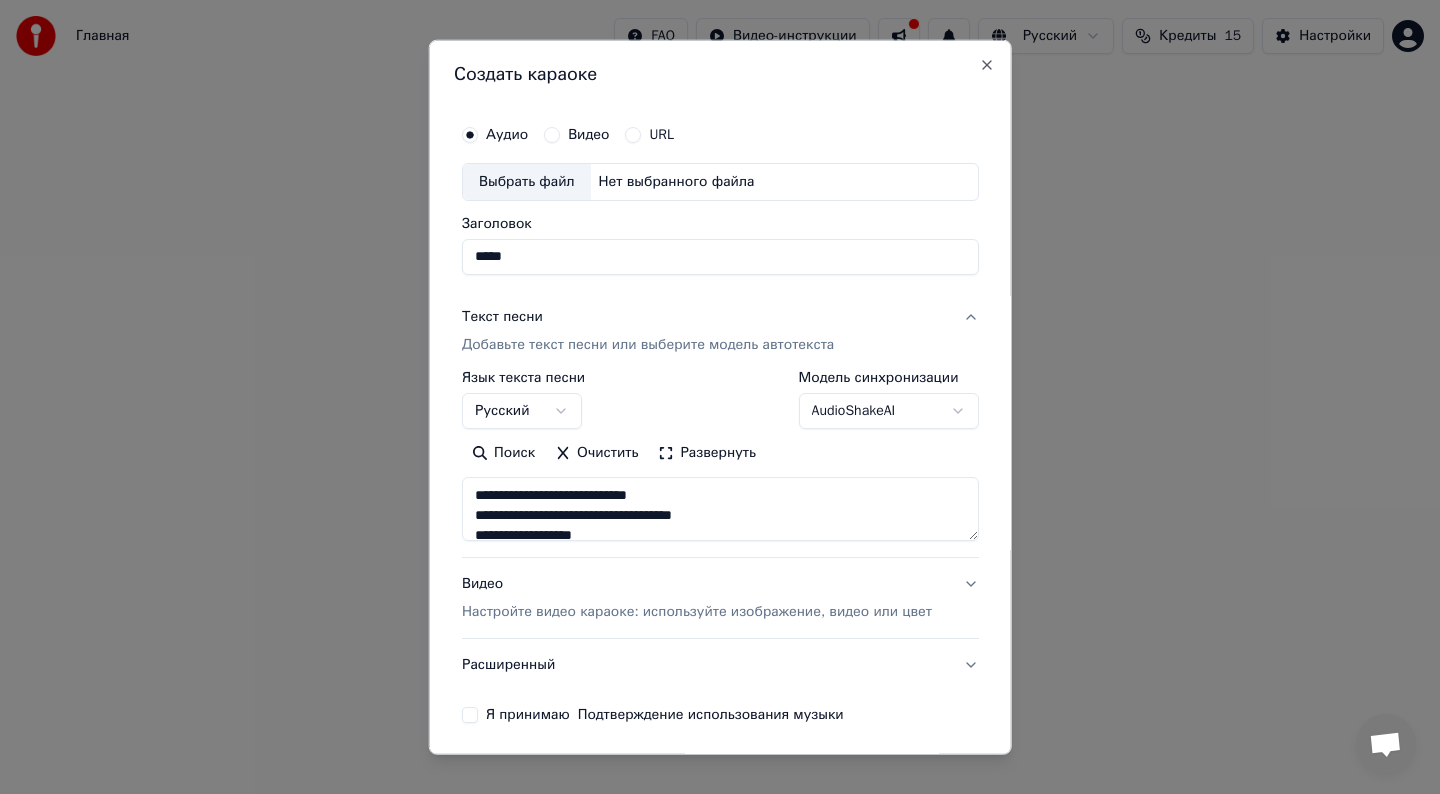 click at bounding box center [720, 509] 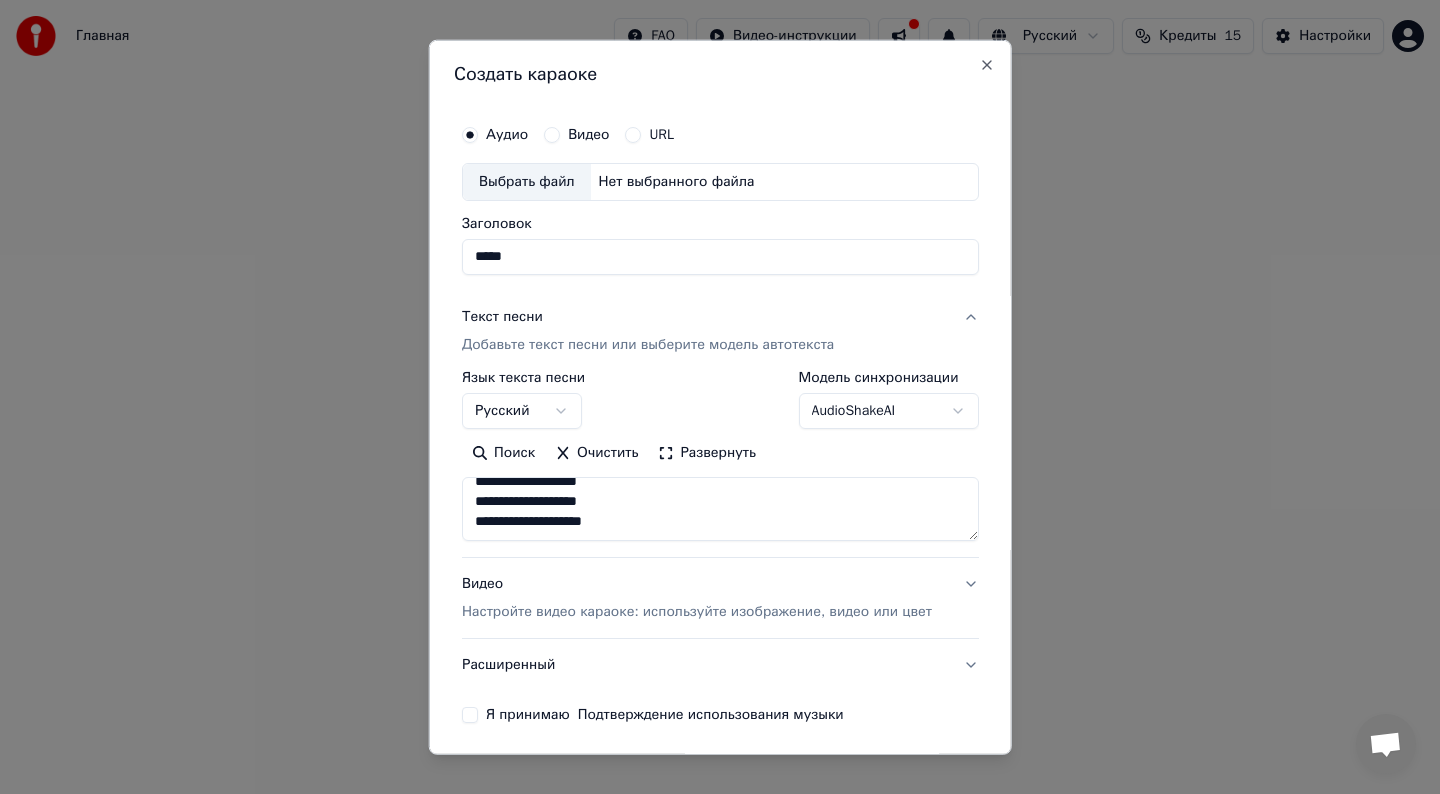 scroll, scrollTop: 77, scrollLeft: 0, axis: vertical 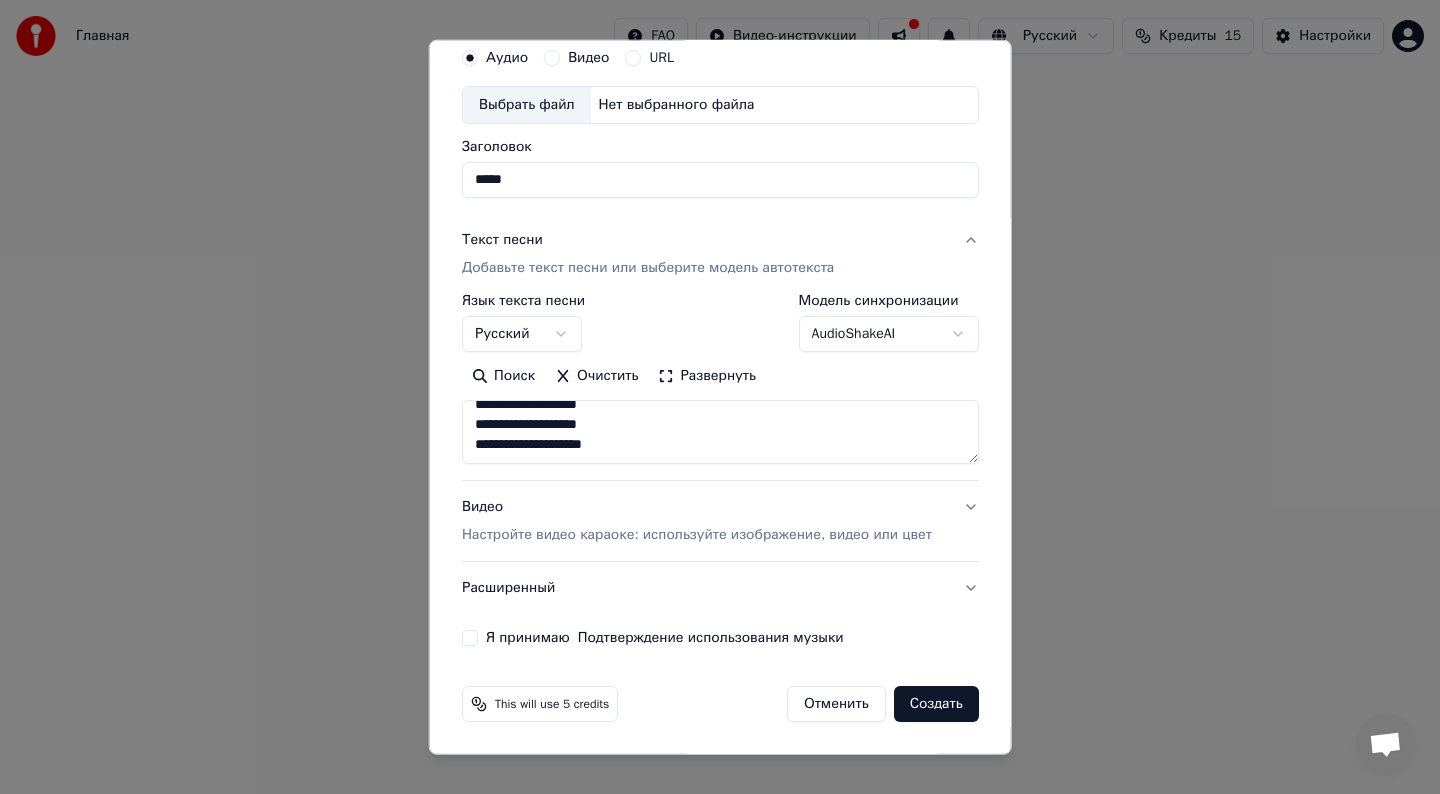 type on "**********" 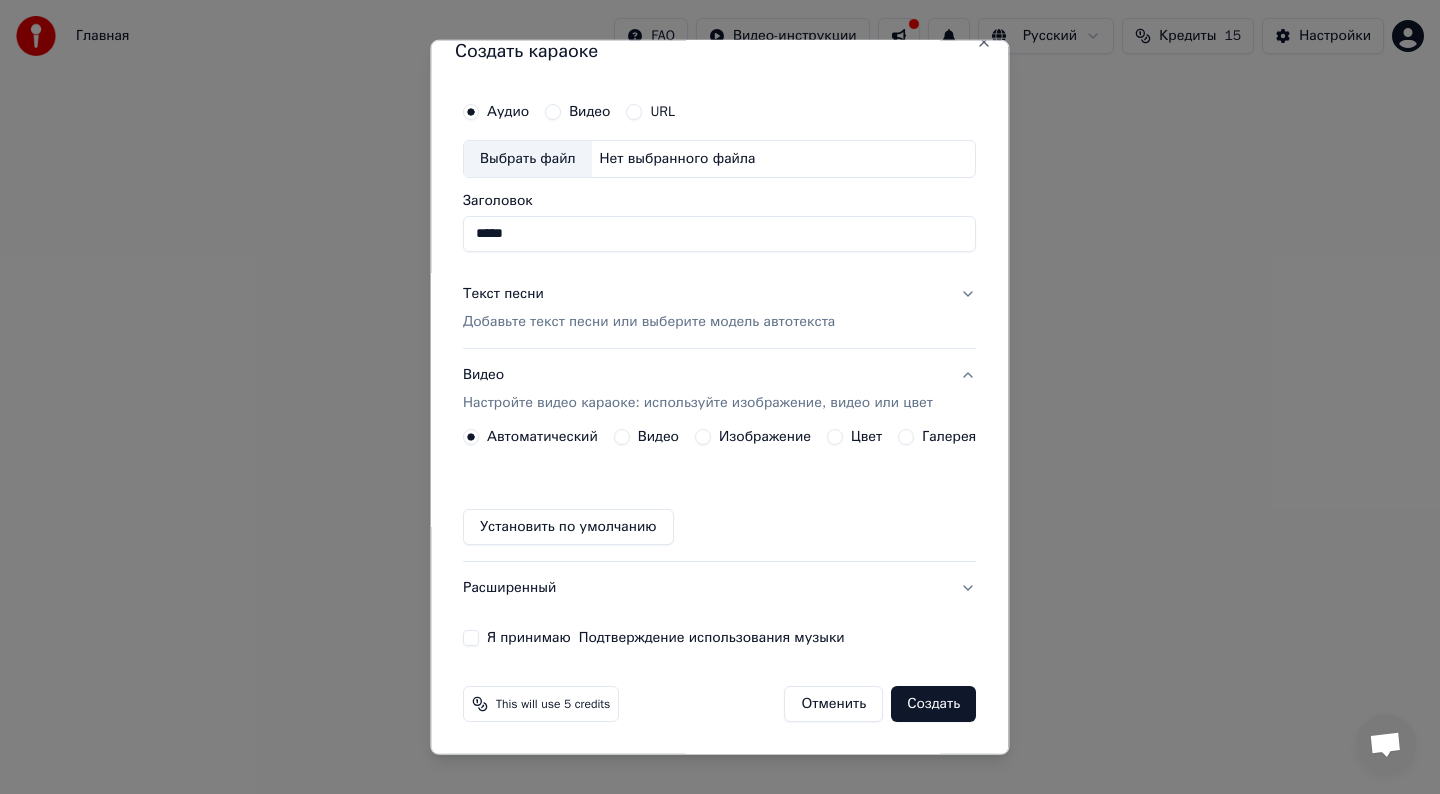 scroll, scrollTop: 23, scrollLeft: 0, axis: vertical 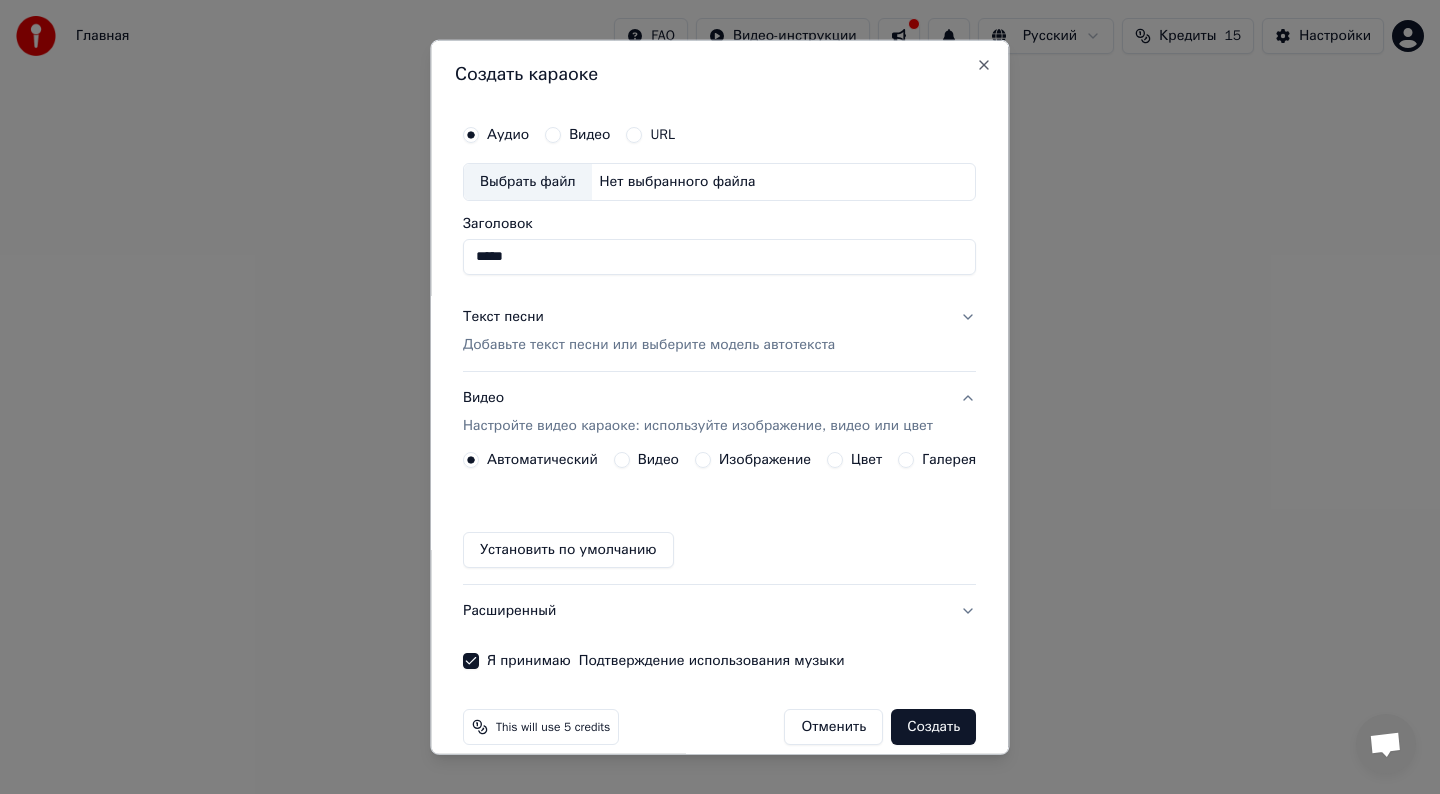 click on "Видео" at bounding box center [590, 135] 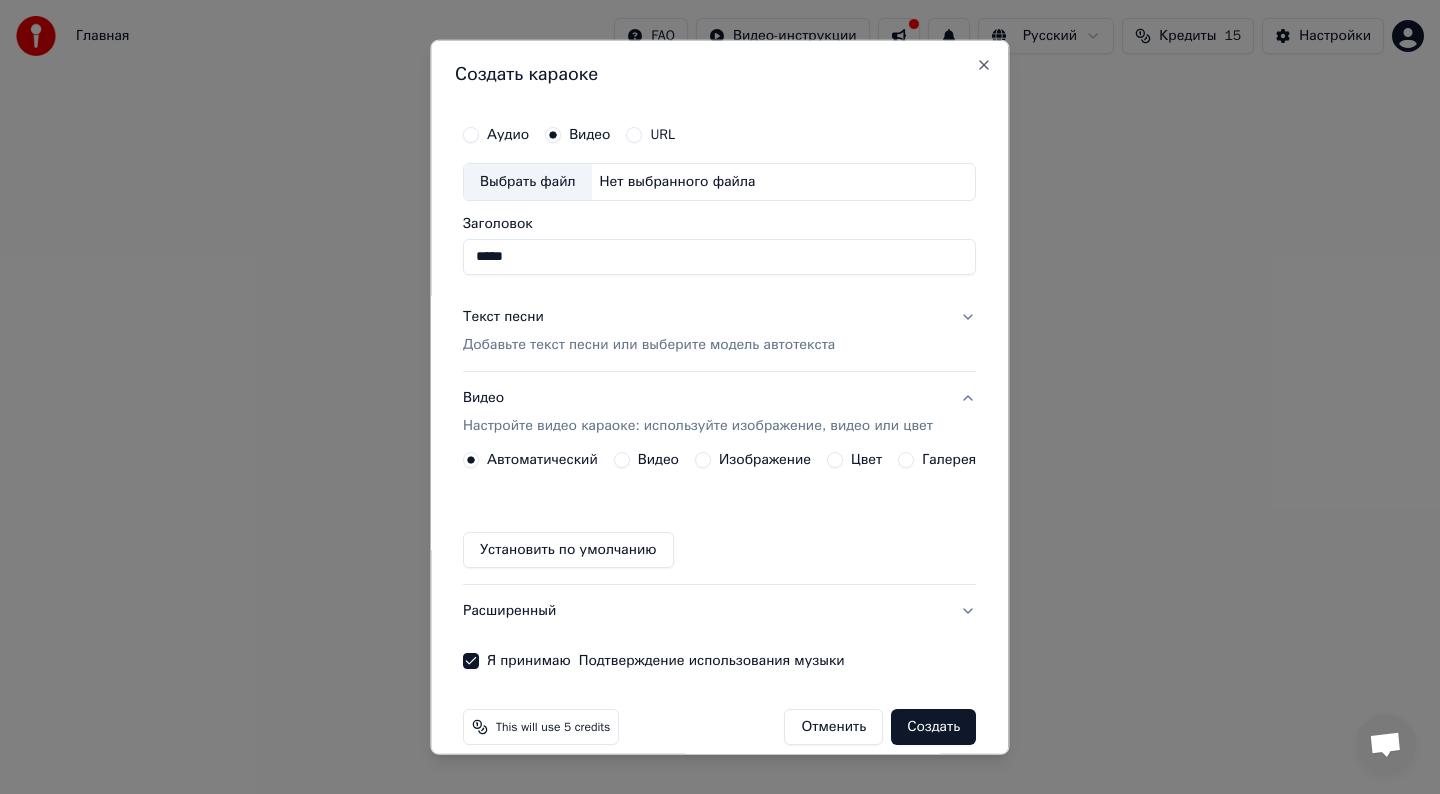 type 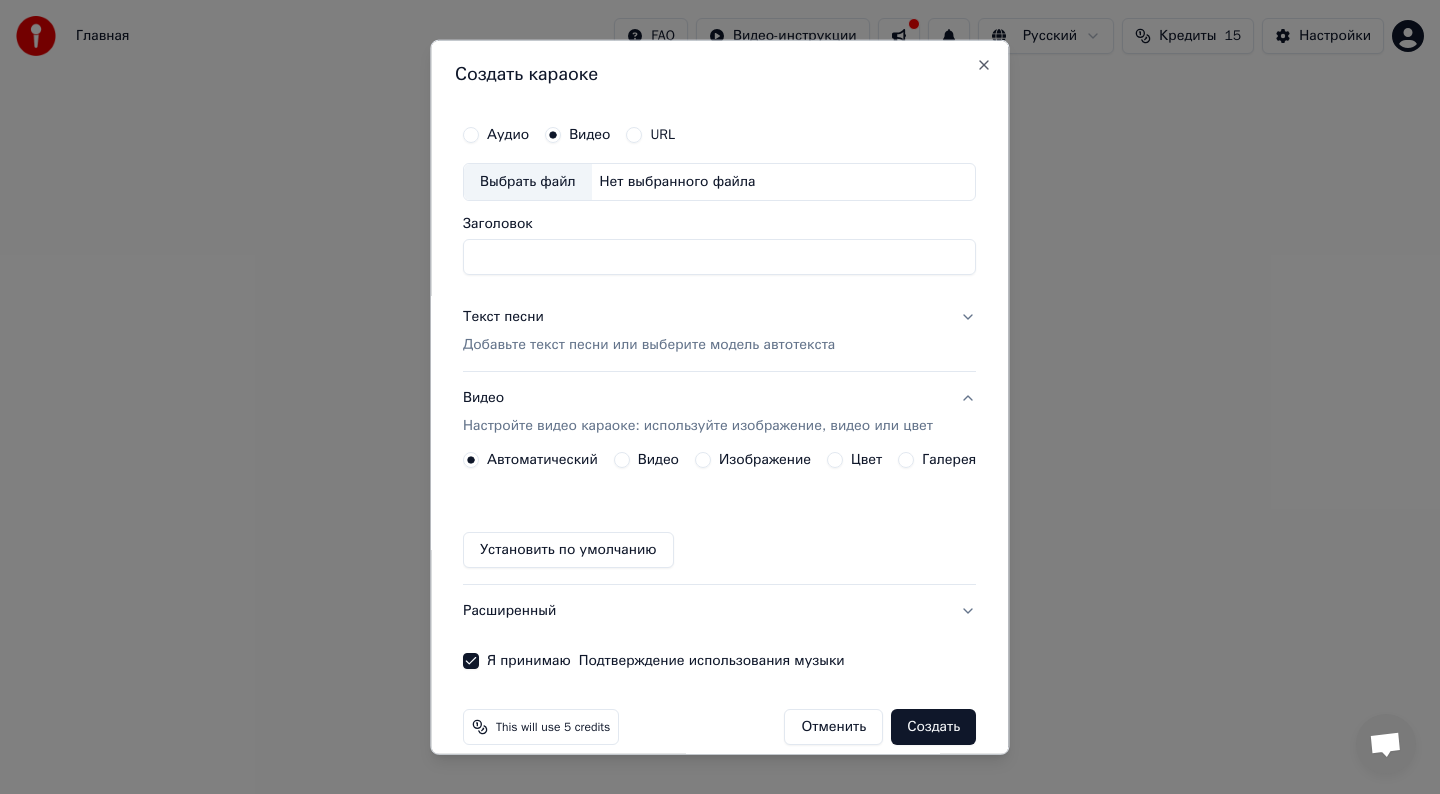 click on "Аудио Видео URL" at bounding box center [719, 135] 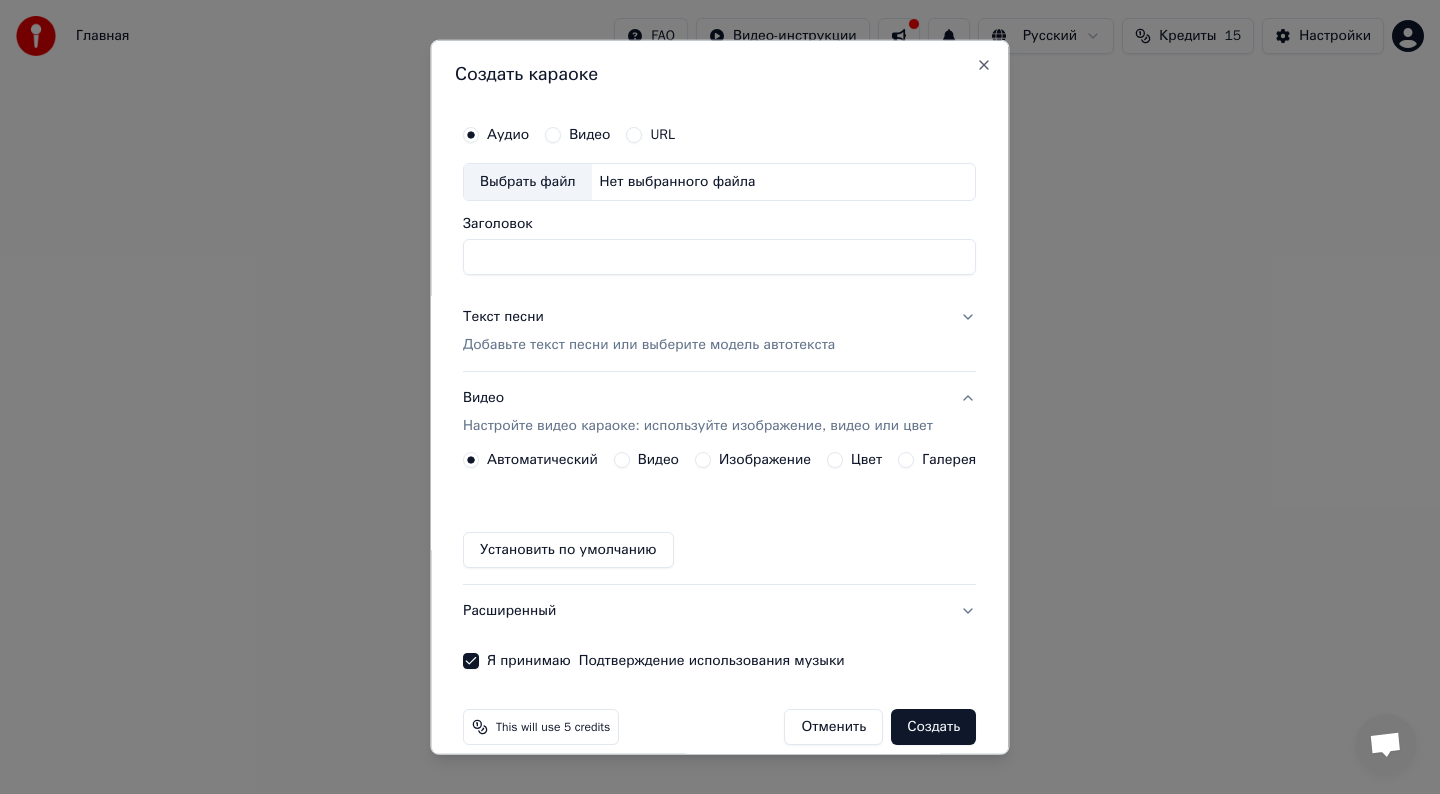 click on "Заголовок" at bounding box center [719, 257] 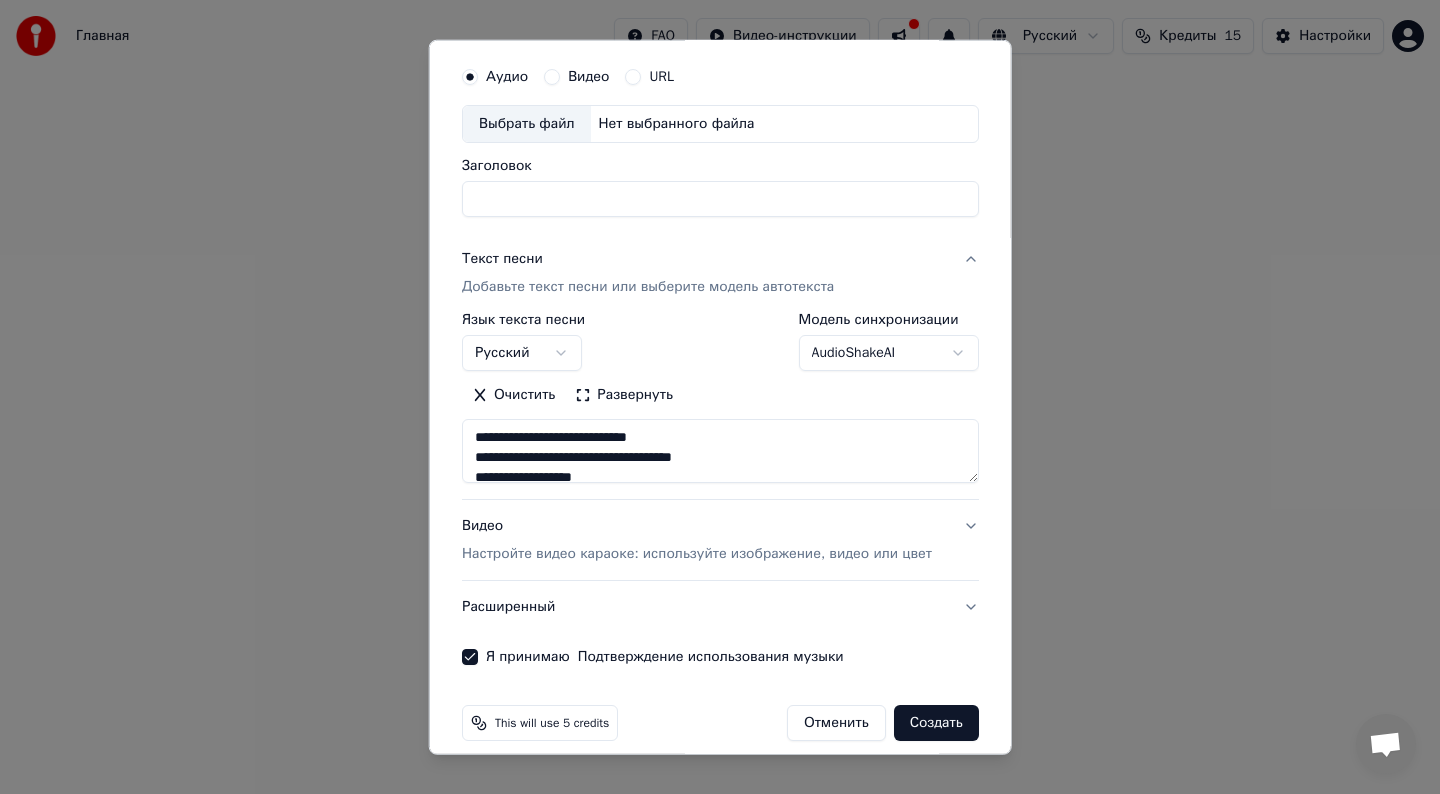 scroll, scrollTop: 77, scrollLeft: 0, axis: vertical 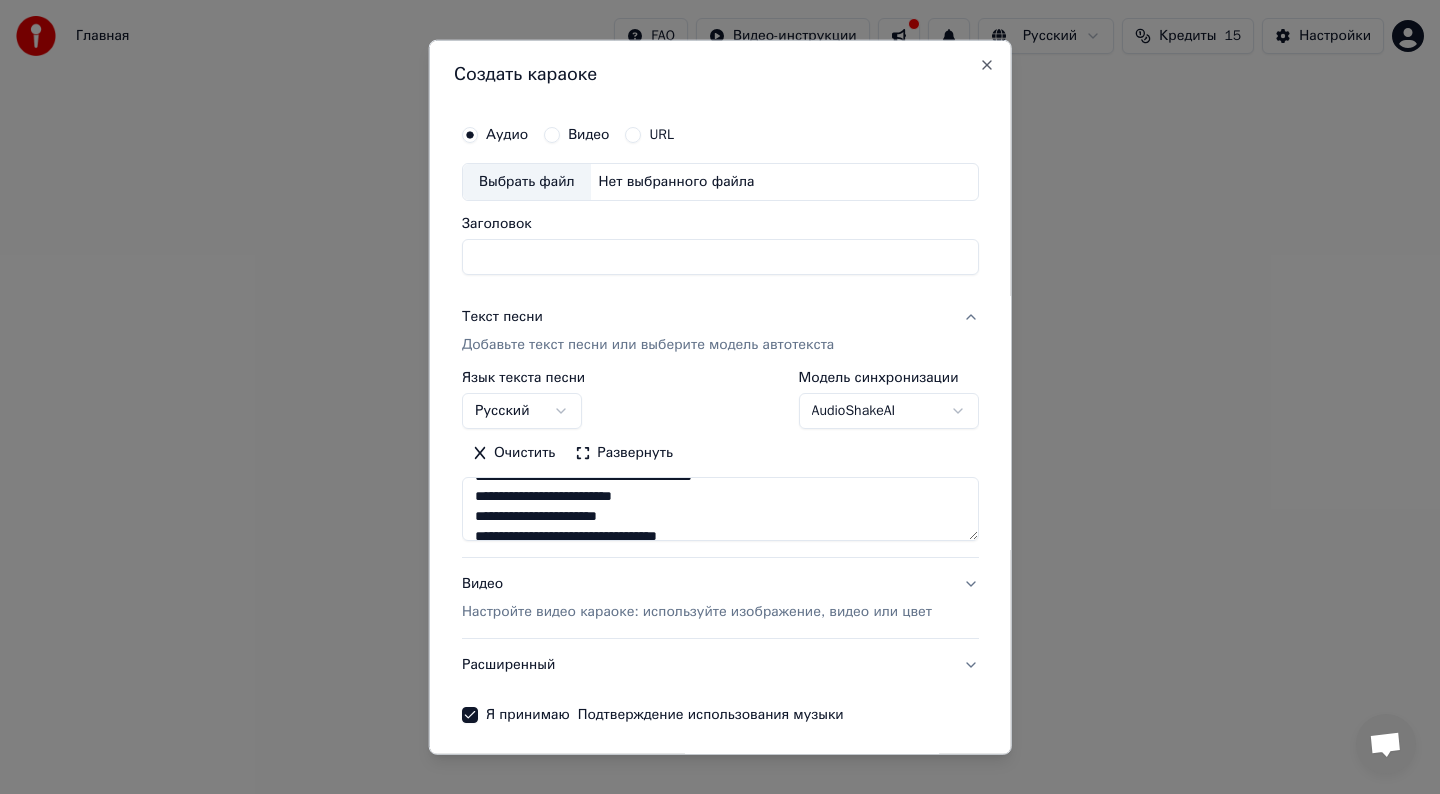 click on "Заголовок" at bounding box center [720, 257] 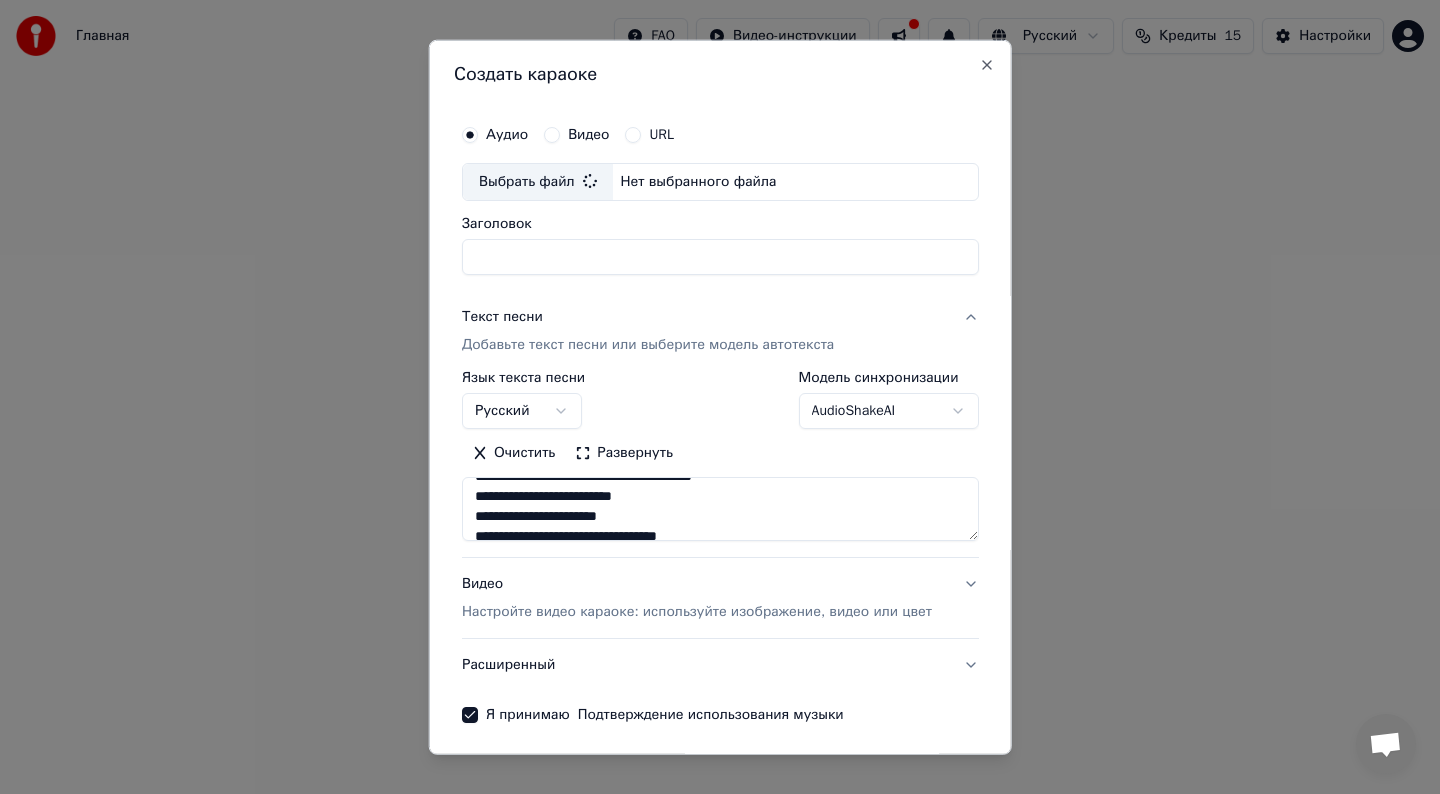 click at bounding box center [720, 509] 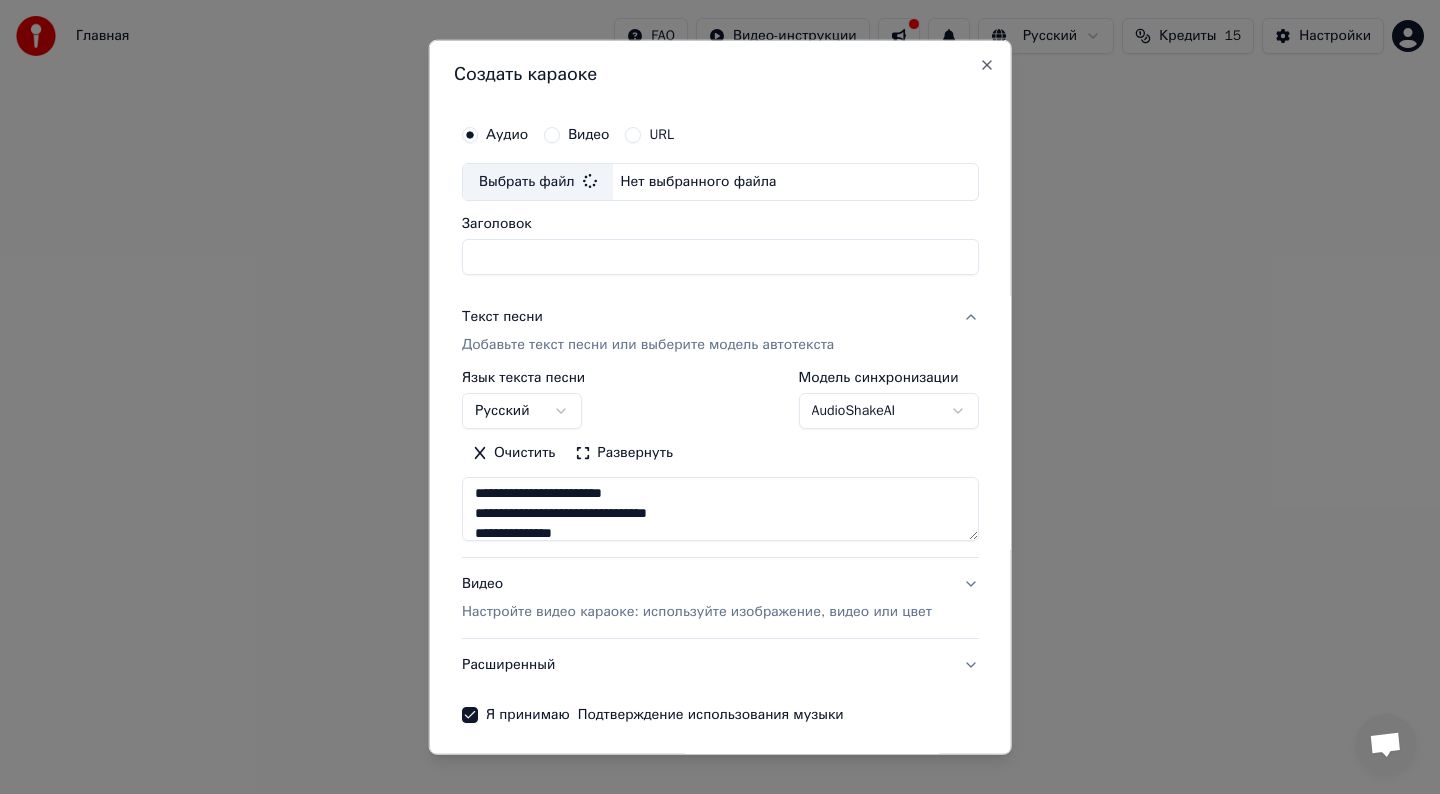 scroll, scrollTop: 0, scrollLeft: 0, axis: both 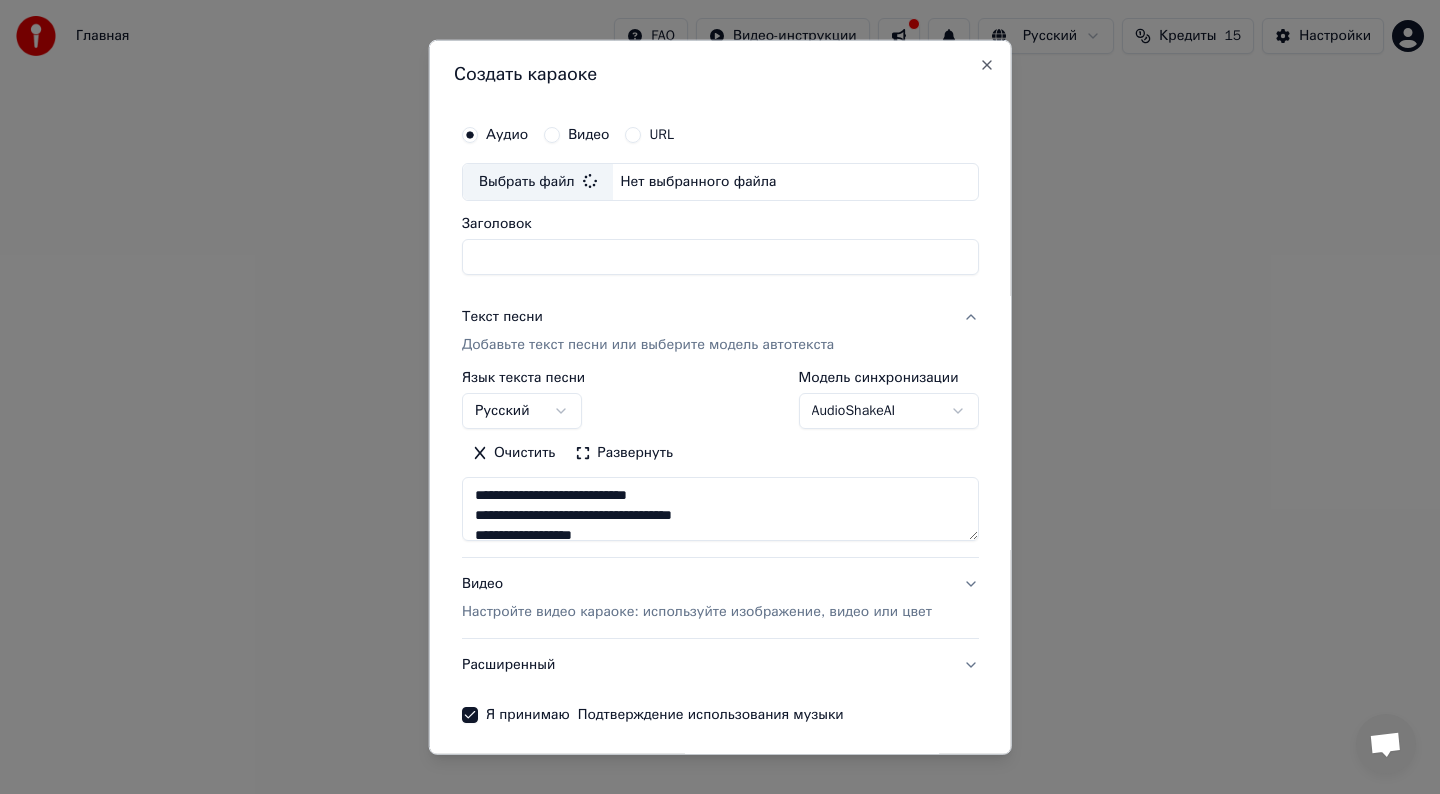 type on "**********" 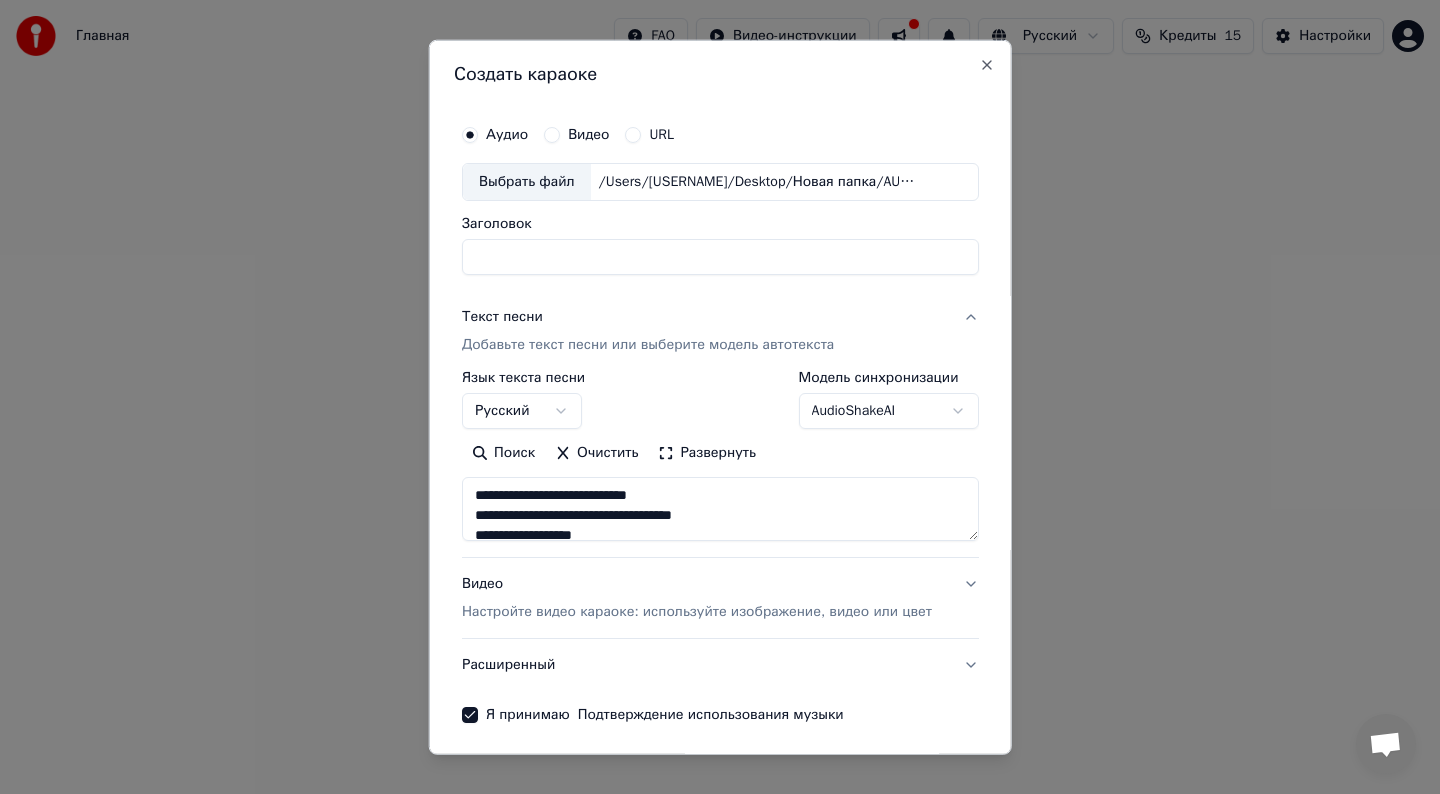 type on "**********" 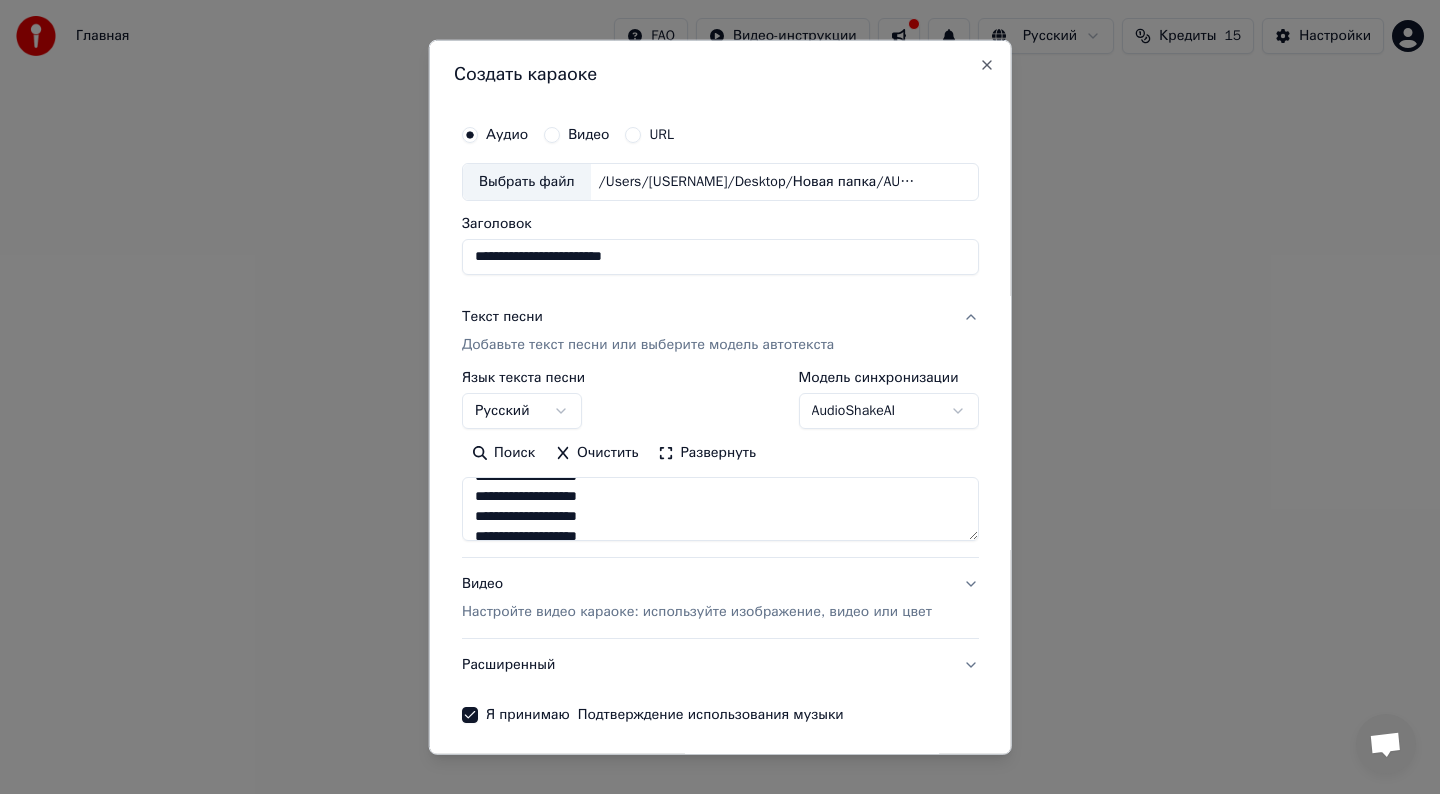 scroll, scrollTop: 1013, scrollLeft: 0, axis: vertical 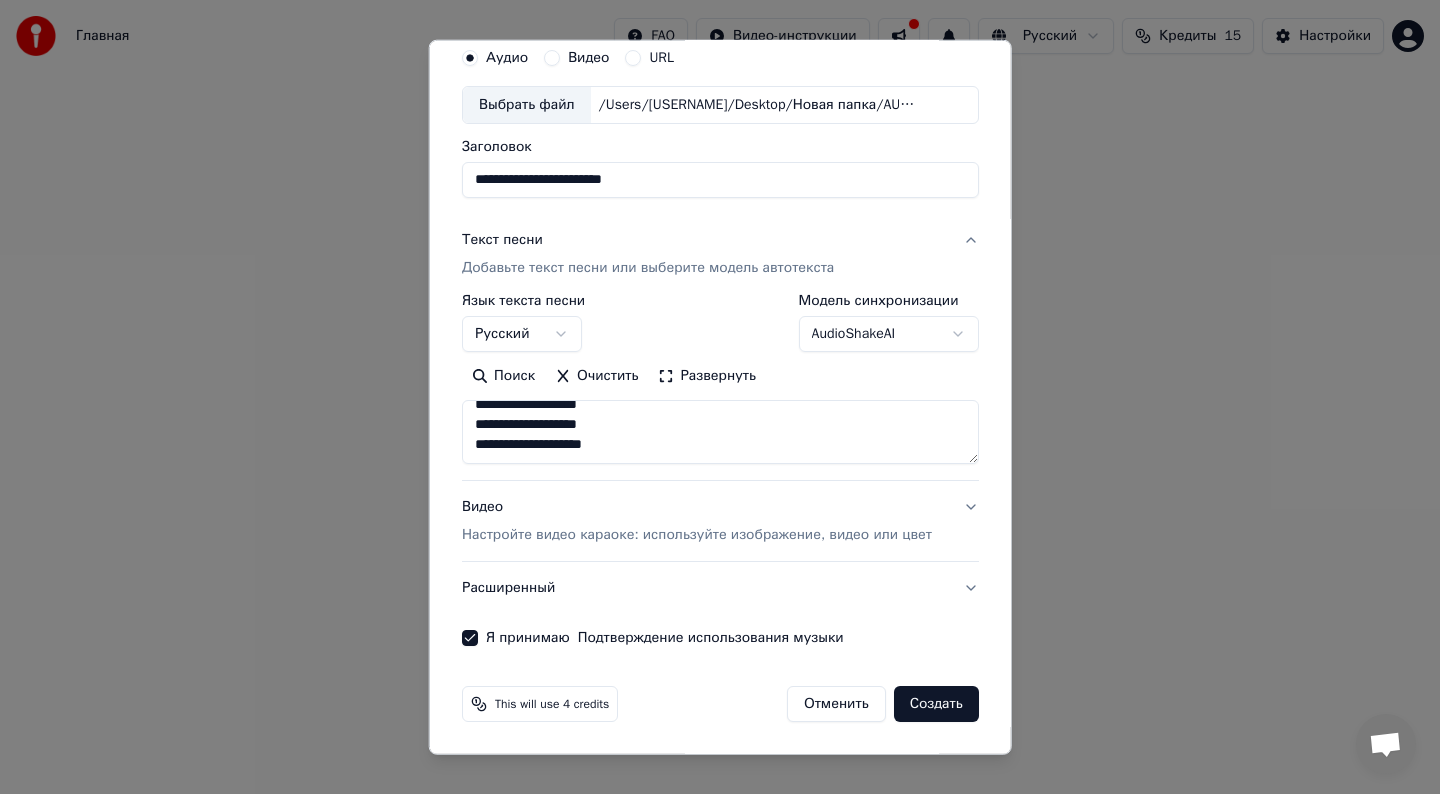 click at bounding box center (720, 432) 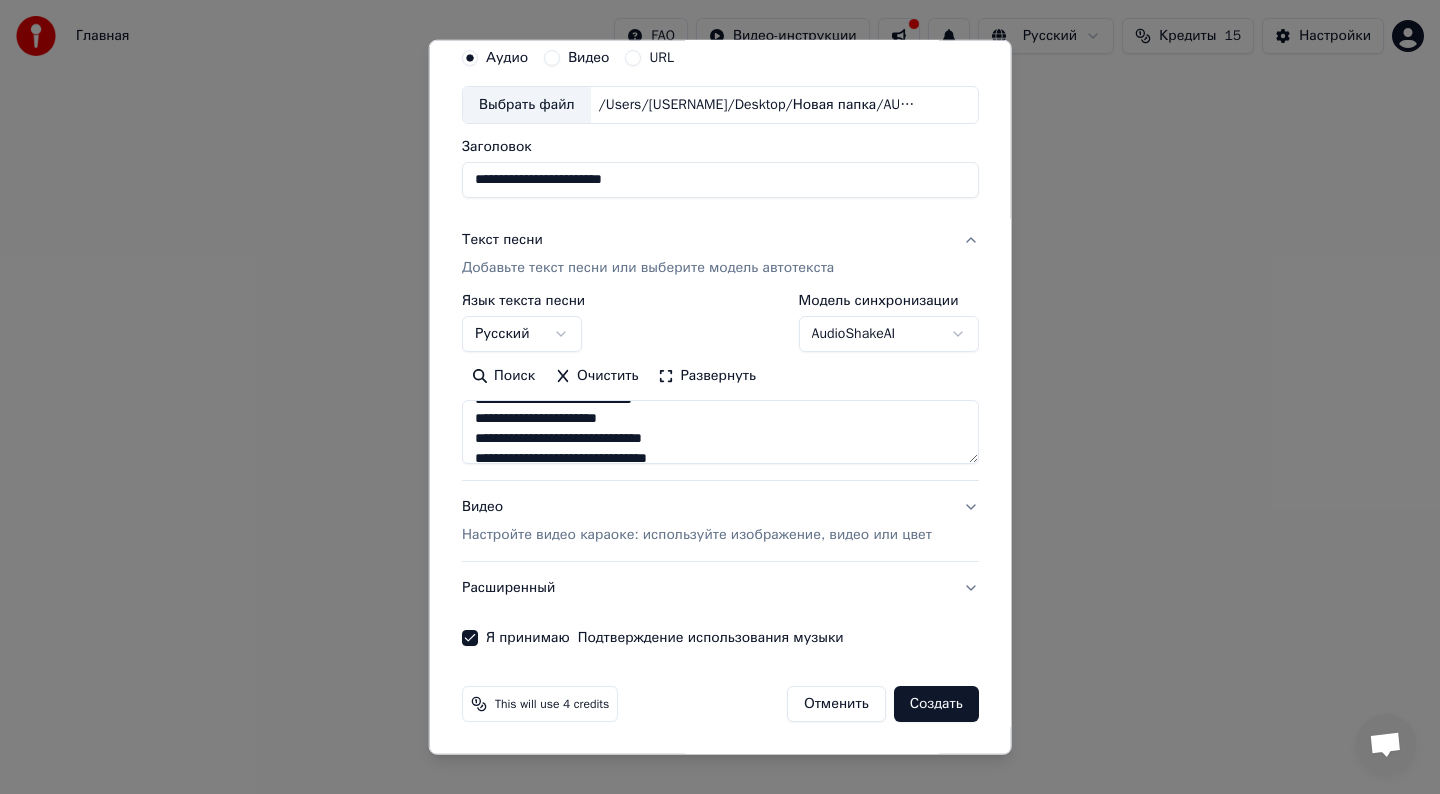 scroll, scrollTop: 0, scrollLeft: 0, axis: both 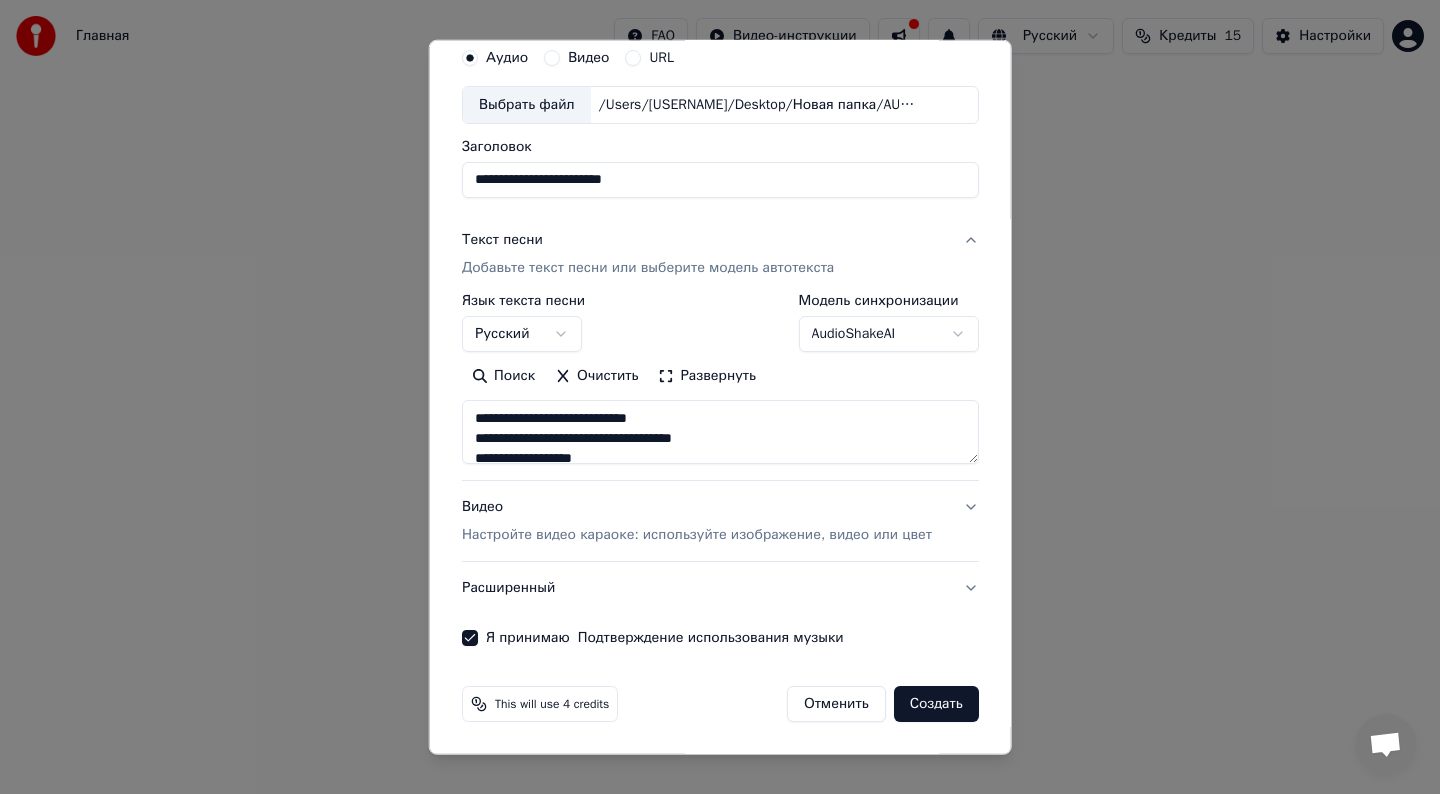 click at bounding box center (720, 432) 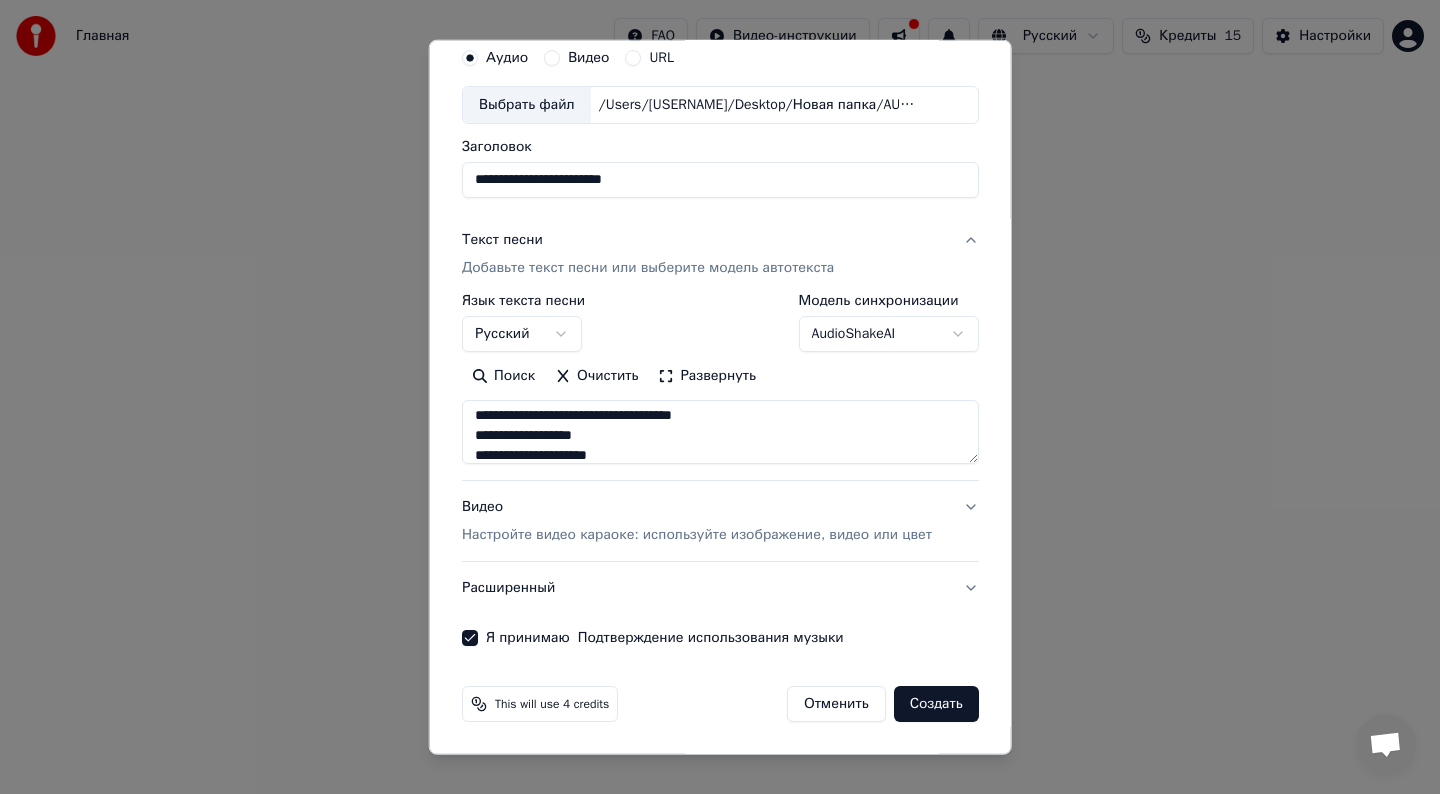 click at bounding box center [720, 432] 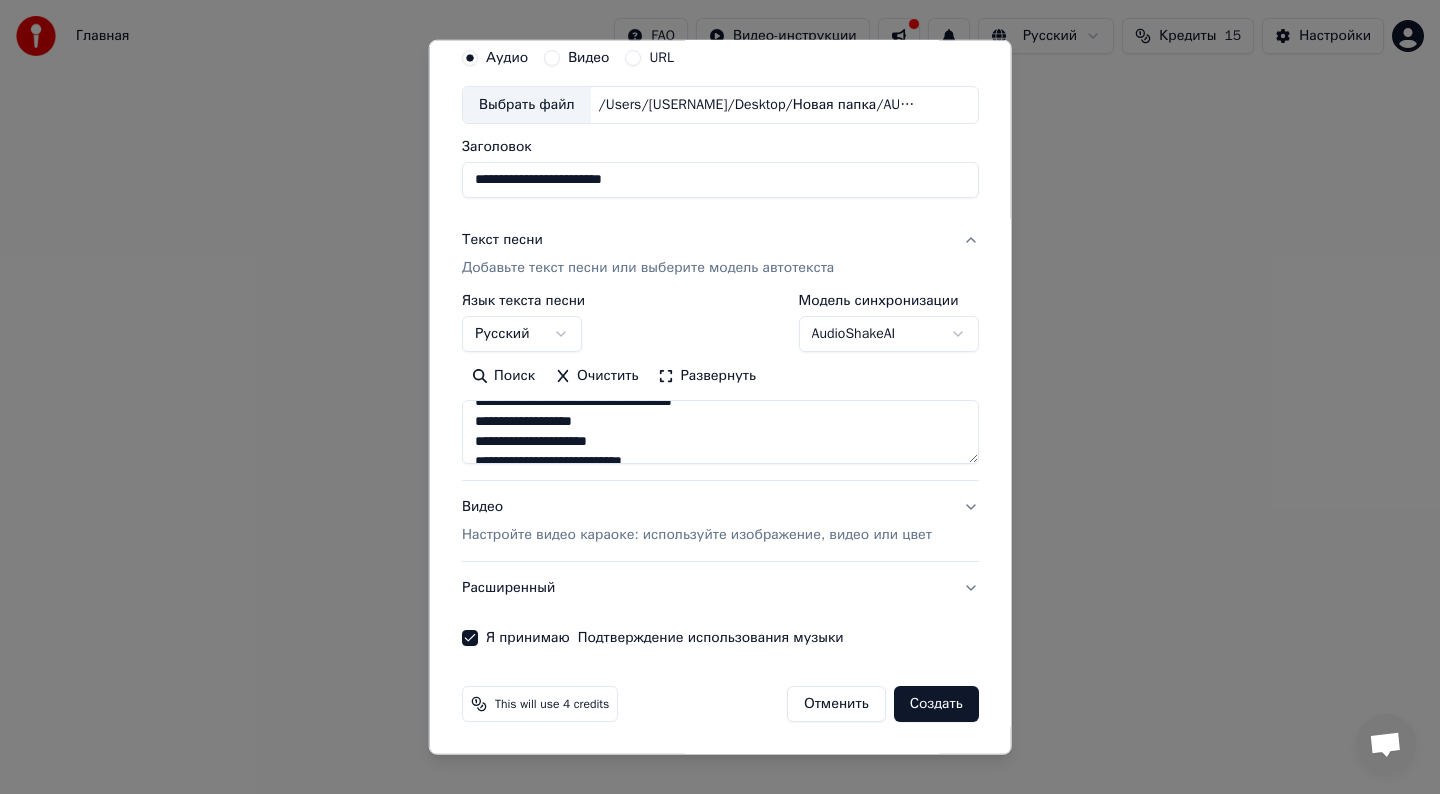 scroll, scrollTop: 38, scrollLeft: 0, axis: vertical 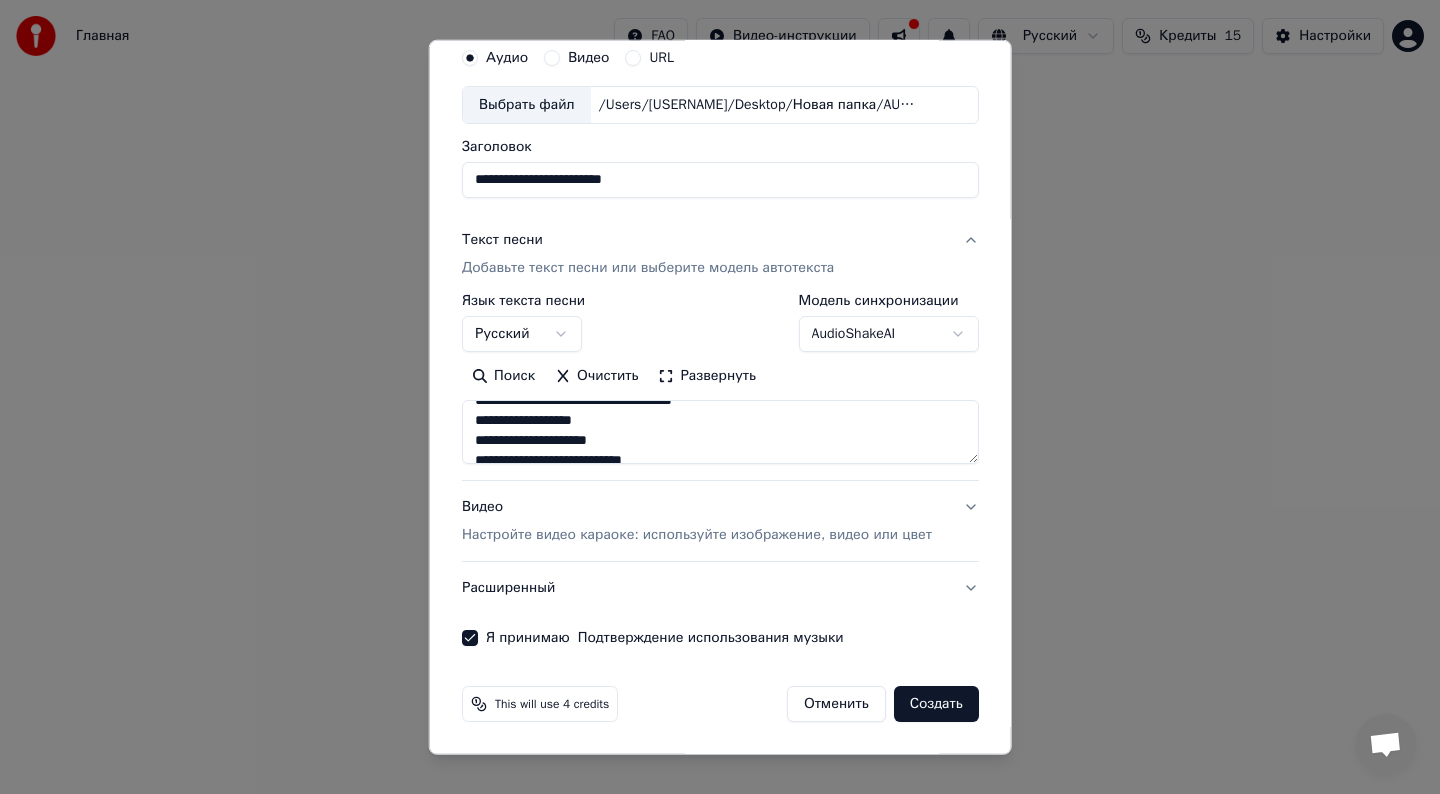 click at bounding box center [720, 432] 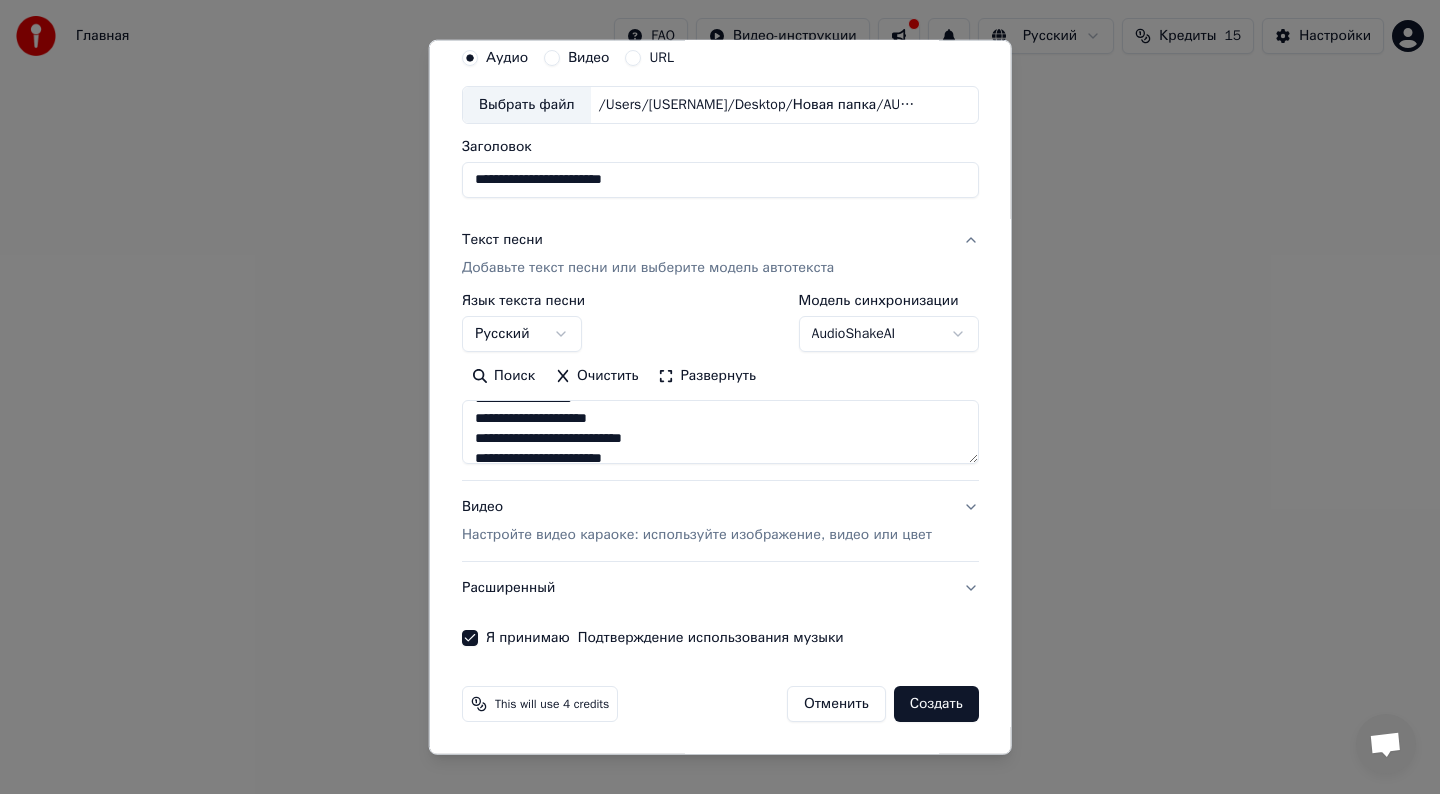scroll, scrollTop: 53, scrollLeft: 0, axis: vertical 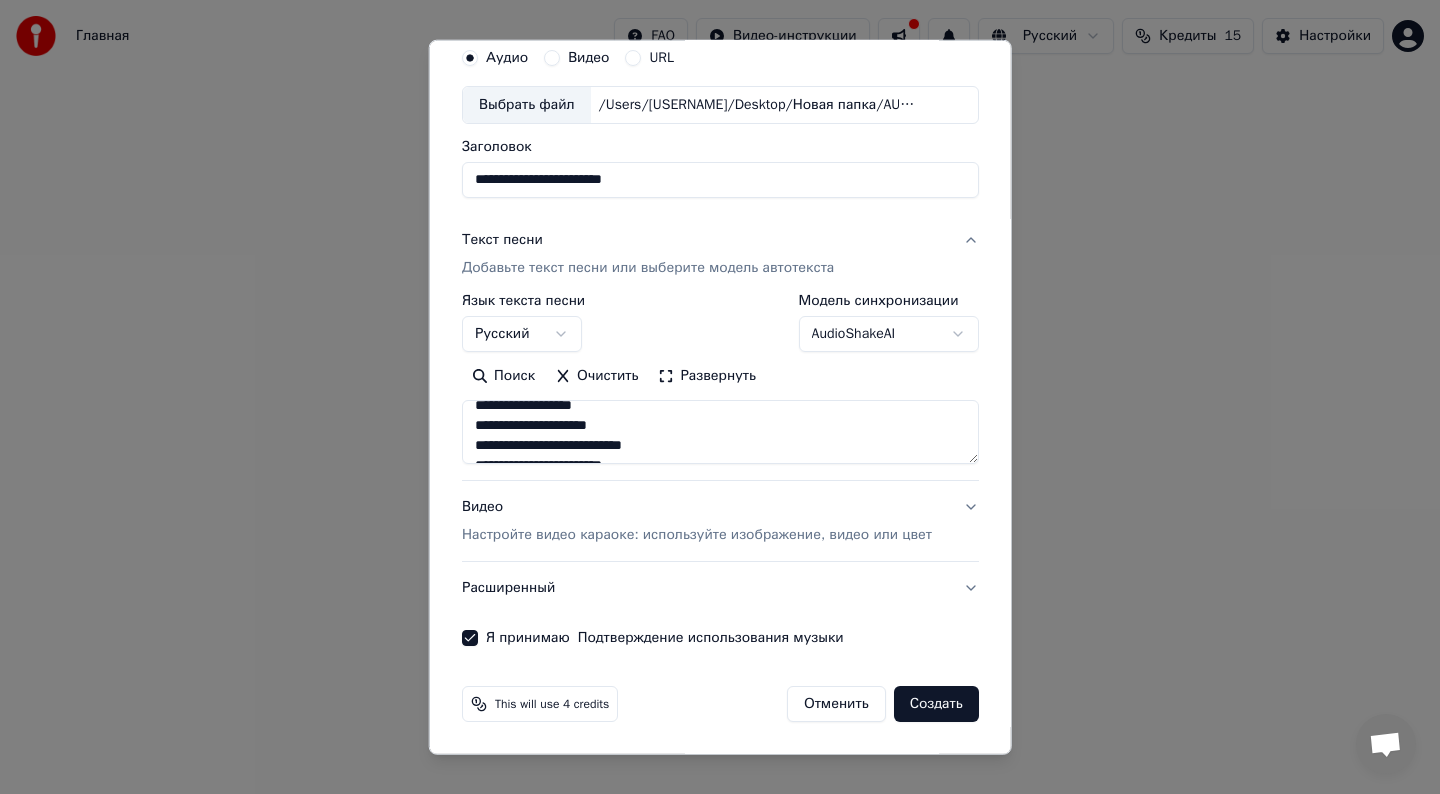 click at bounding box center [720, 432] 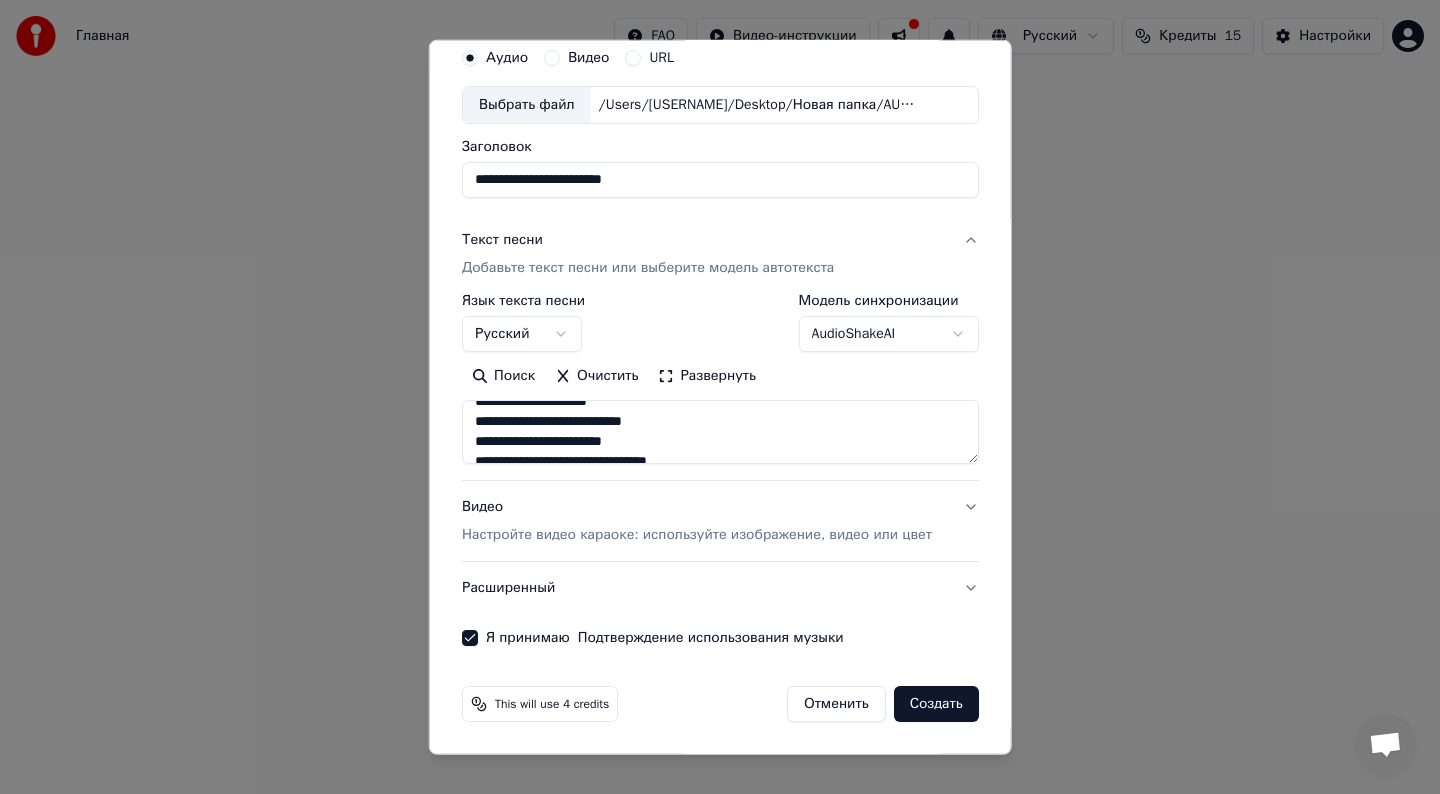 scroll, scrollTop: 73, scrollLeft: 0, axis: vertical 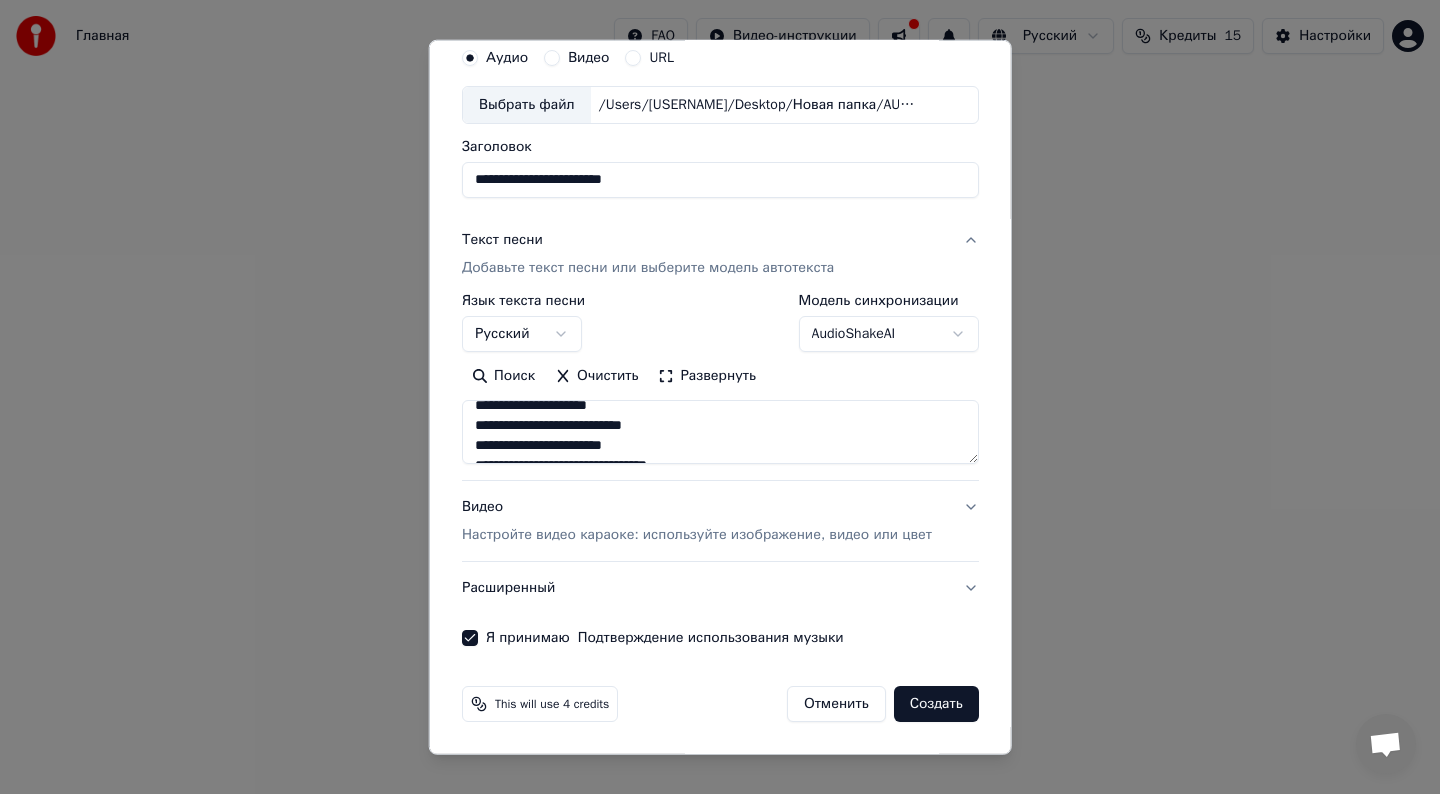 click at bounding box center (720, 432) 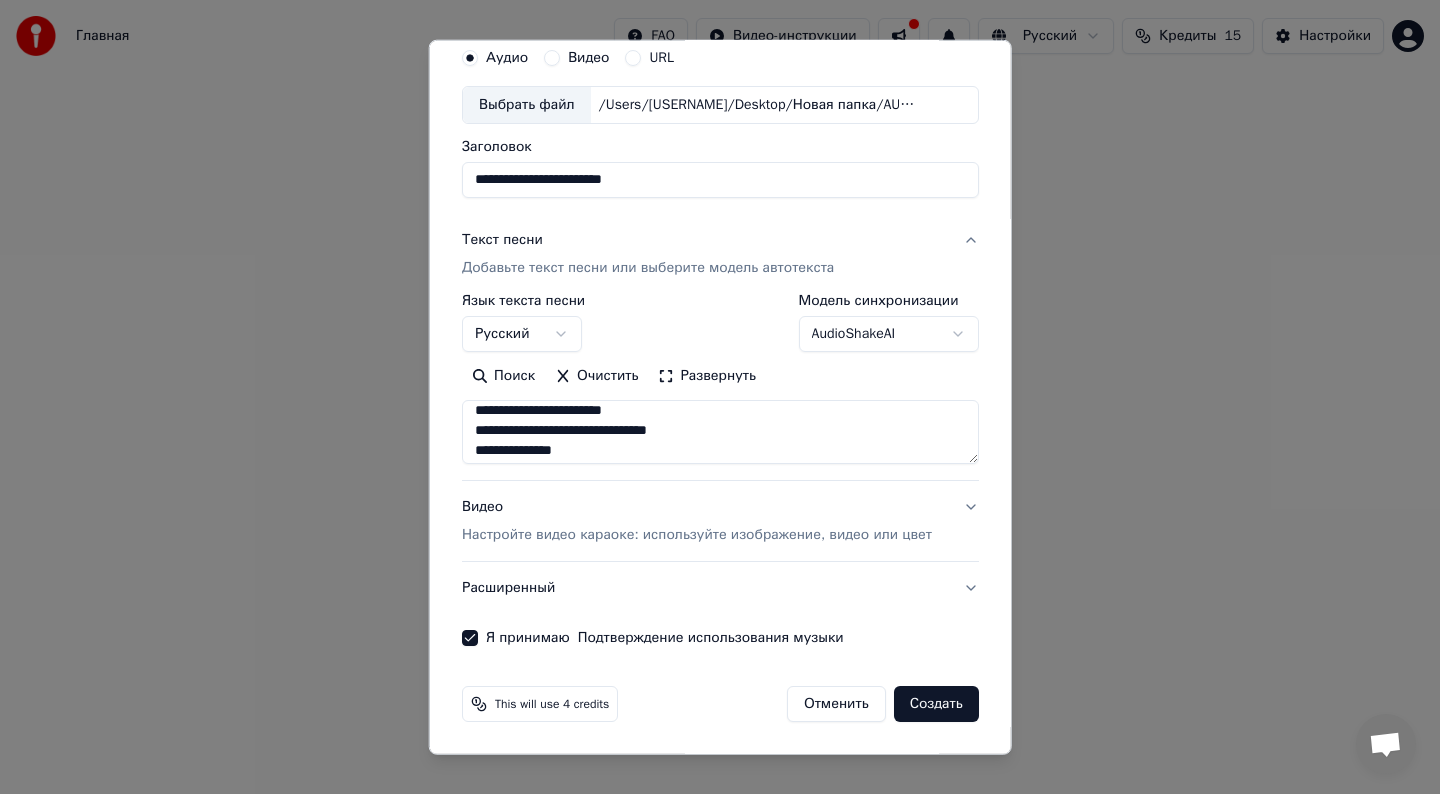 scroll, scrollTop: 120, scrollLeft: 0, axis: vertical 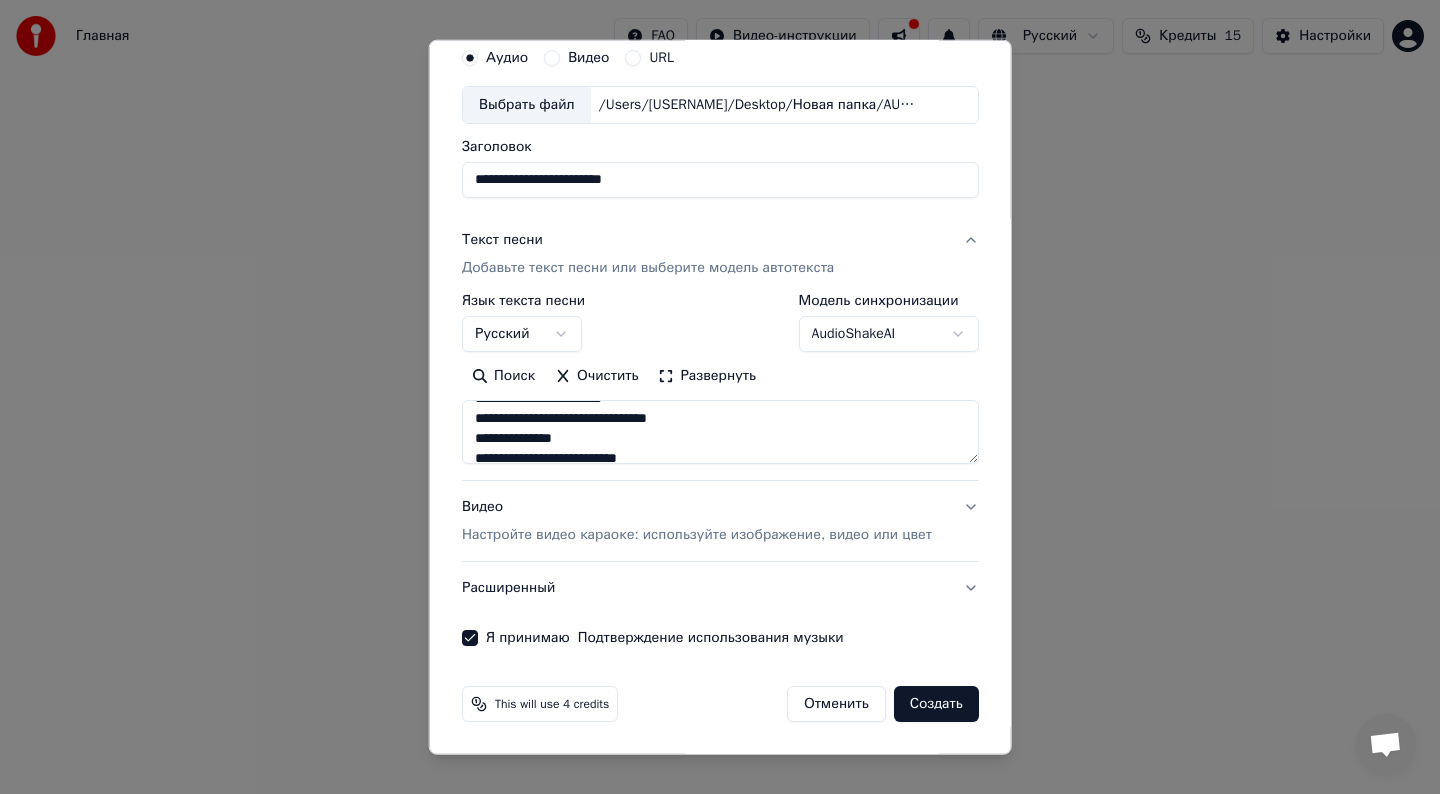 click at bounding box center (720, 432) 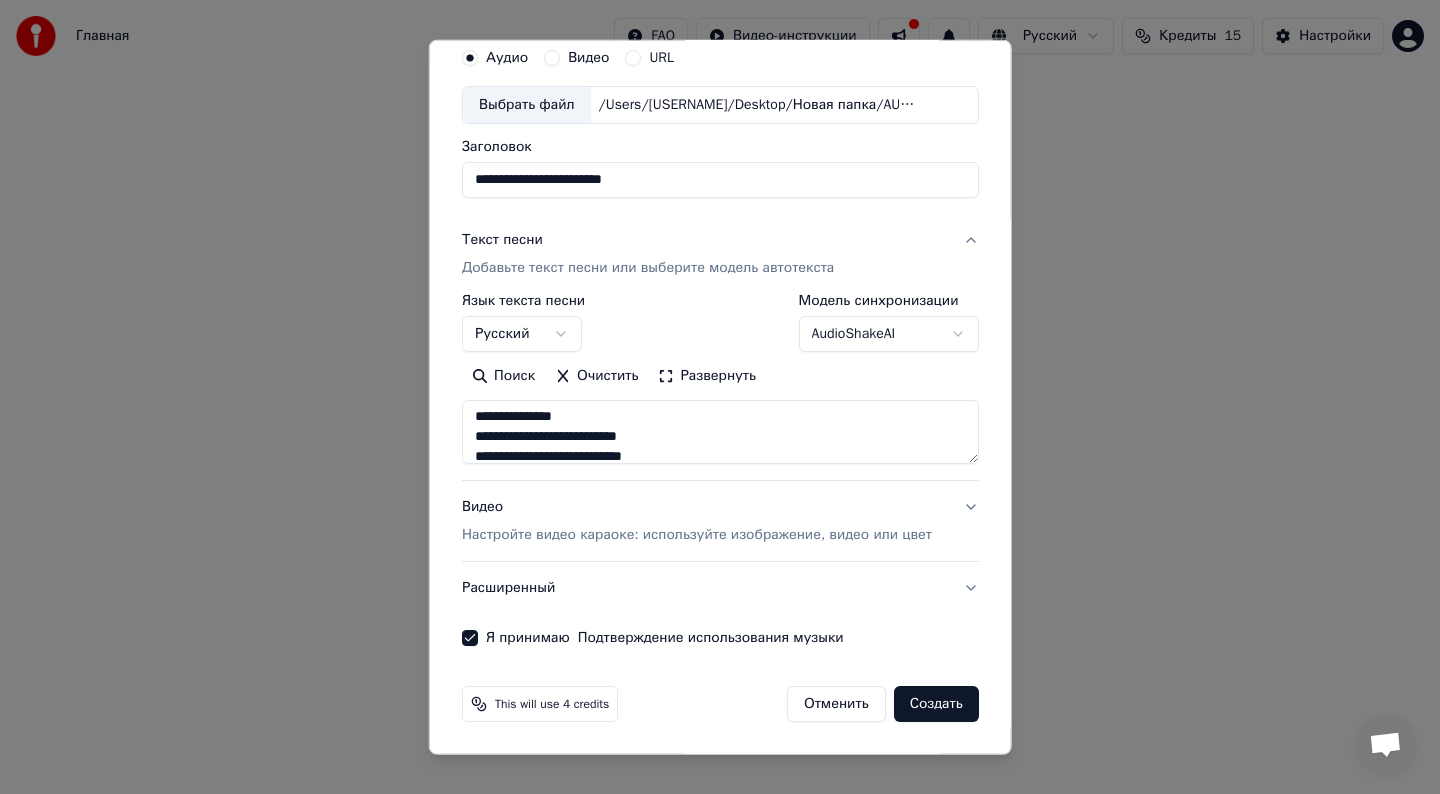 scroll, scrollTop: 157, scrollLeft: 0, axis: vertical 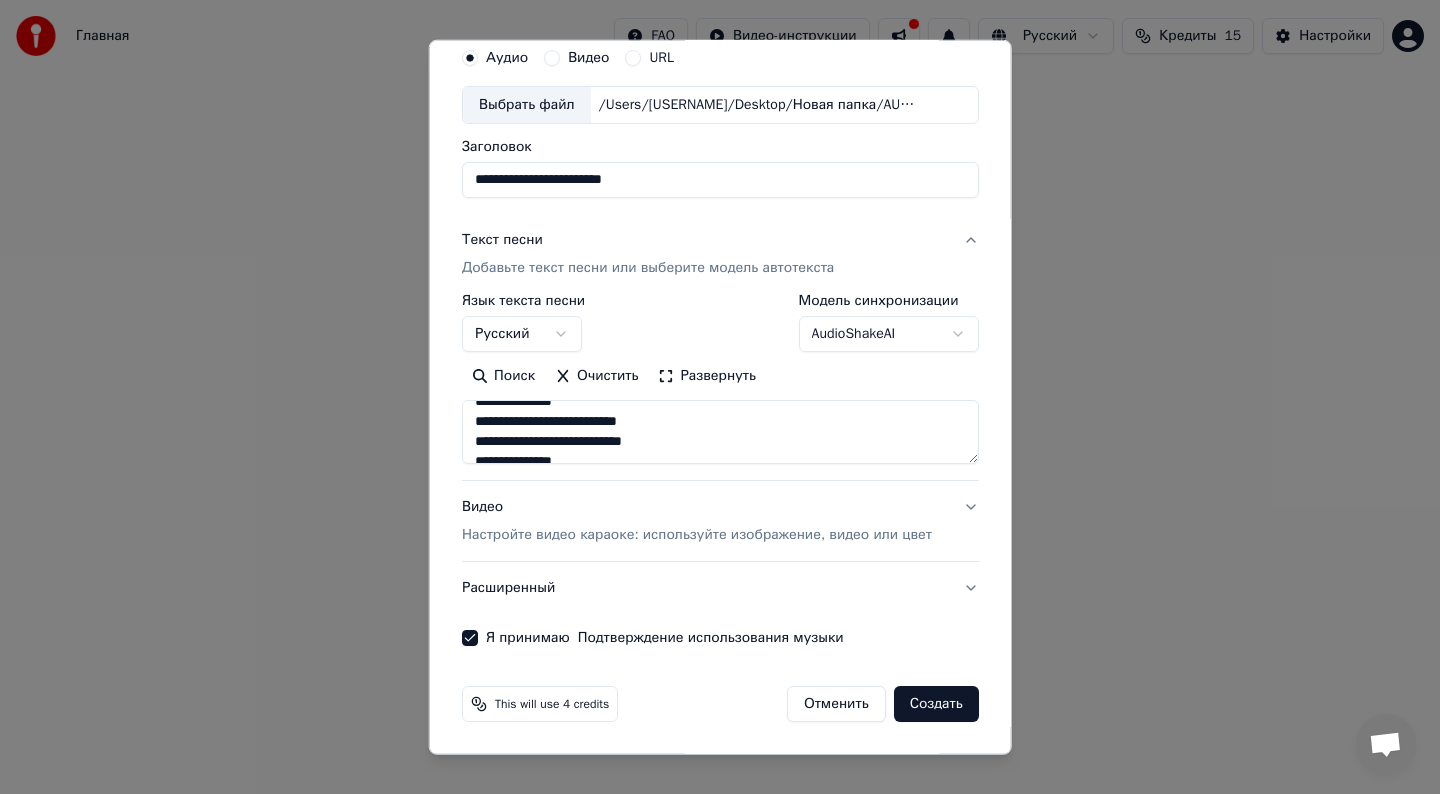 click at bounding box center (720, 432) 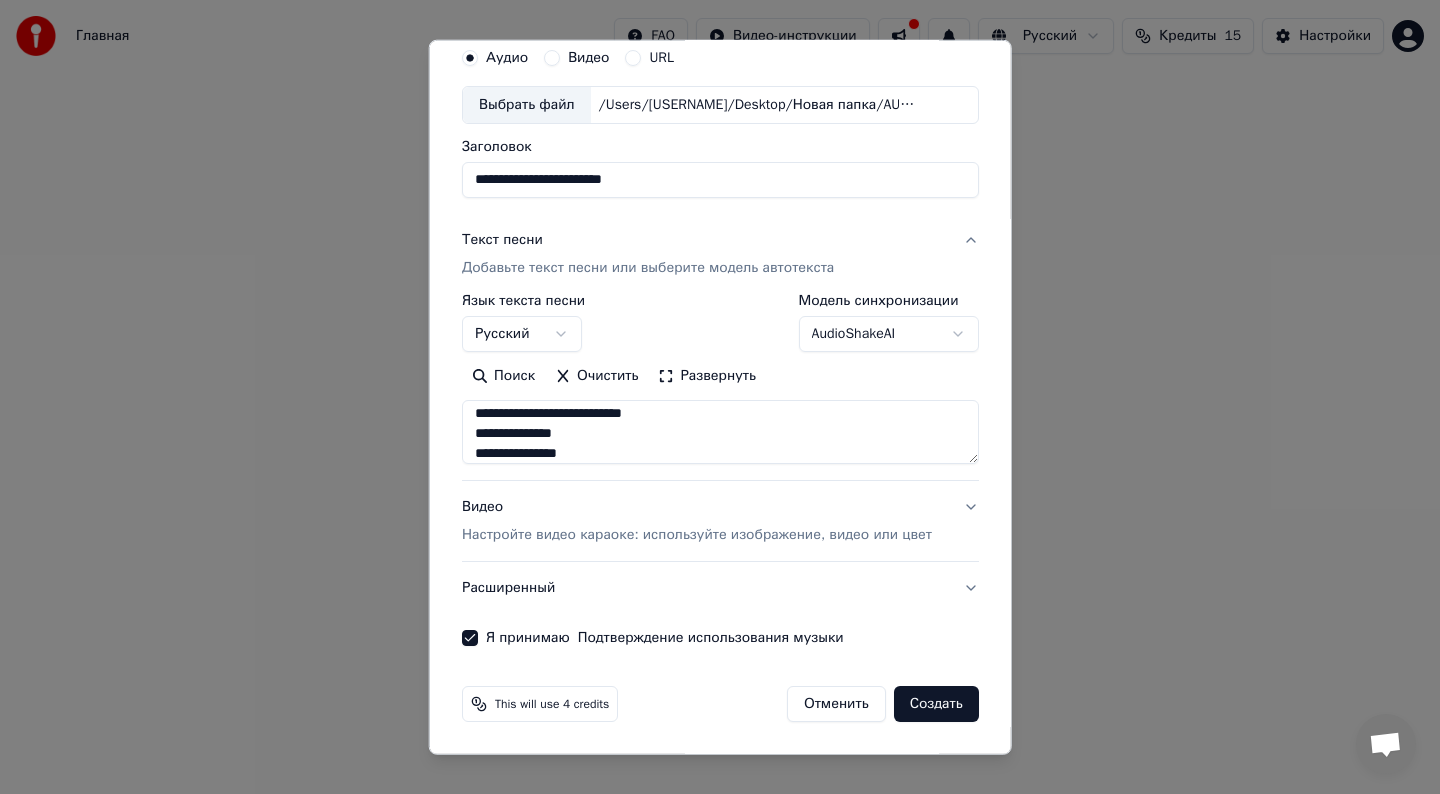 click at bounding box center [720, 432] 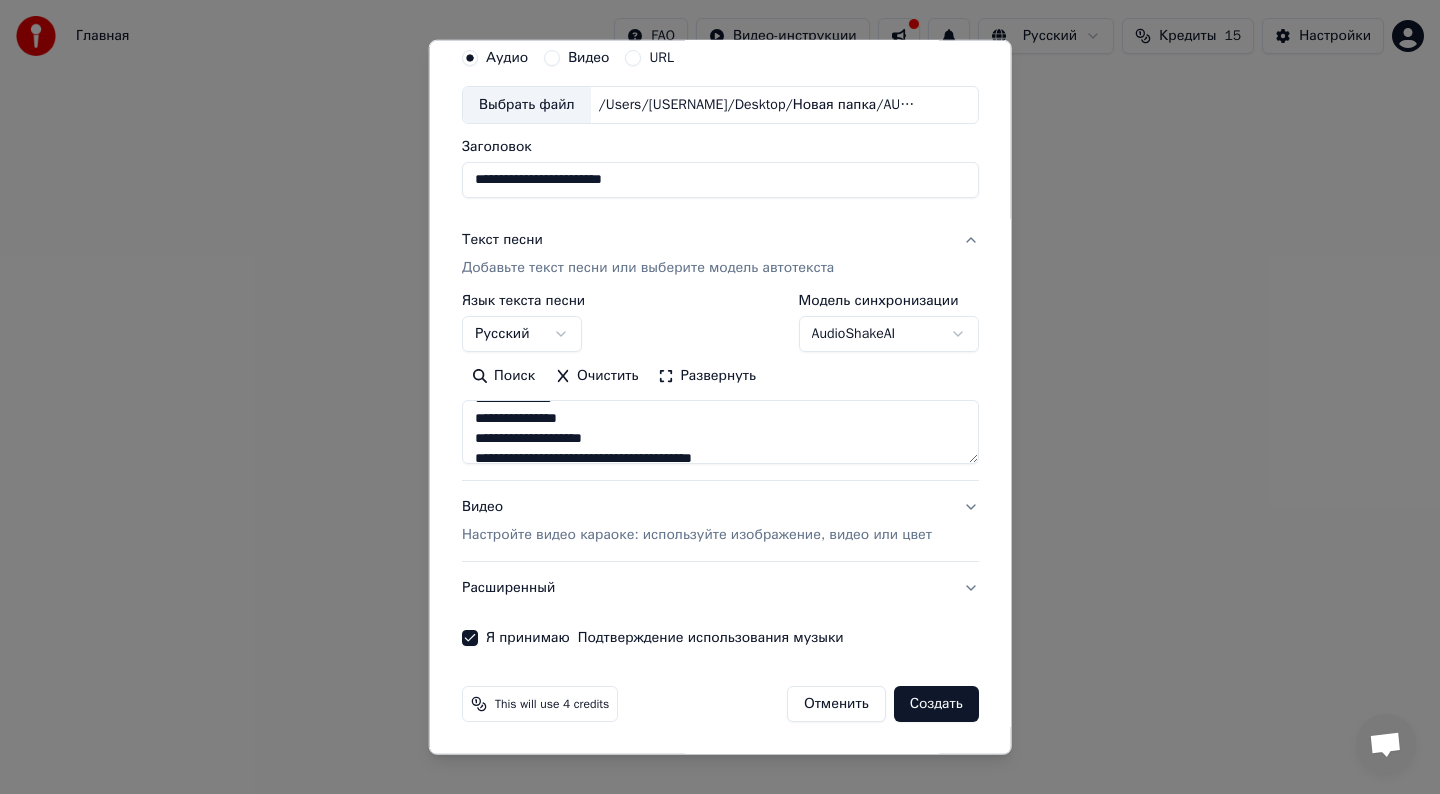 click at bounding box center [720, 432] 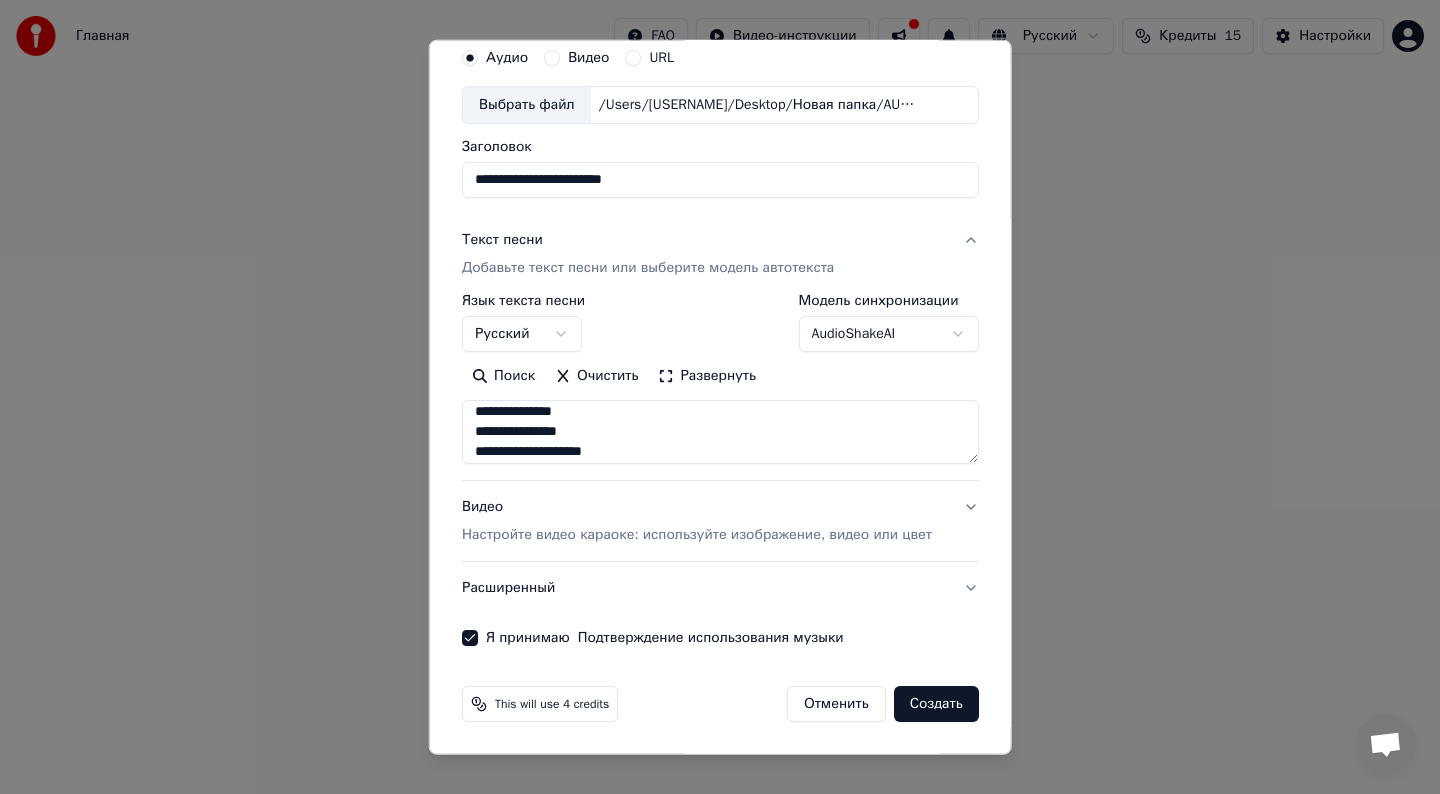 click at bounding box center [720, 432] 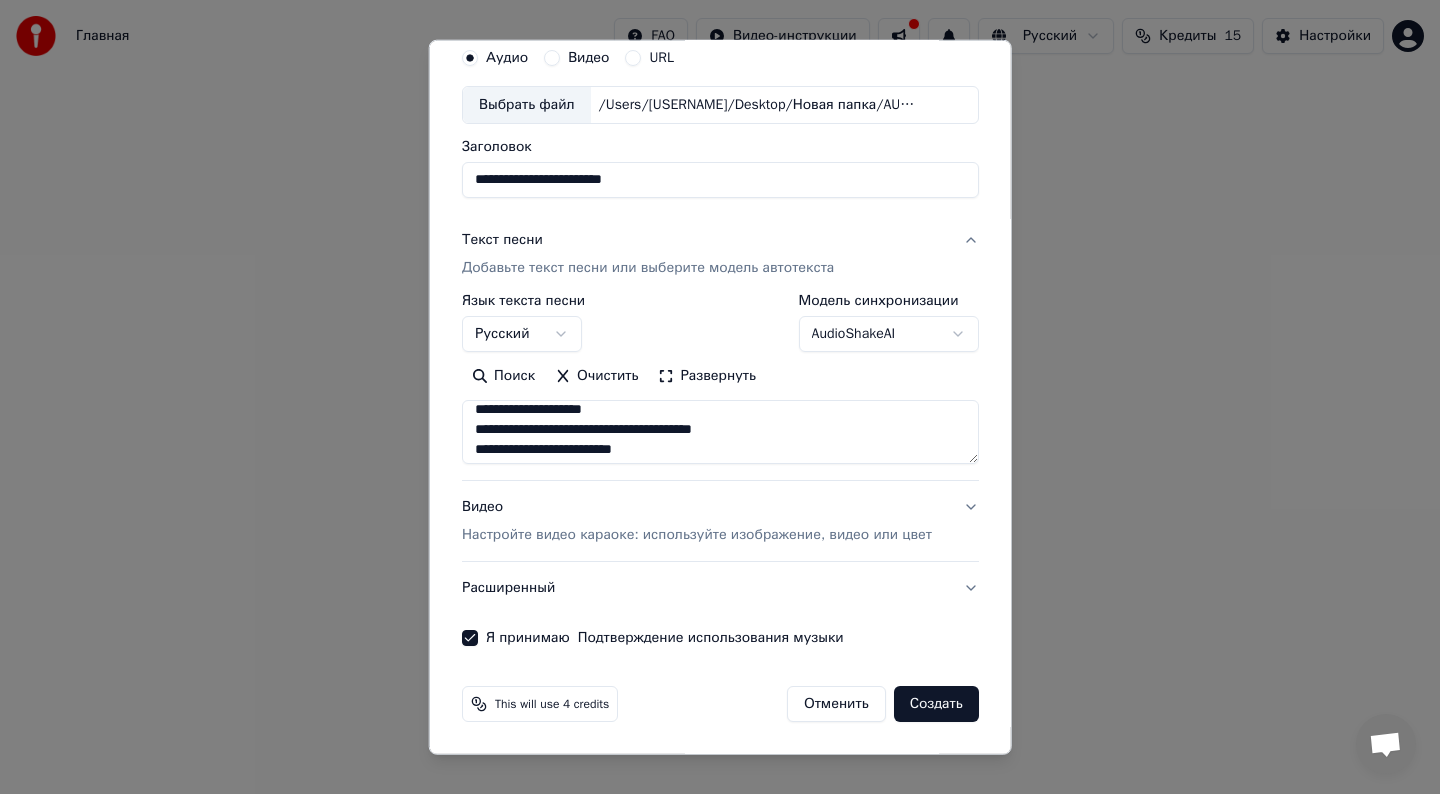 scroll, scrollTop: 252, scrollLeft: 0, axis: vertical 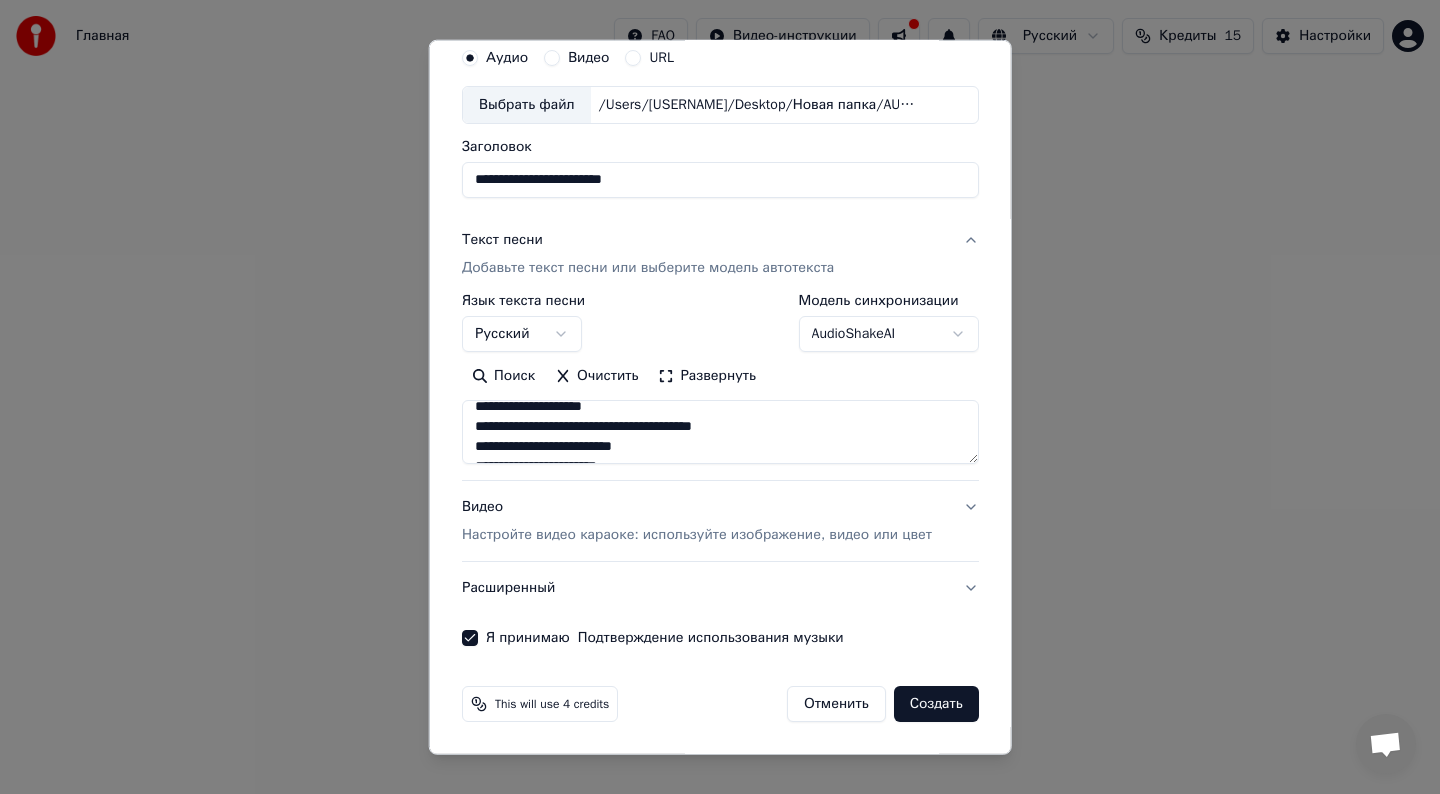 click at bounding box center (720, 432) 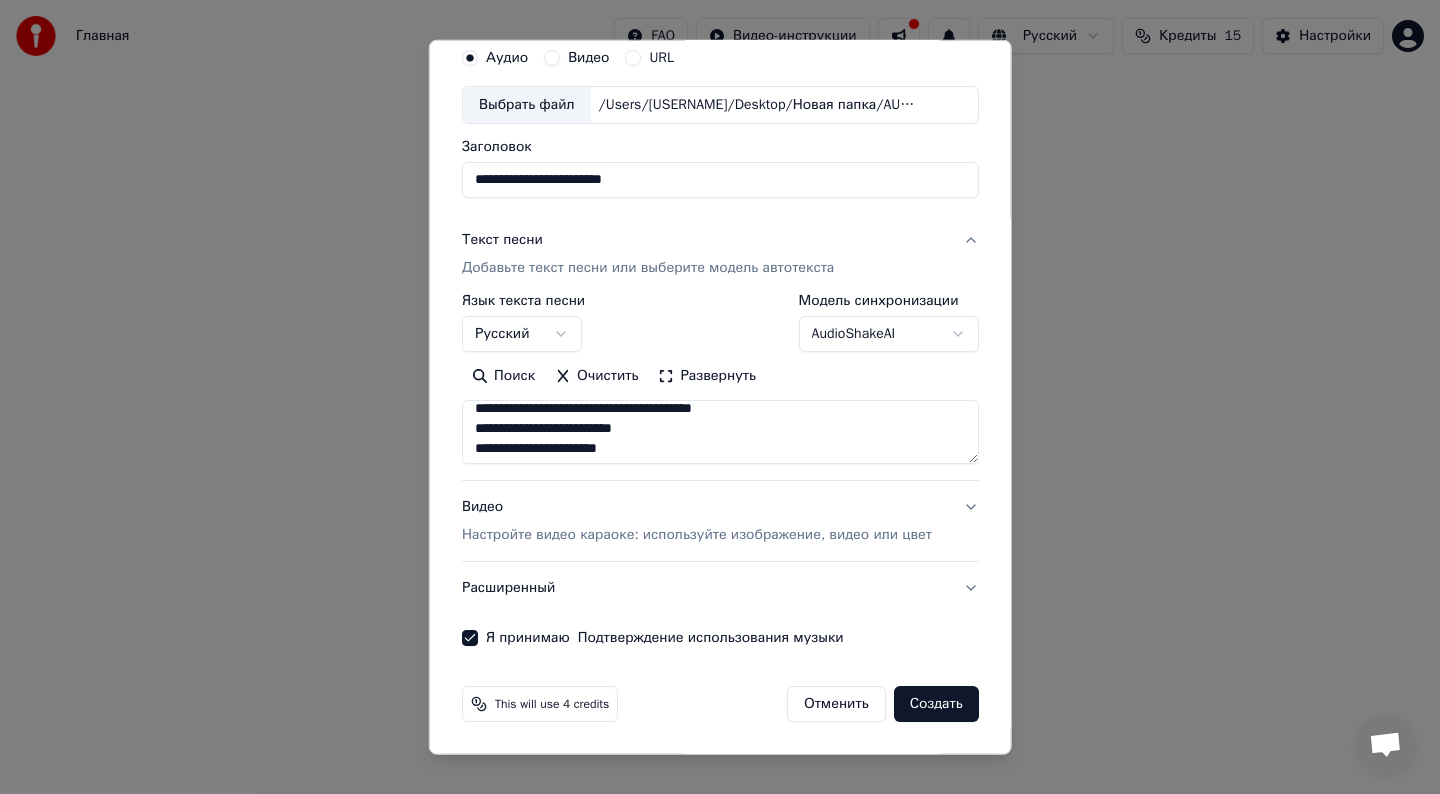 click at bounding box center [720, 432] 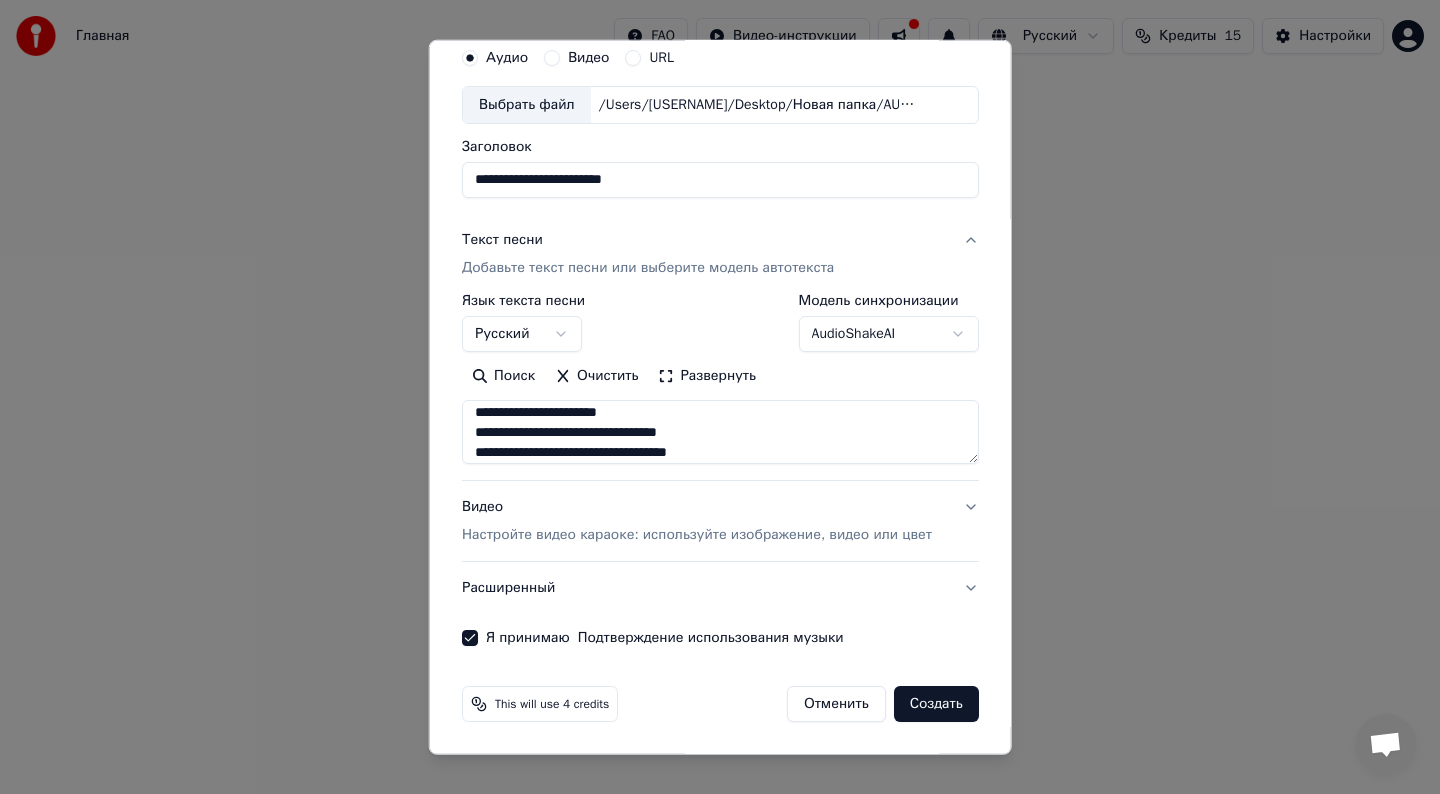 click at bounding box center [720, 432] 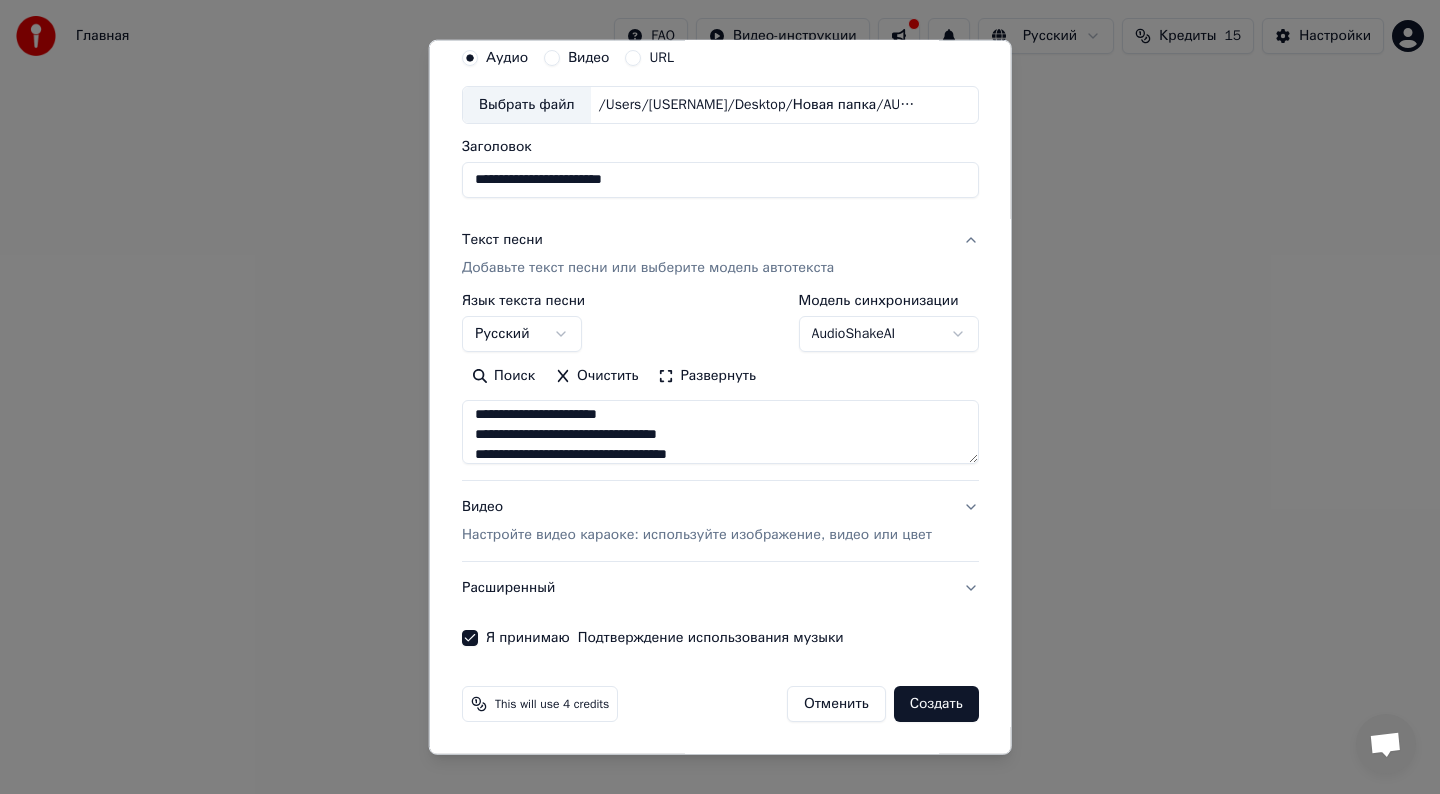scroll, scrollTop: 308, scrollLeft: 0, axis: vertical 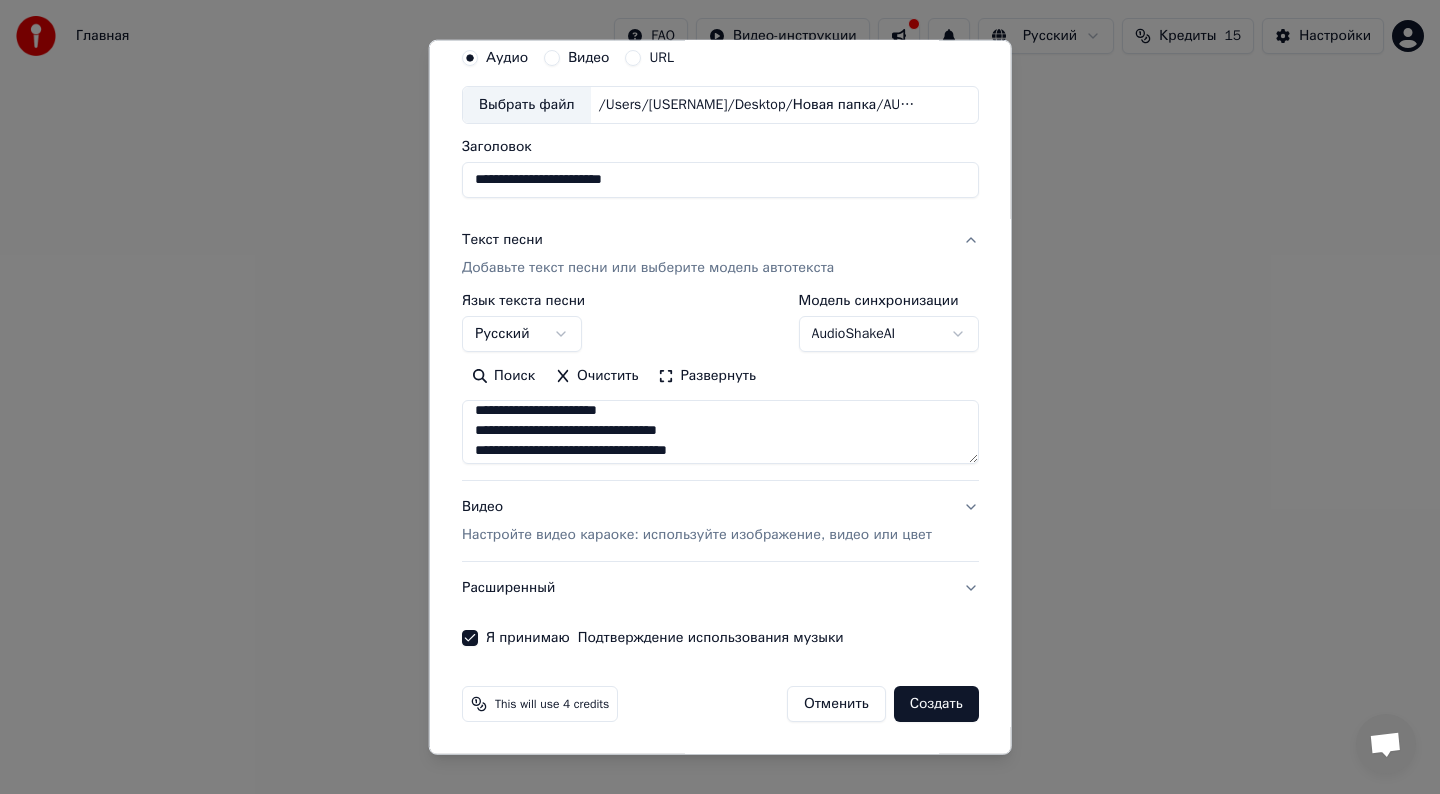 drag, startPoint x: 514, startPoint y: 431, endPoint x: 444, endPoint y: 428, distance: 70.064255 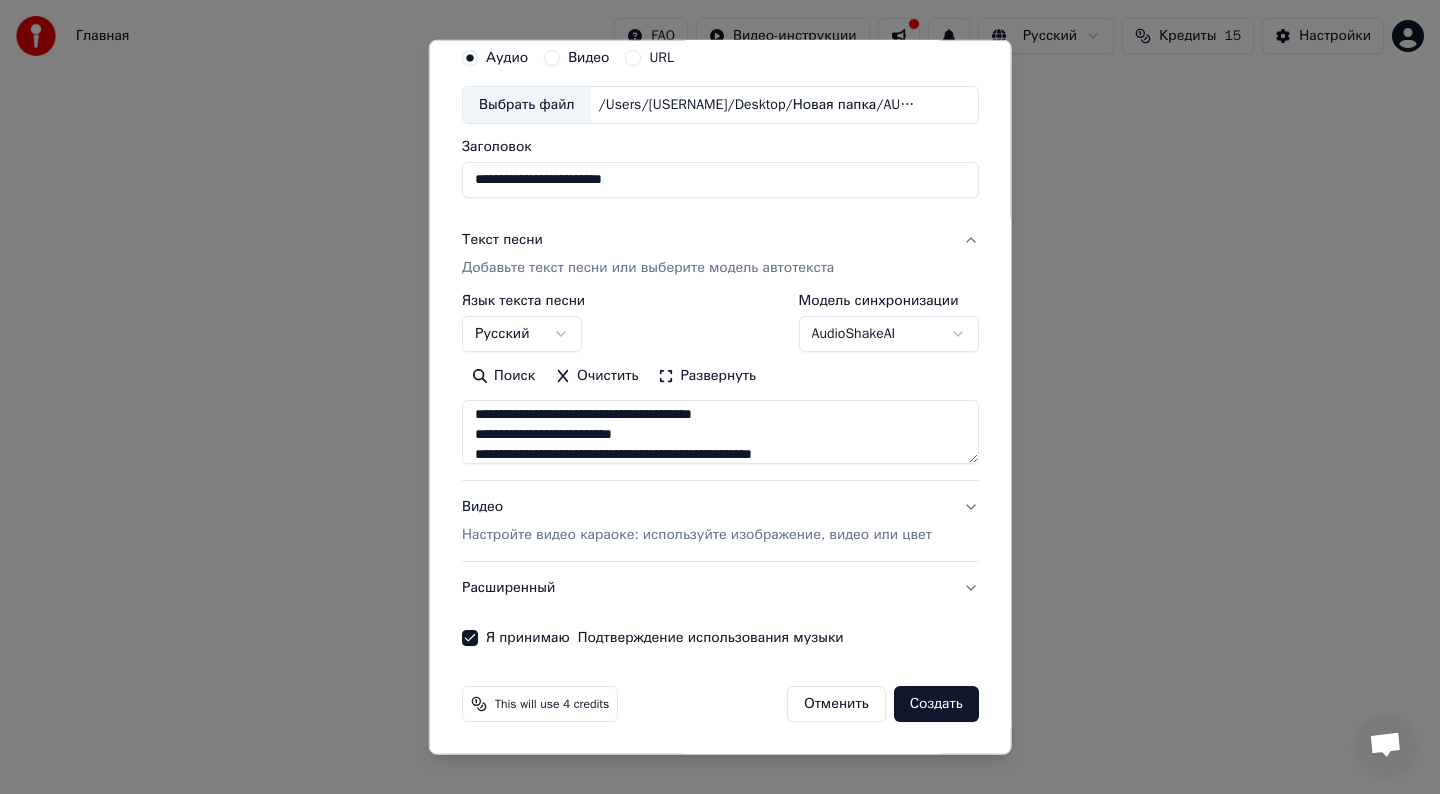 scroll, scrollTop: 0, scrollLeft: 0, axis: both 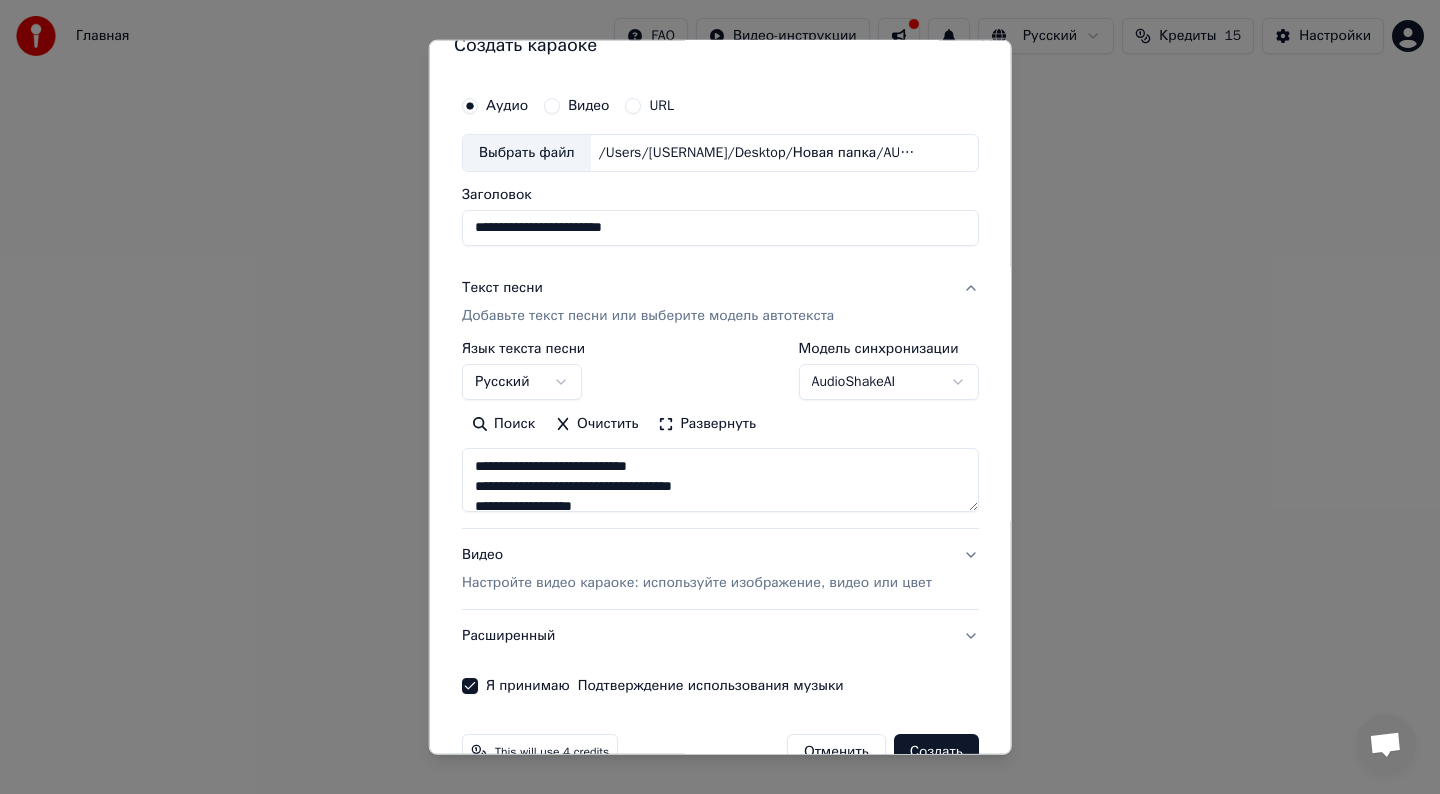 click at bounding box center [720, 480] 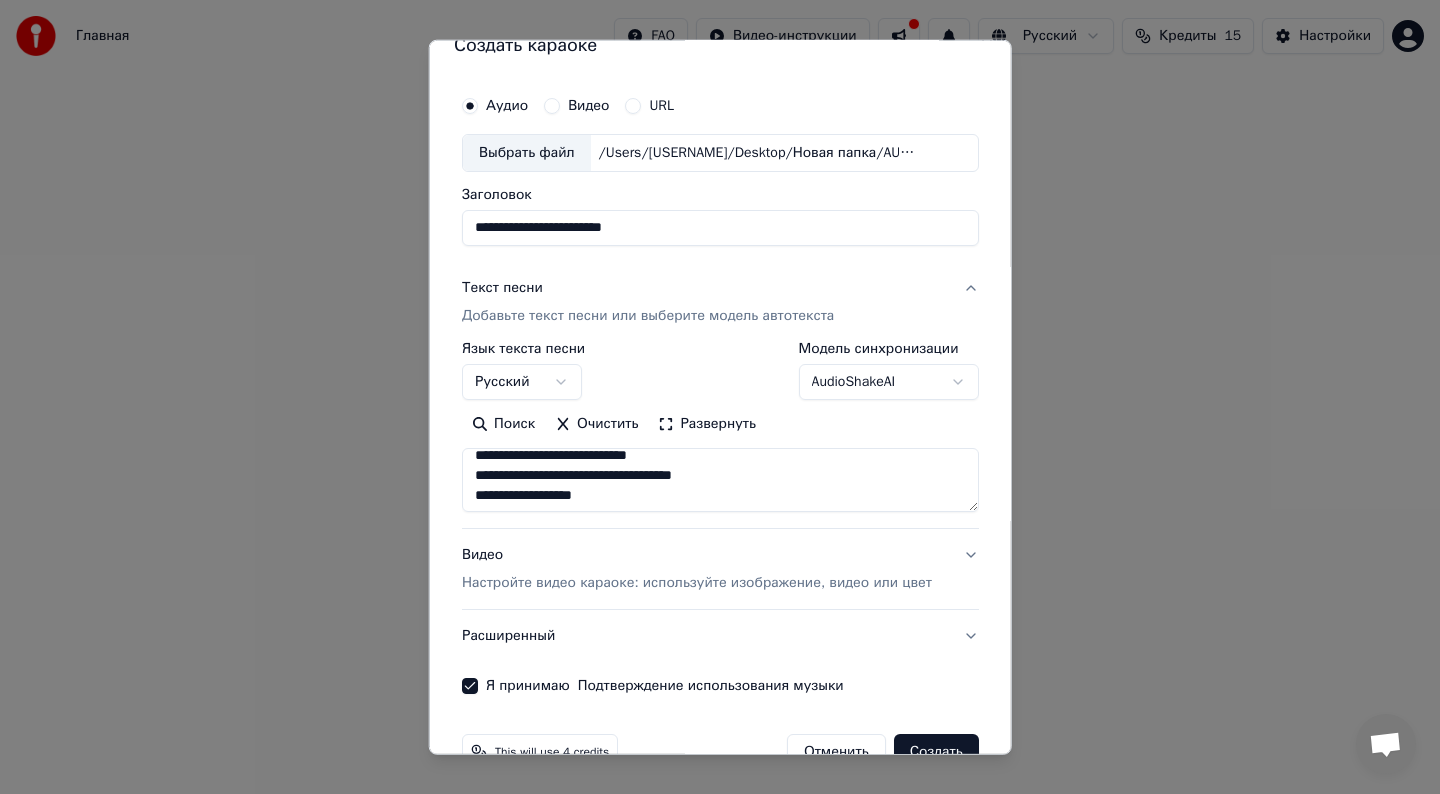 scroll, scrollTop: 0, scrollLeft: 0, axis: both 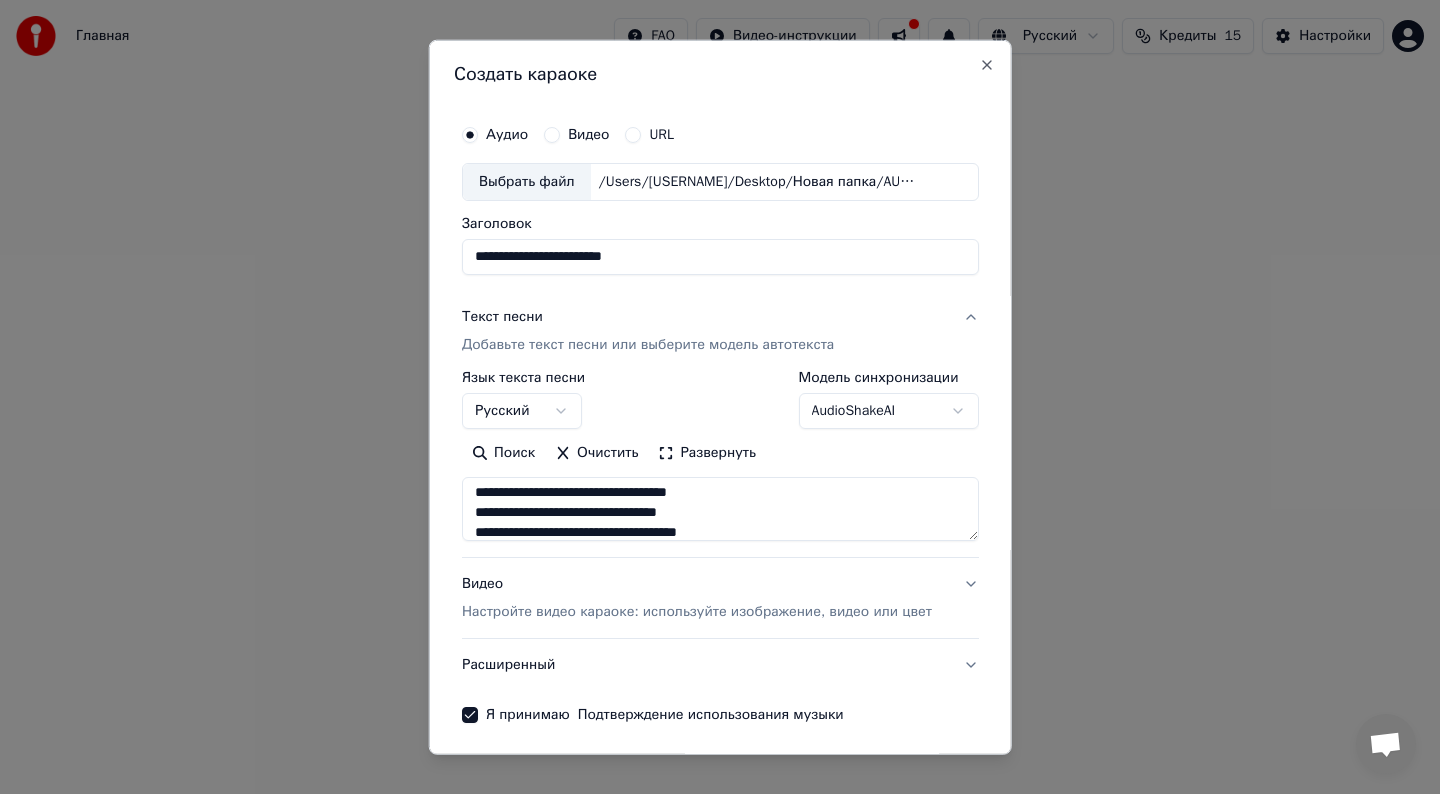 drag, startPoint x: 516, startPoint y: 515, endPoint x: 458, endPoint y: 515, distance: 58 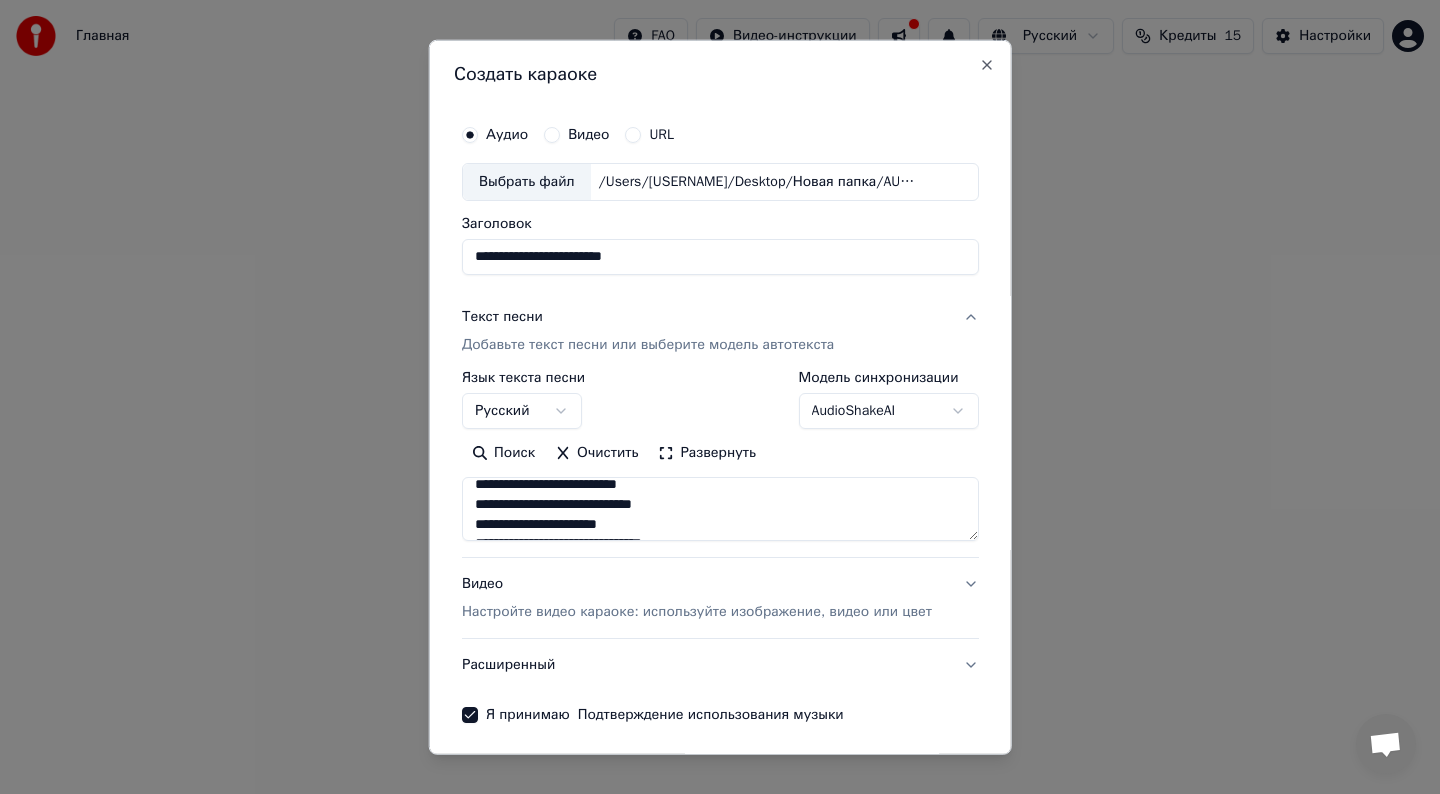 scroll, scrollTop: 536, scrollLeft: 0, axis: vertical 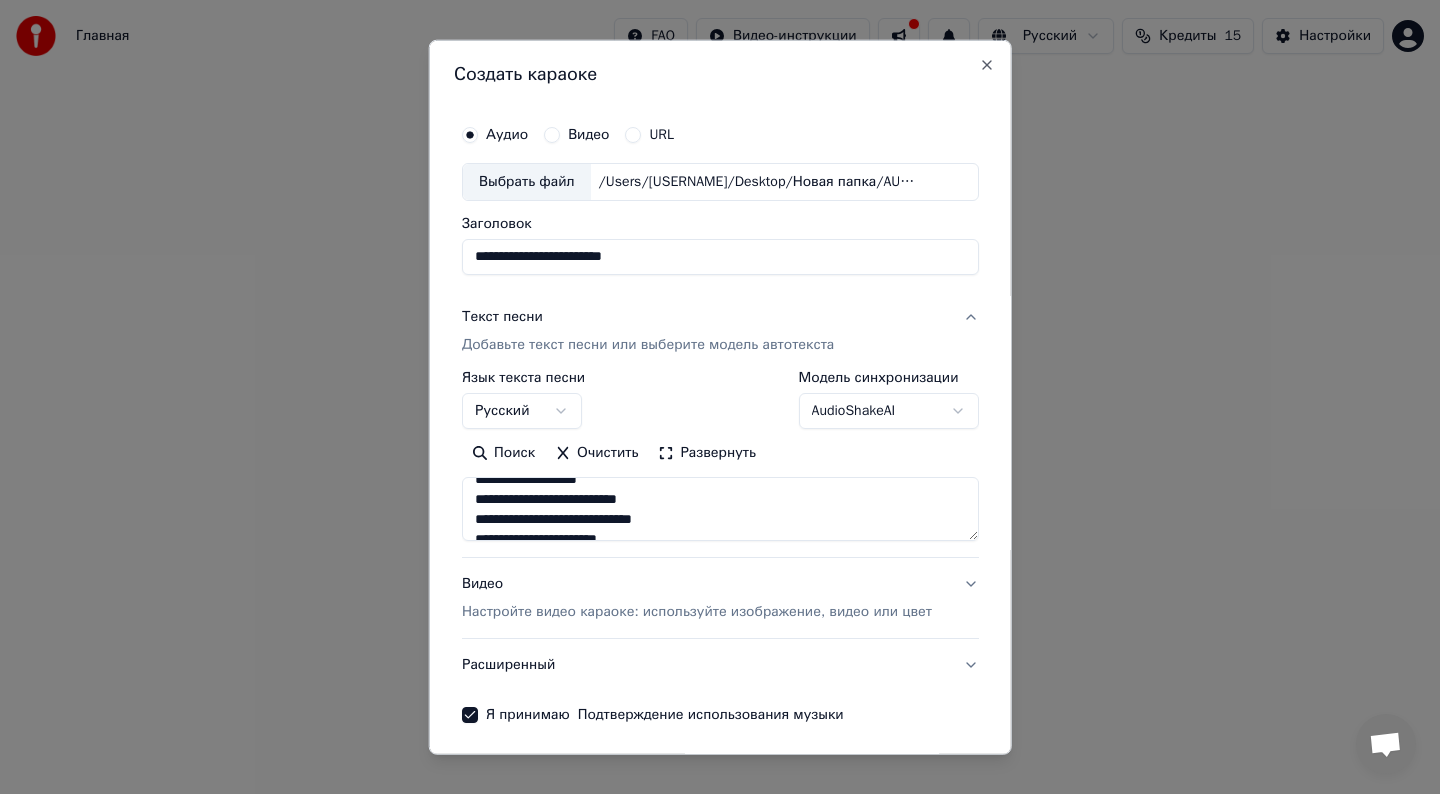 drag, startPoint x: 480, startPoint y: 518, endPoint x: 465, endPoint y: 518, distance: 15 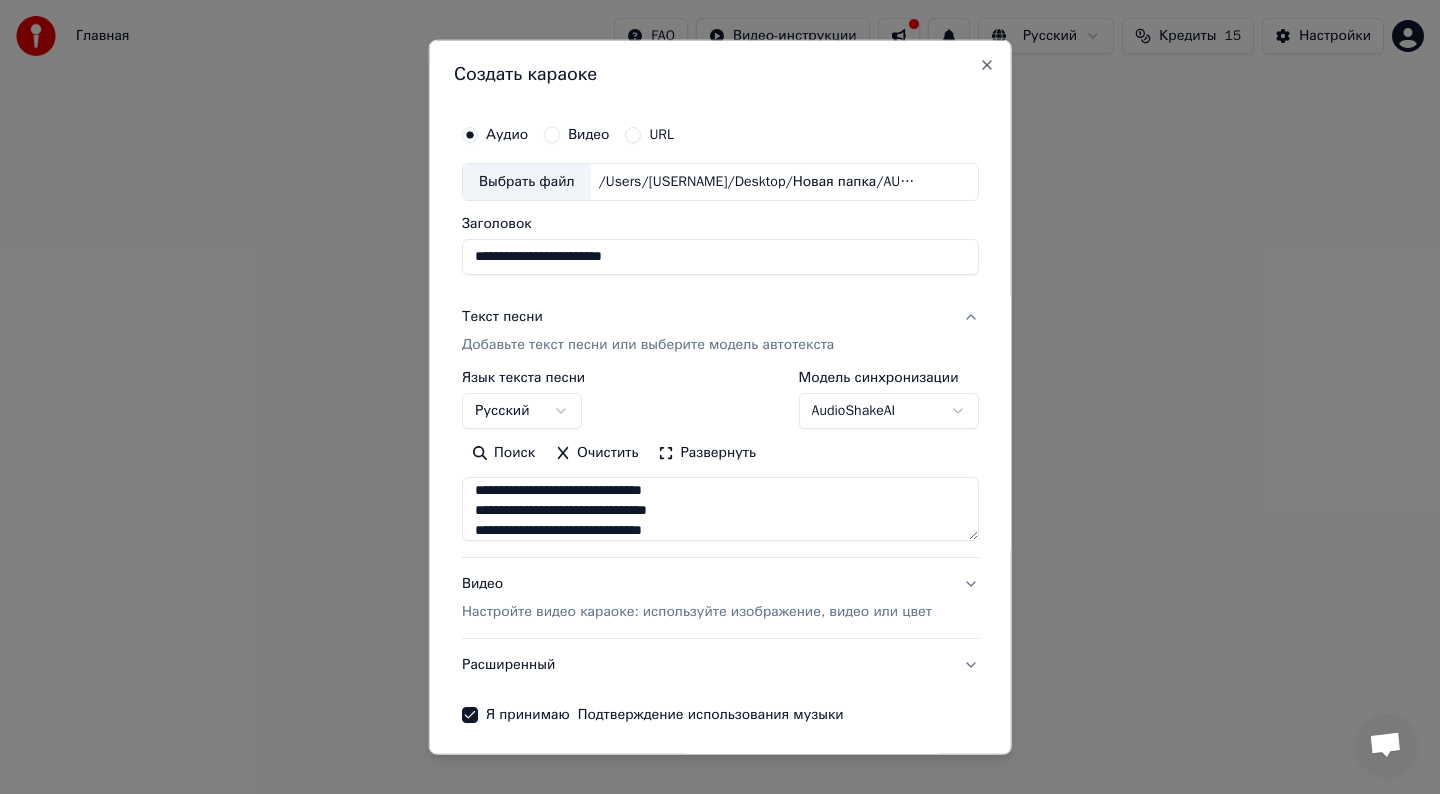 scroll, scrollTop: 606, scrollLeft: 0, axis: vertical 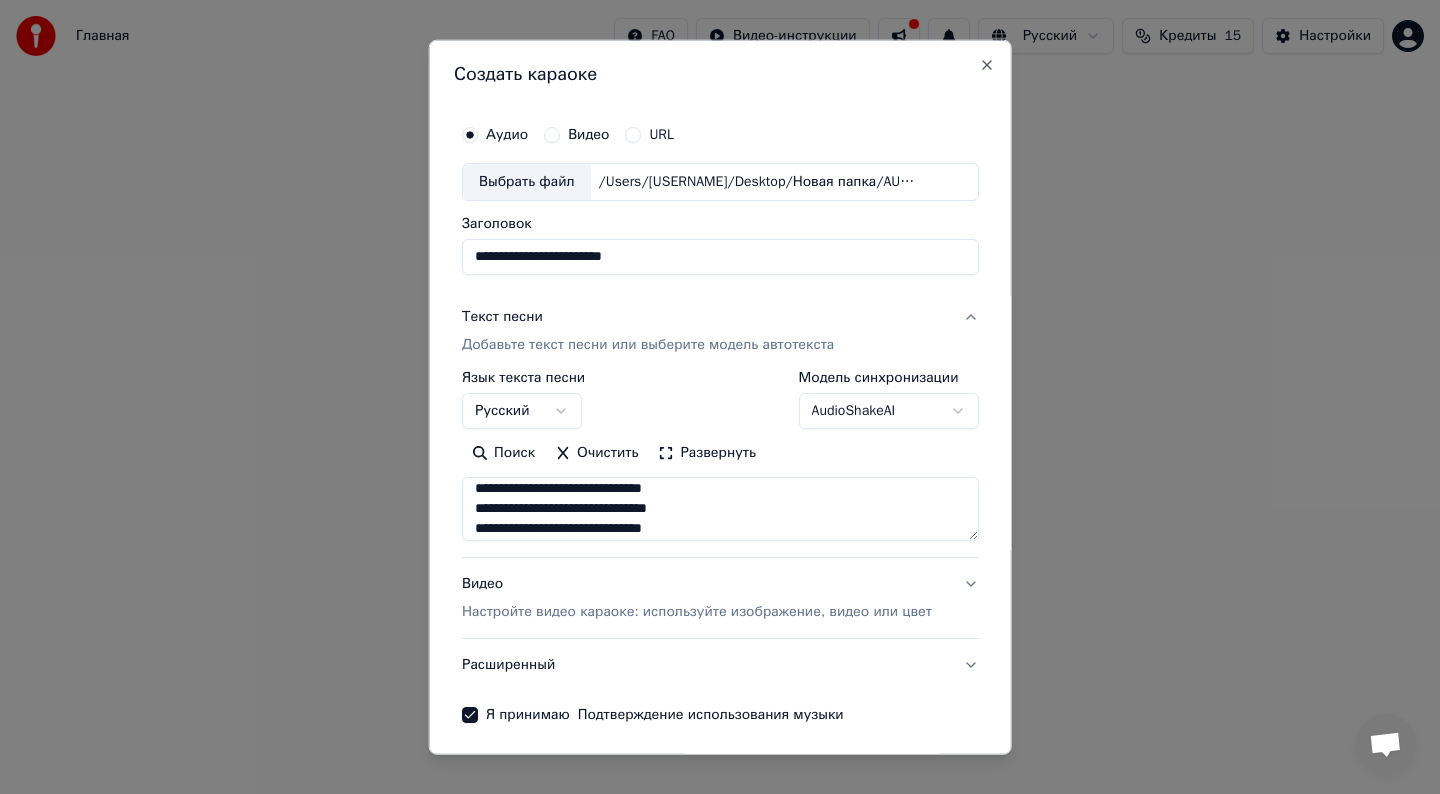 click at bounding box center (720, 509) 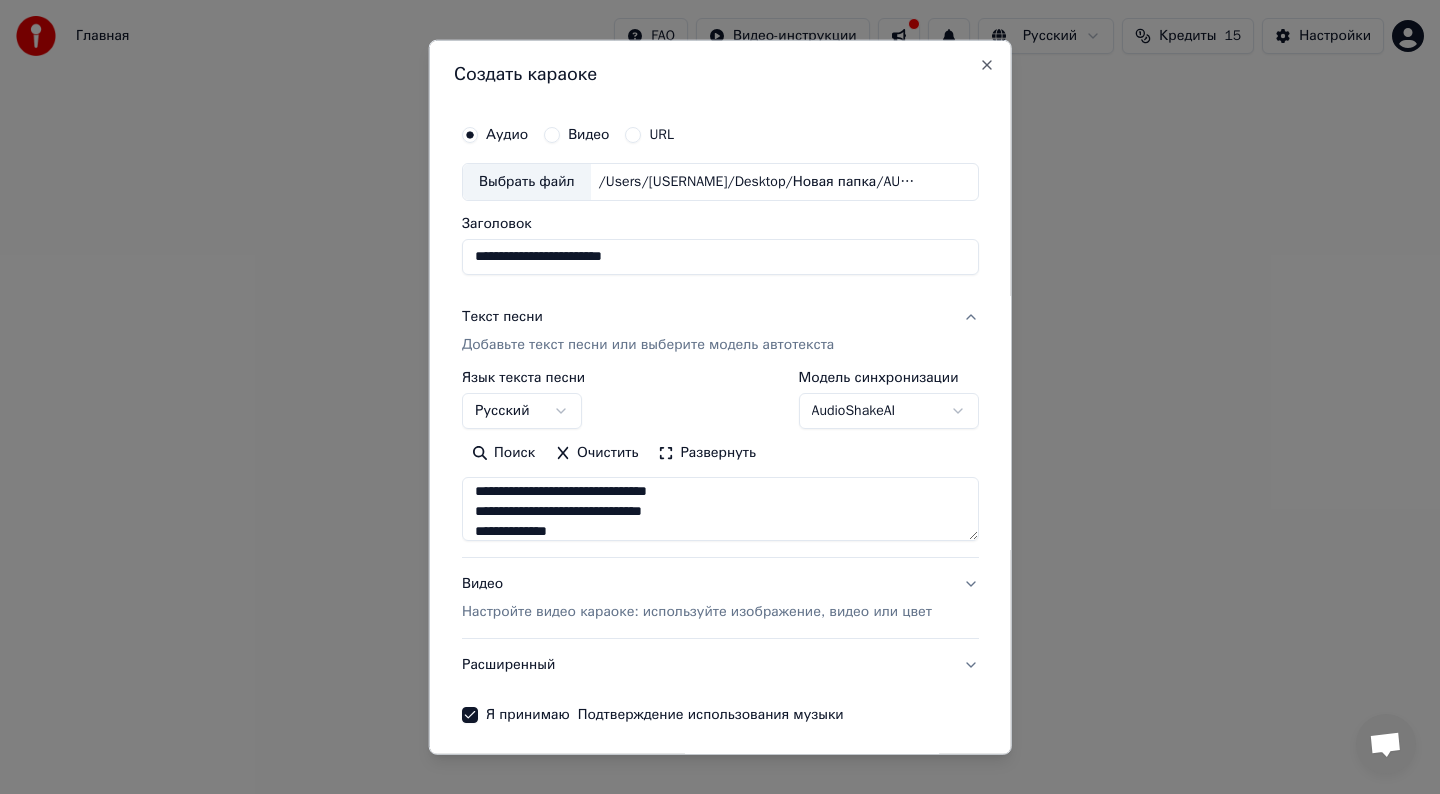 click at bounding box center [720, 509] 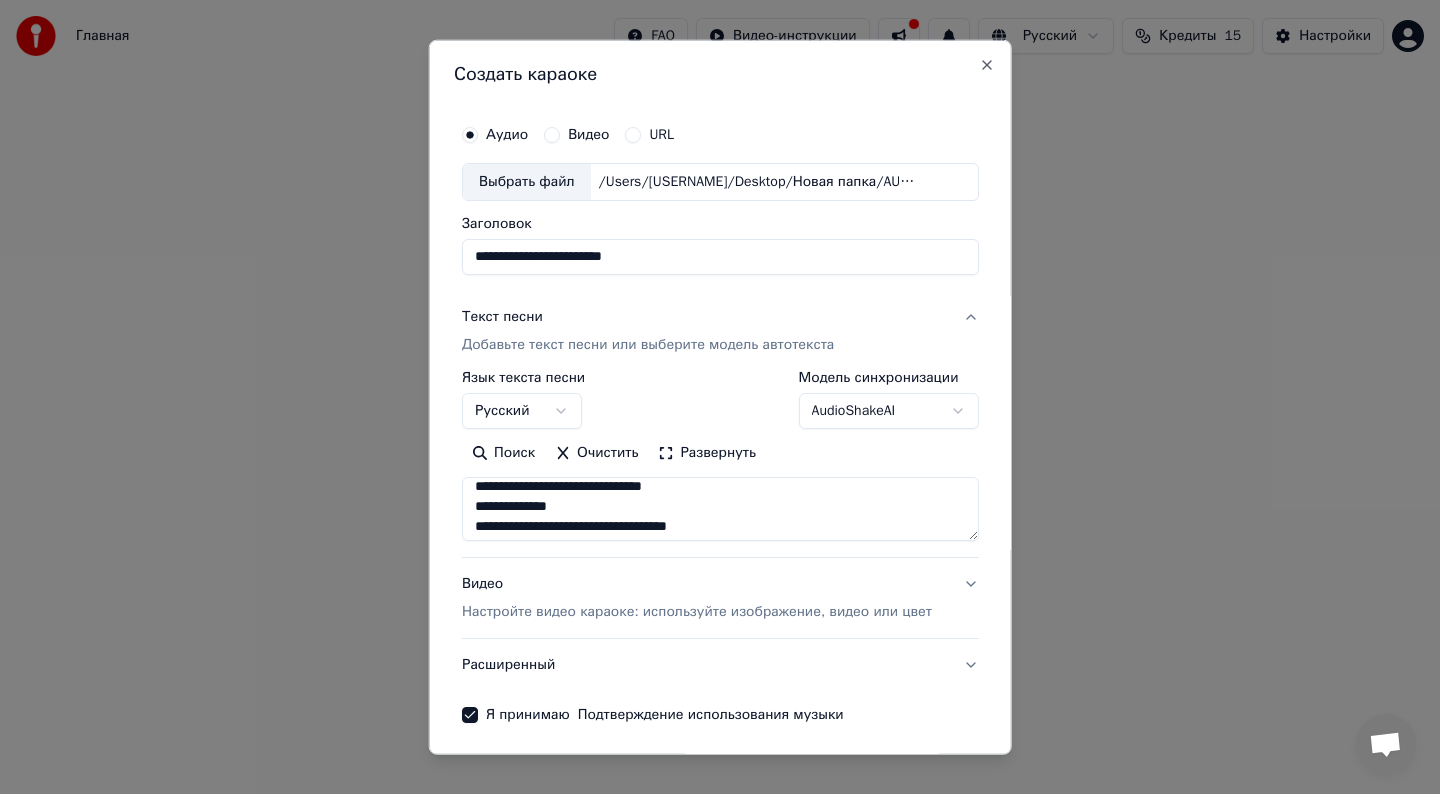 scroll, scrollTop: 627, scrollLeft: 0, axis: vertical 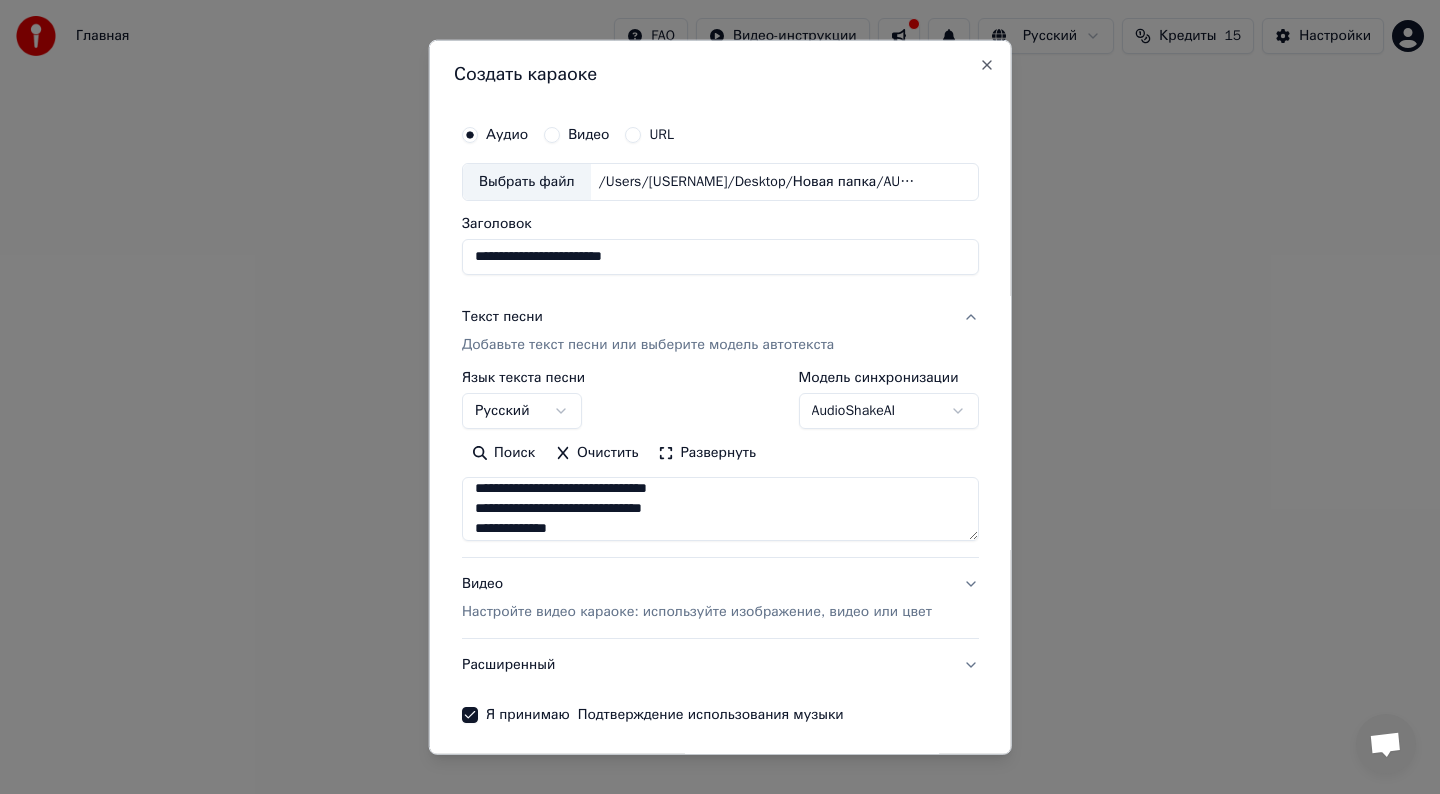 click at bounding box center (720, 509) 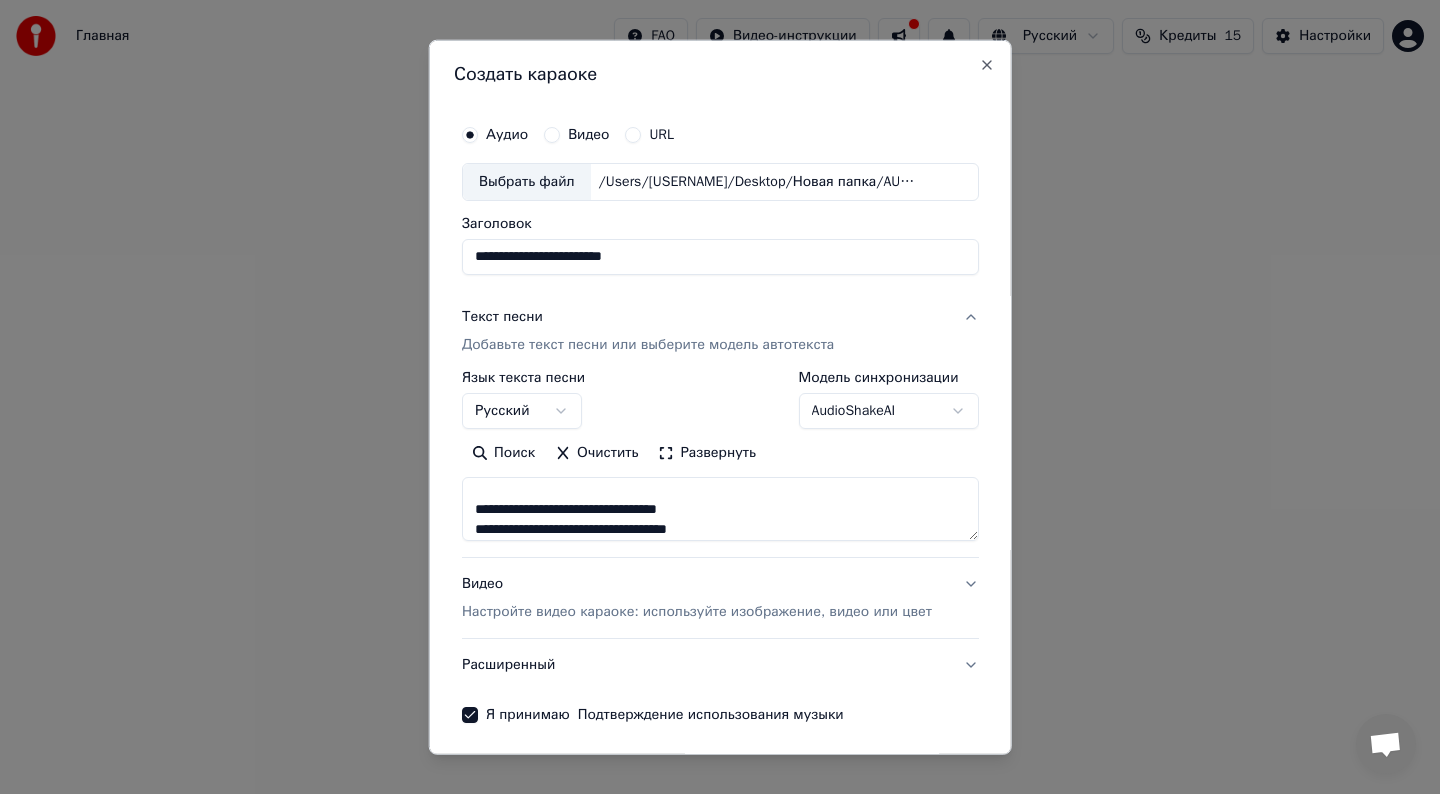 scroll, scrollTop: 766, scrollLeft: 0, axis: vertical 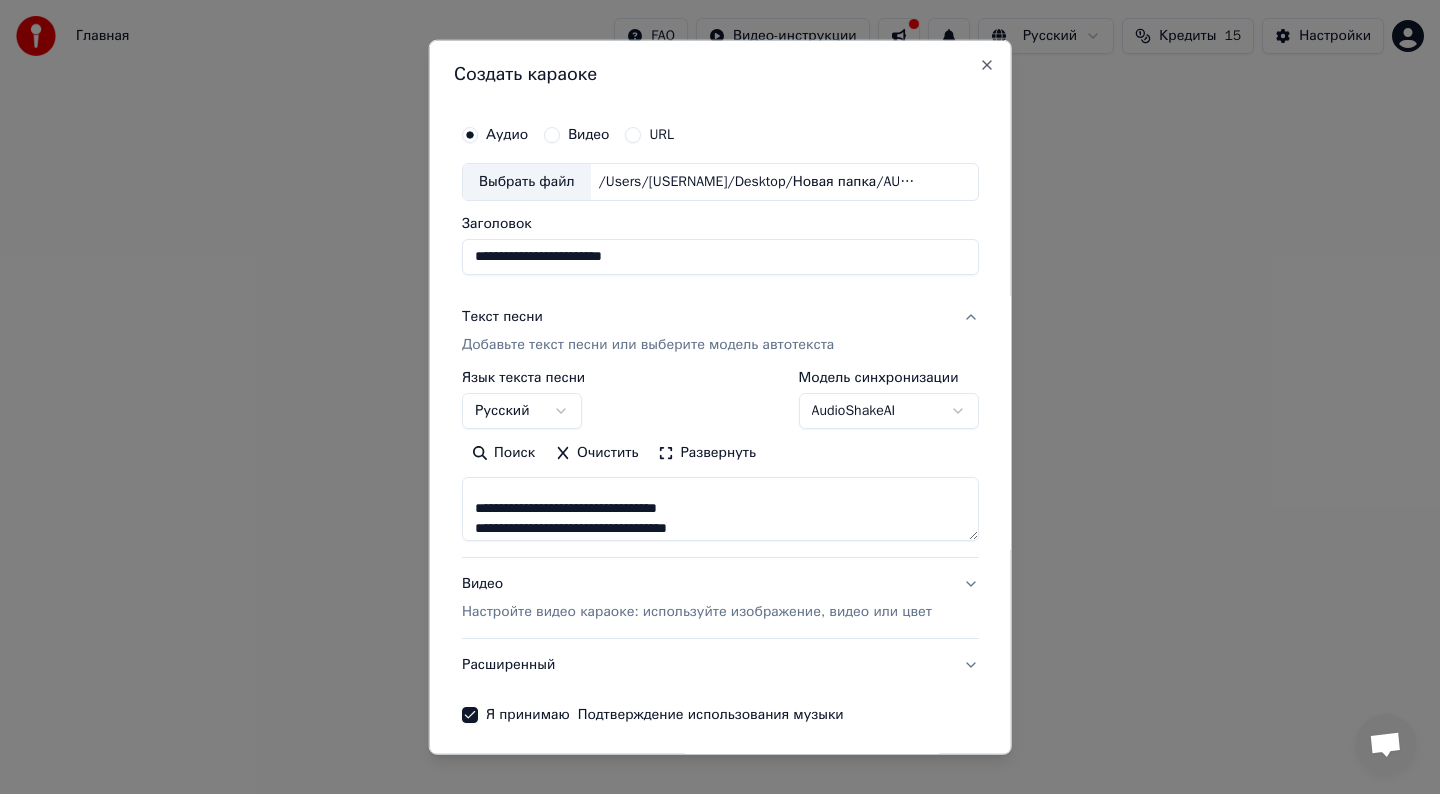 drag, startPoint x: 518, startPoint y: 506, endPoint x: 465, endPoint y: 506, distance: 53 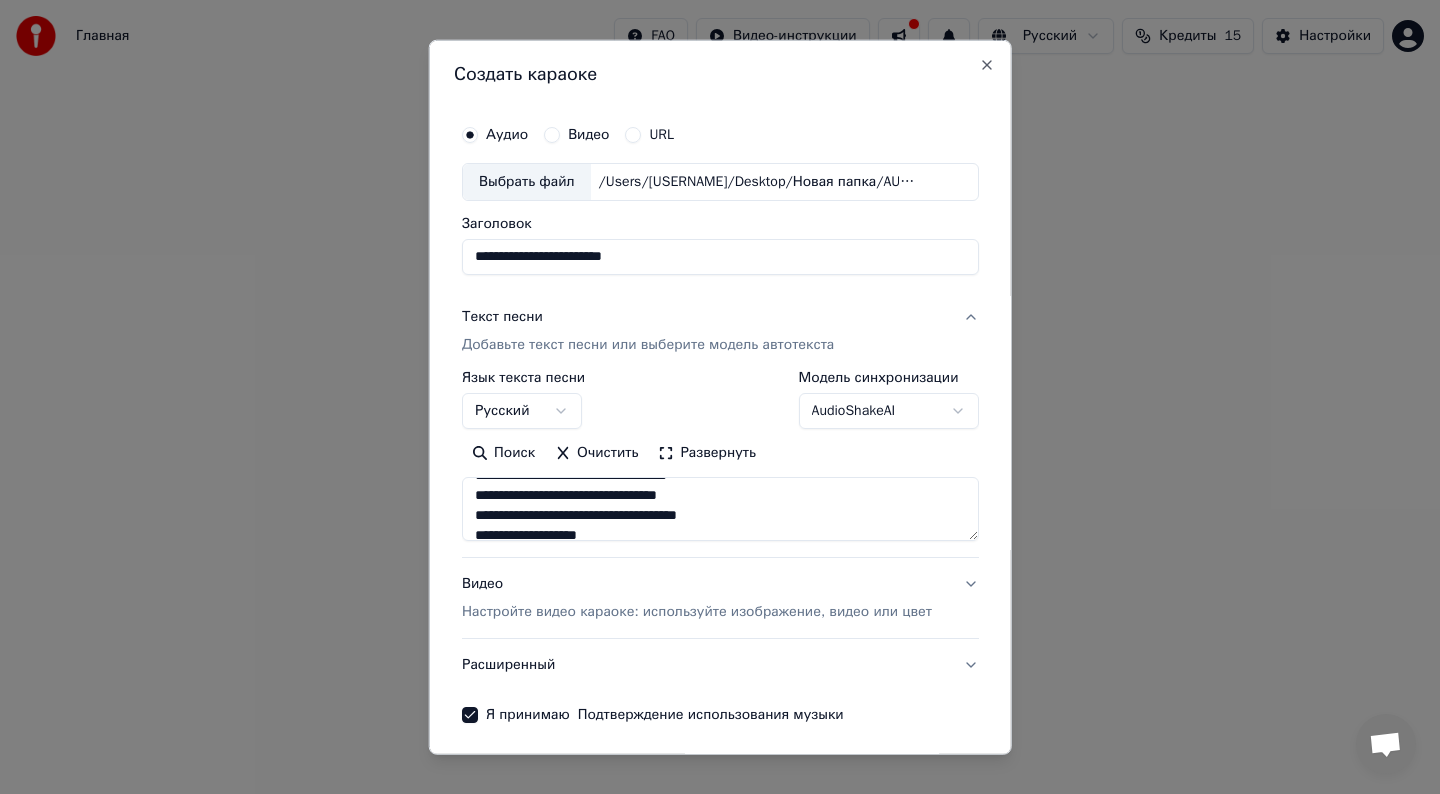 scroll, scrollTop: 825, scrollLeft: 0, axis: vertical 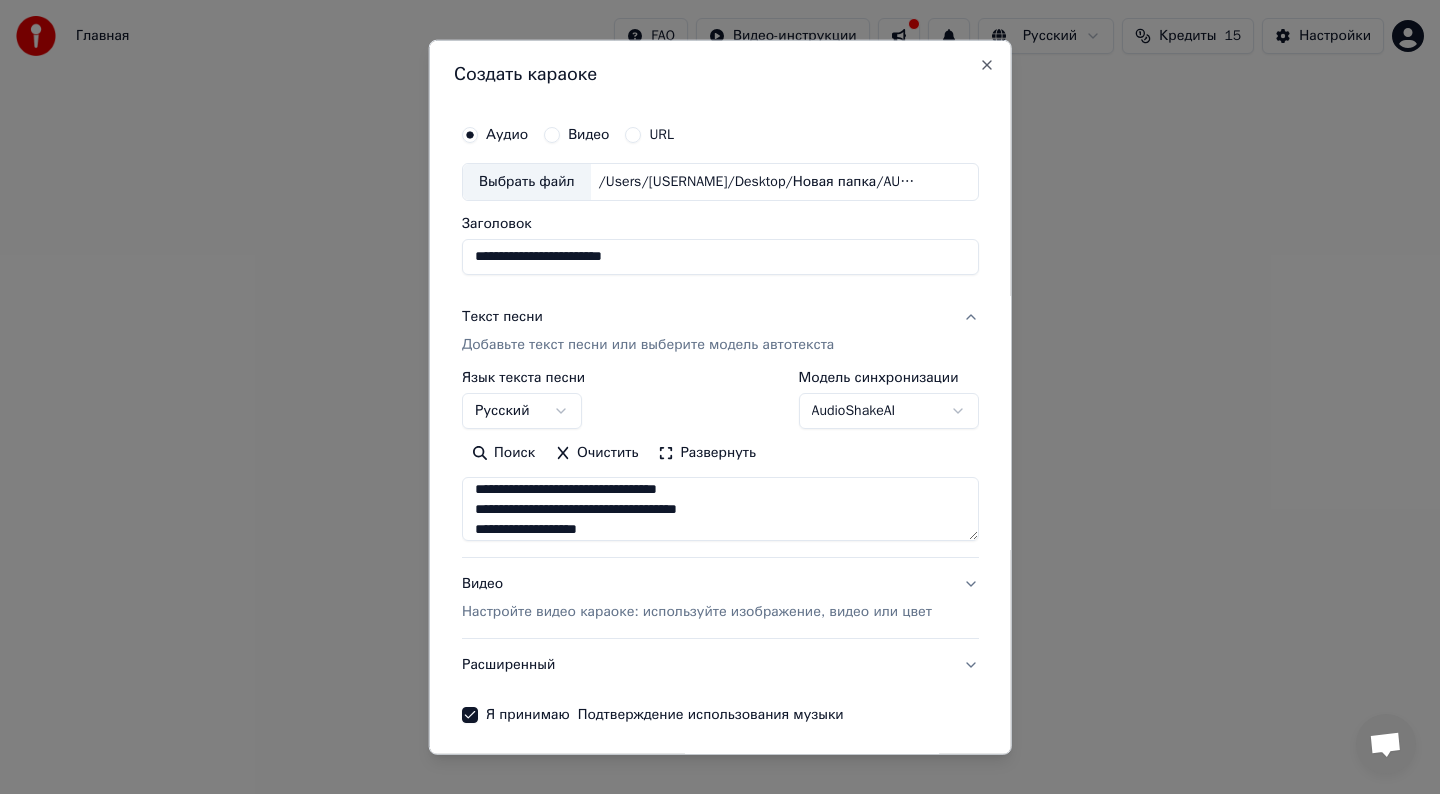 drag, startPoint x: 516, startPoint y: 492, endPoint x: 434, endPoint y: 492, distance: 82 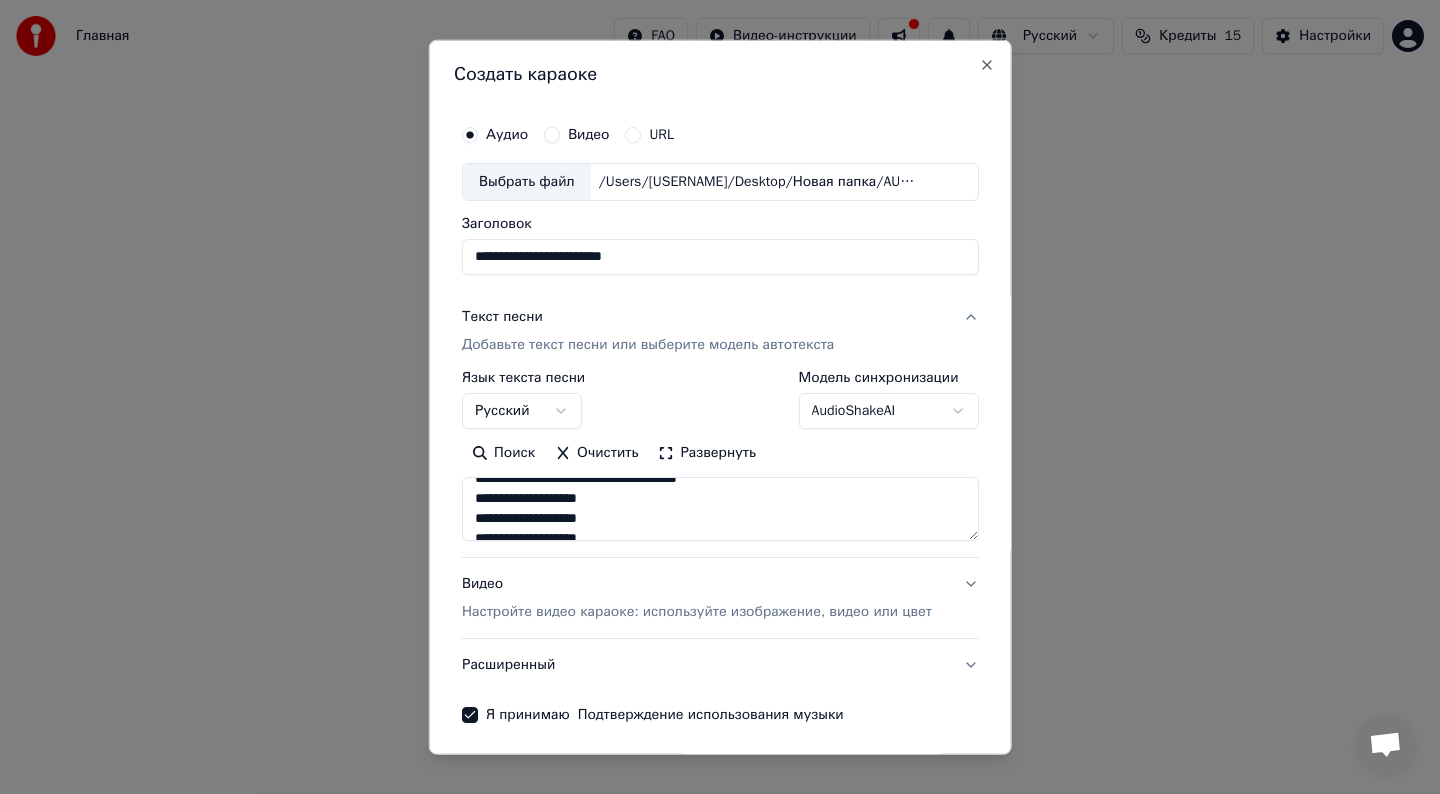 scroll, scrollTop: 855, scrollLeft: 0, axis: vertical 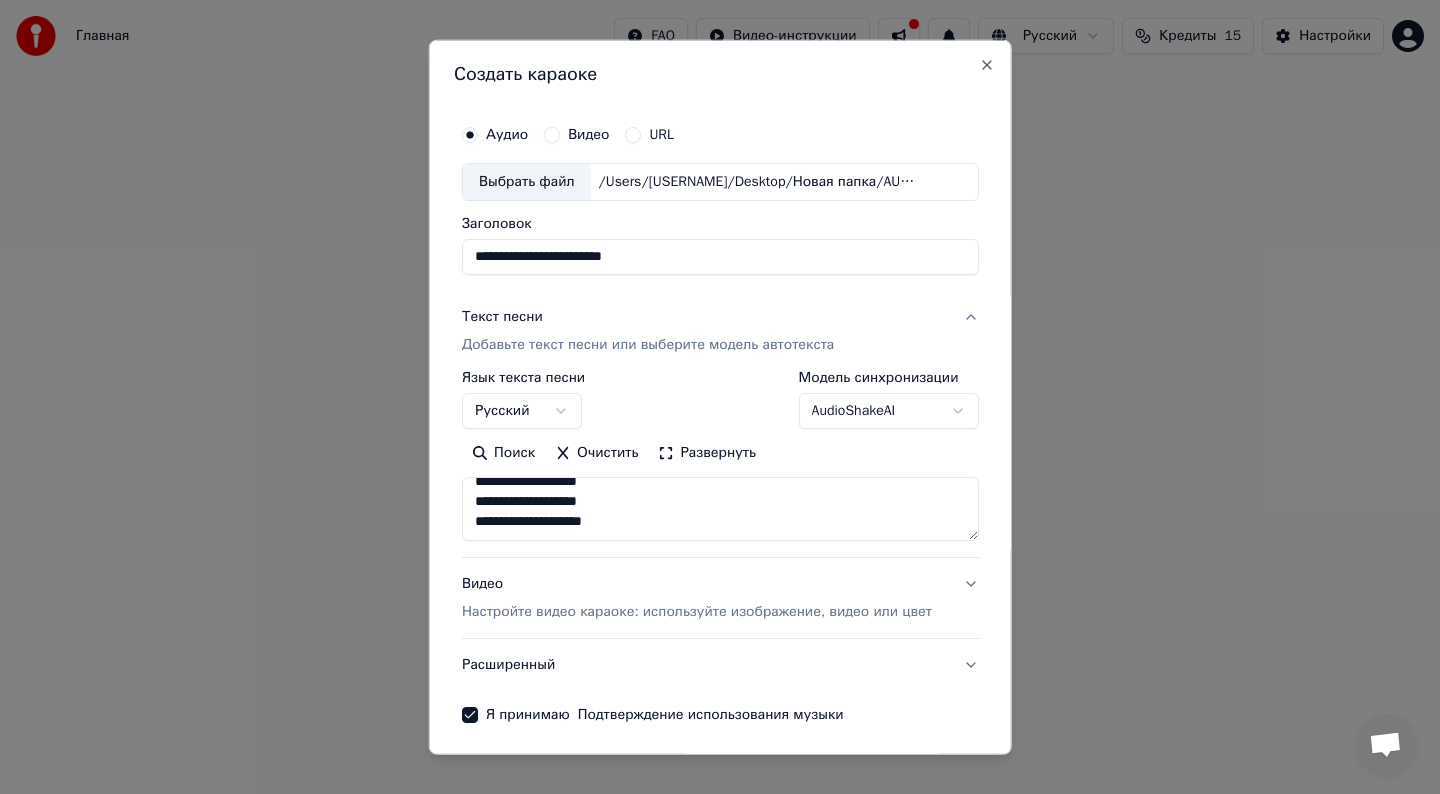 drag, startPoint x: 477, startPoint y: 499, endPoint x: 739, endPoint y: 619, distance: 288.17355 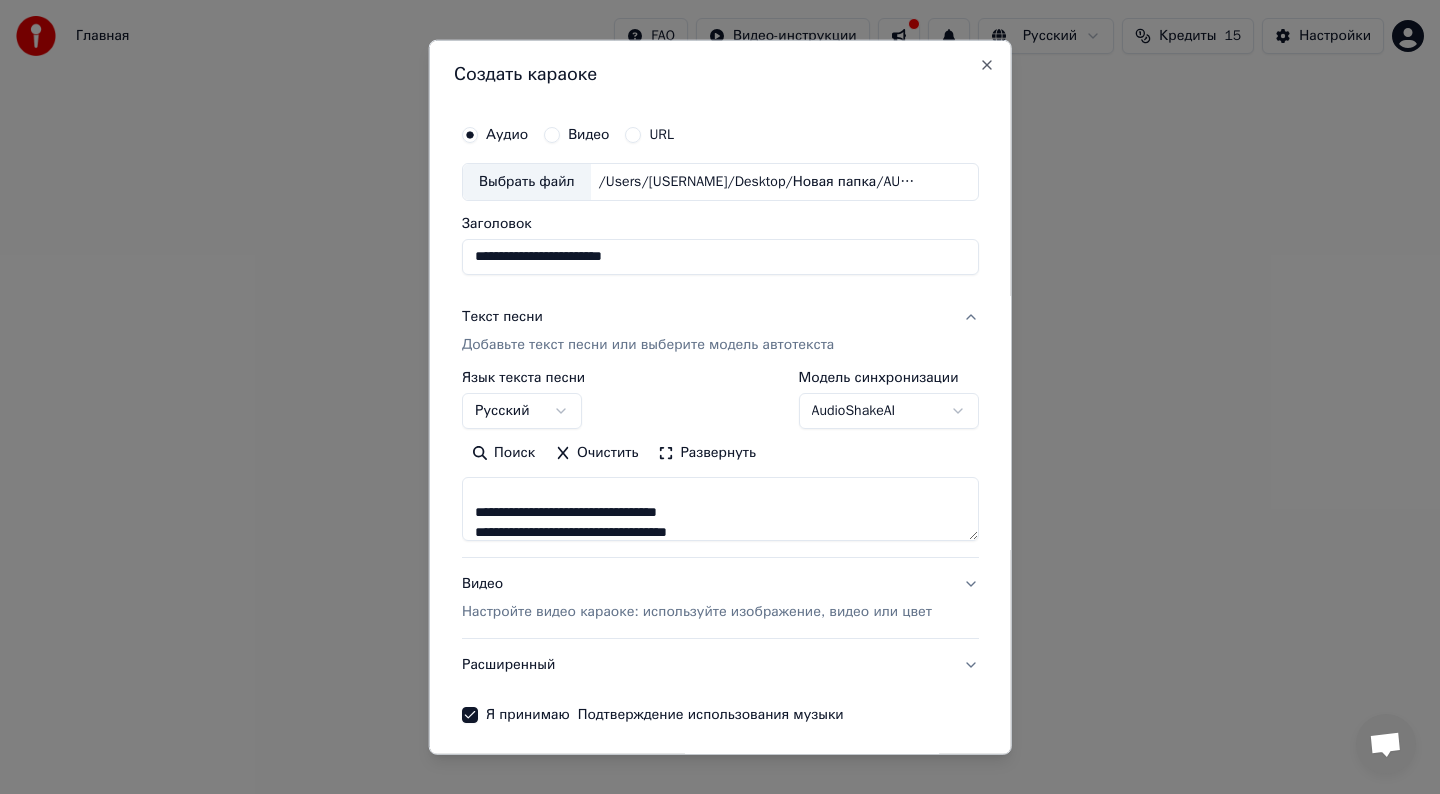 scroll, scrollTop: 758, scrollLeft: 0, axis: vertical 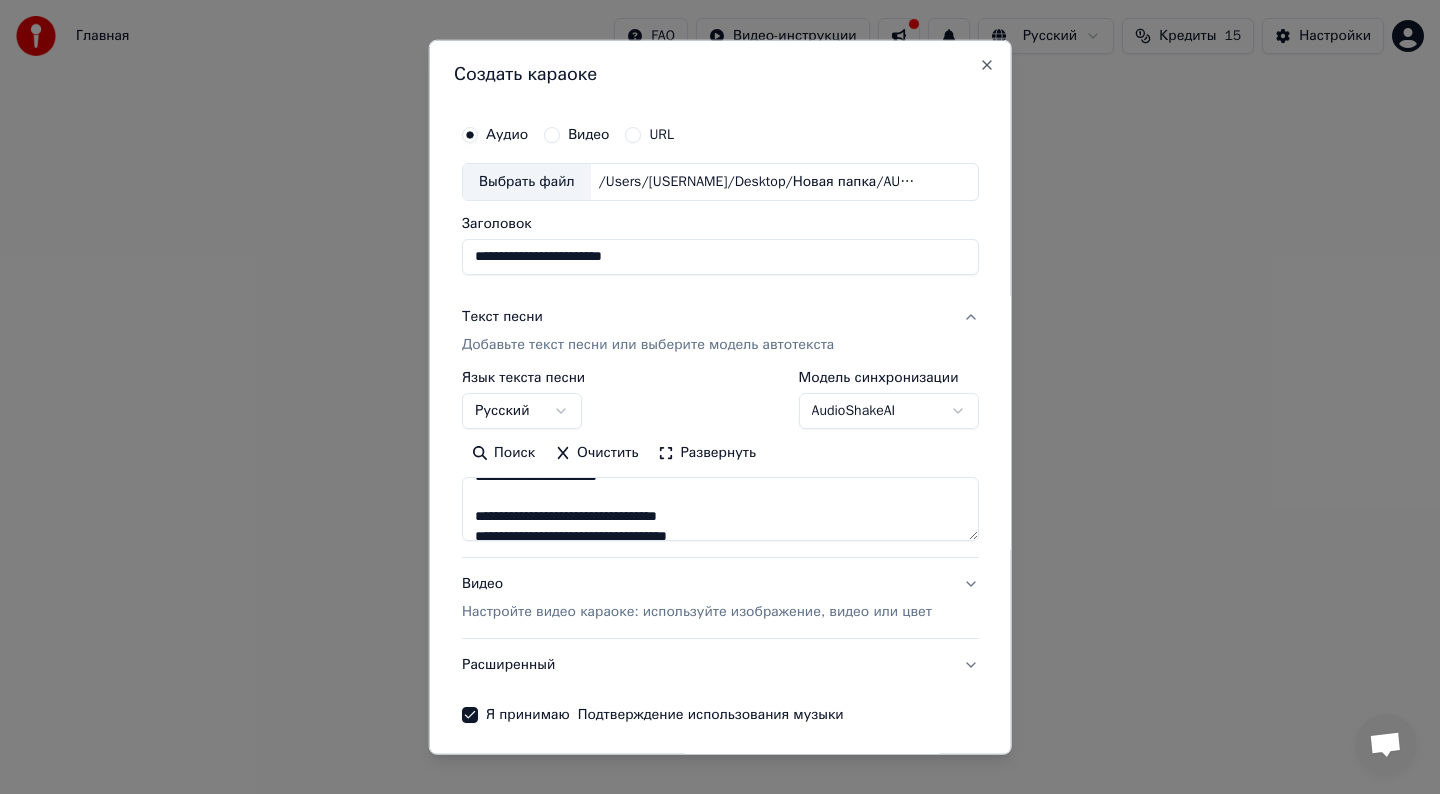 click at bounding box center [720, 509] 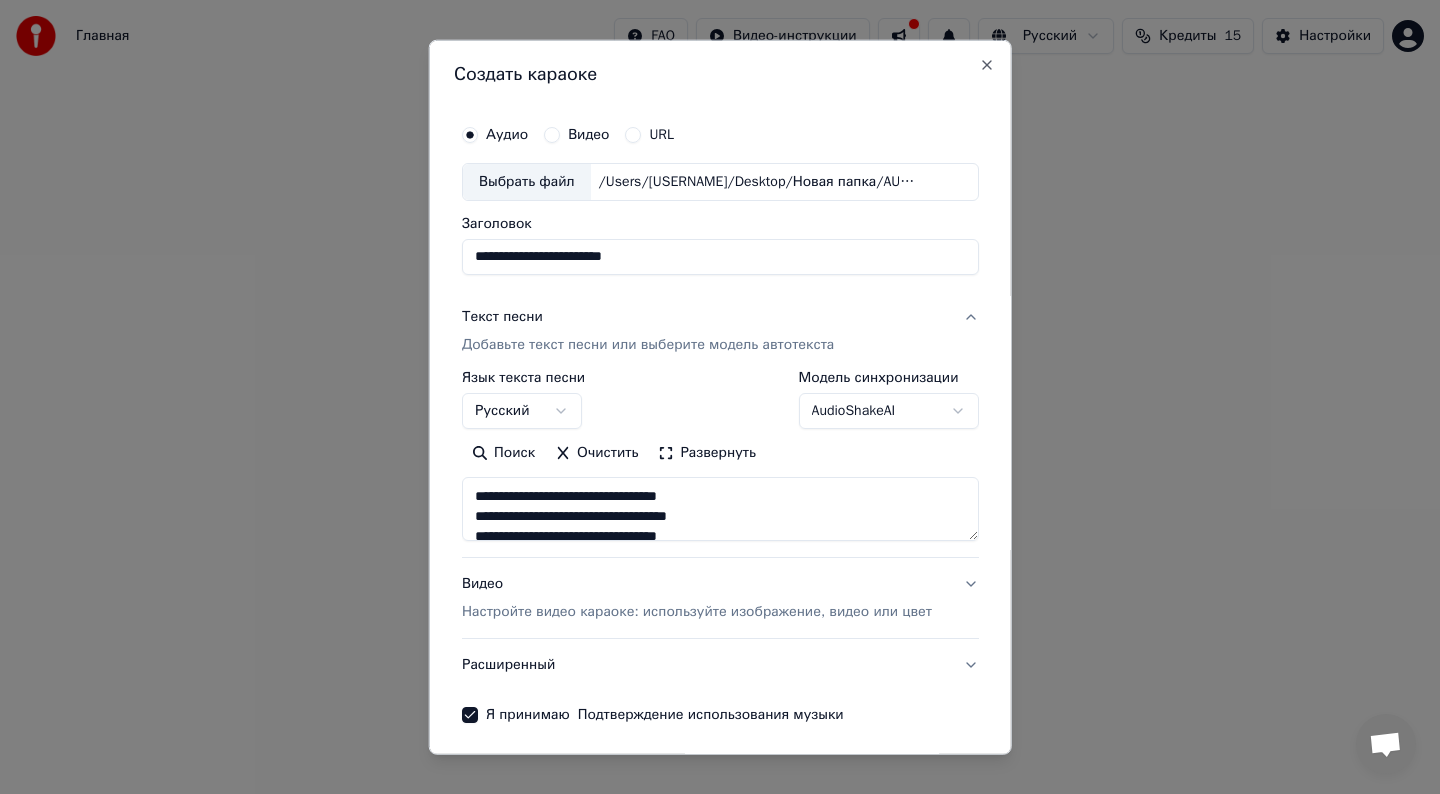 scroll, scrollTop: 779, scrollLeft: 0, axis: vertical 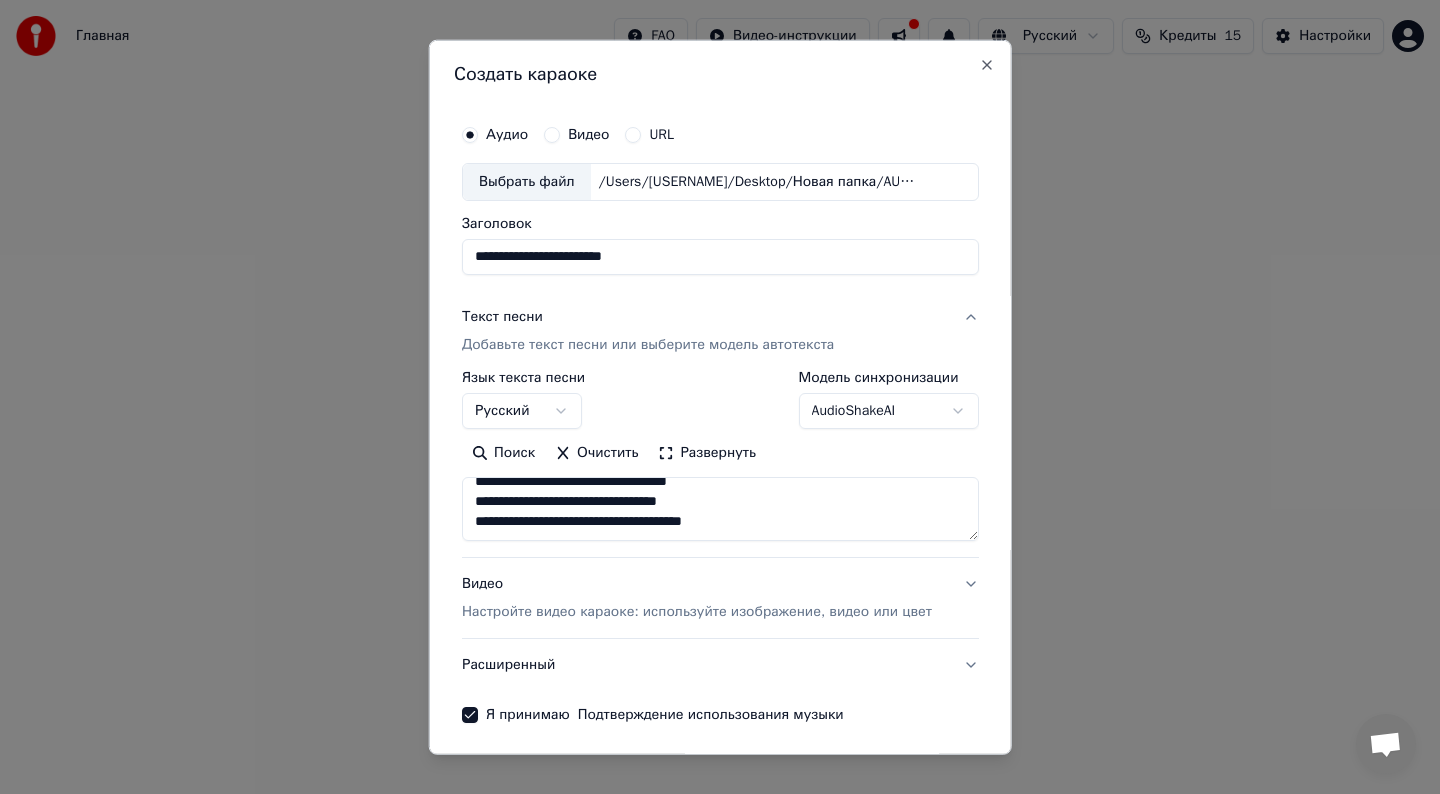 drag, startPoint x: 476, startPoint y: 491, endPoint x: 766, endPoint y: 514, distance: 290.91064 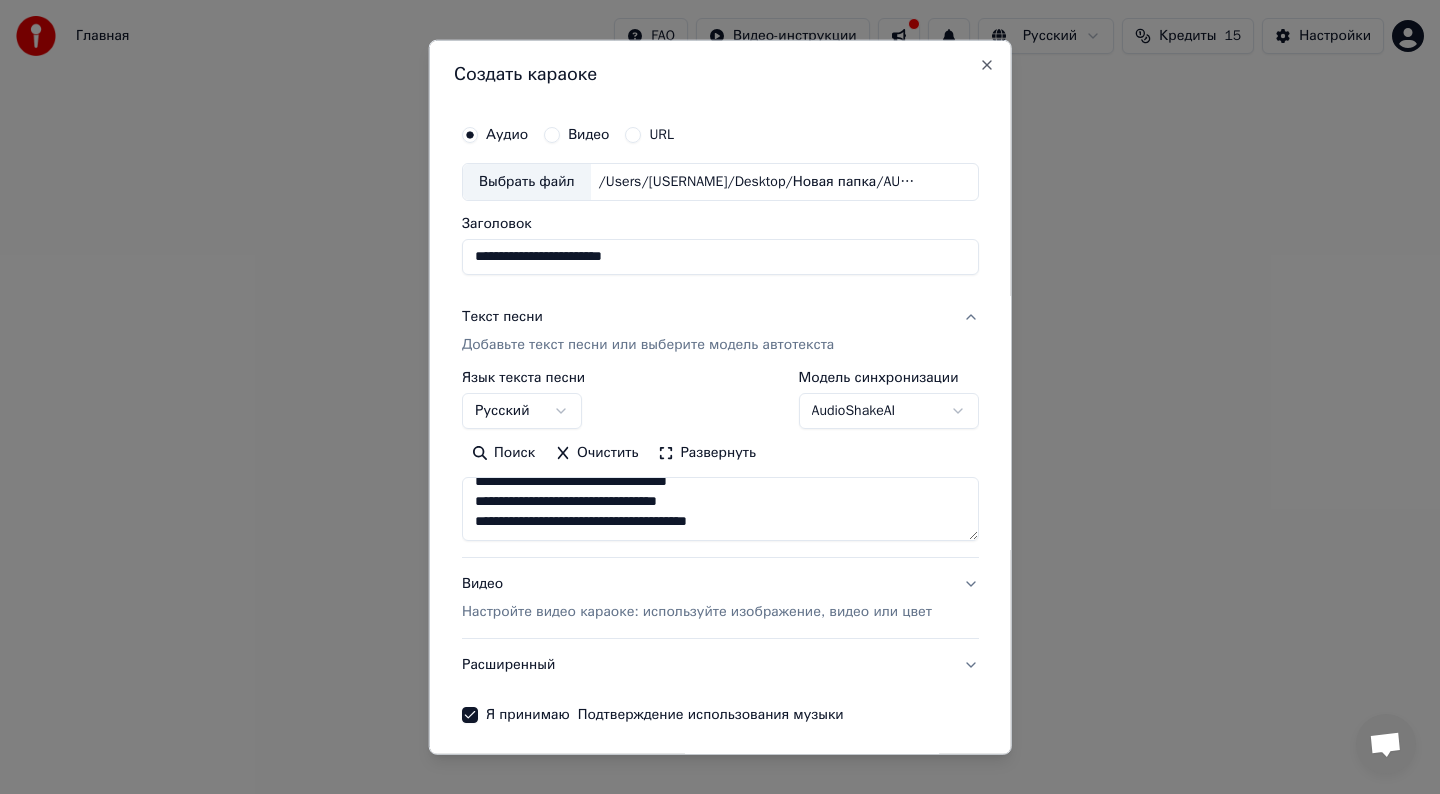 paste on "**********" 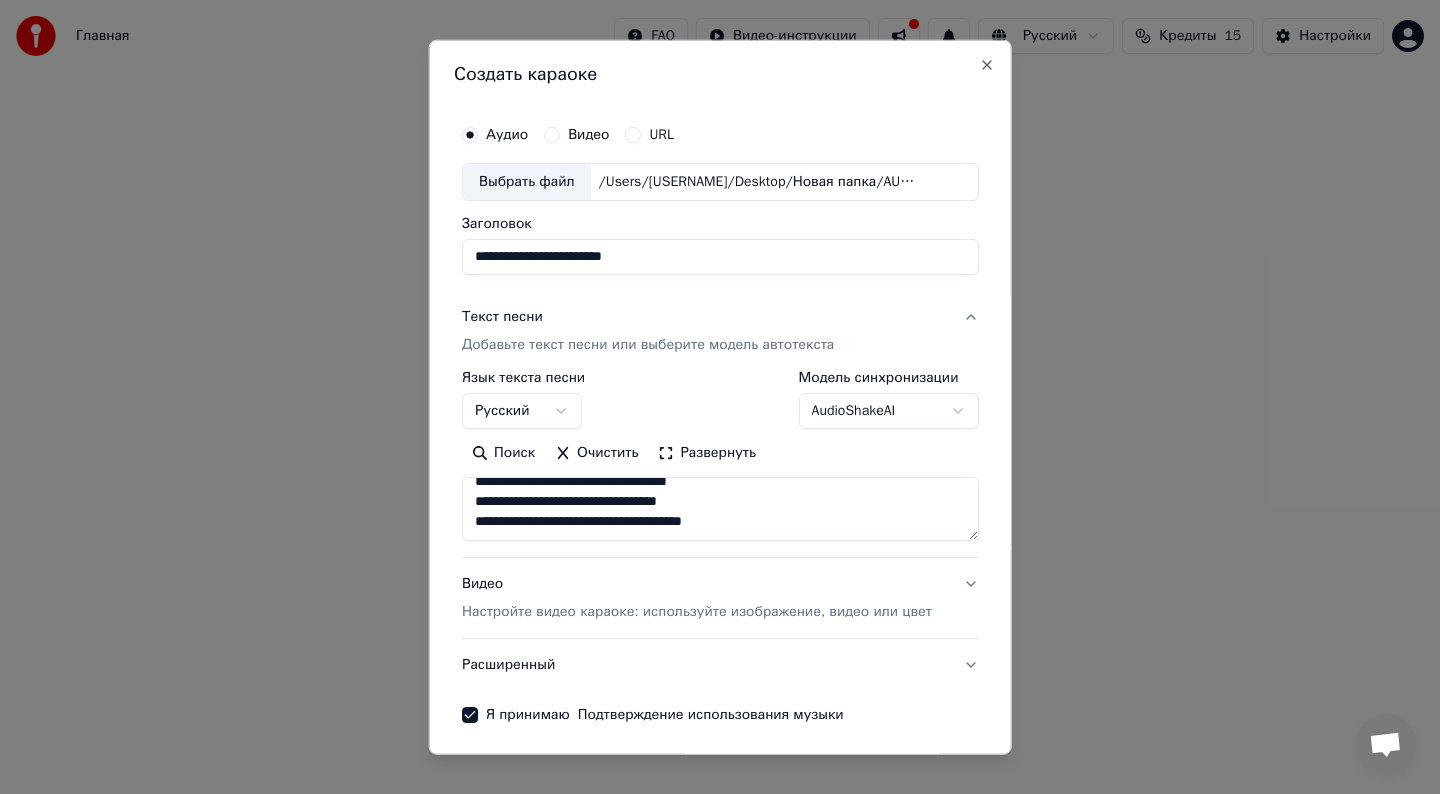 scroll, scrollTop: 927, scrollLeft: 0, axis: vertical 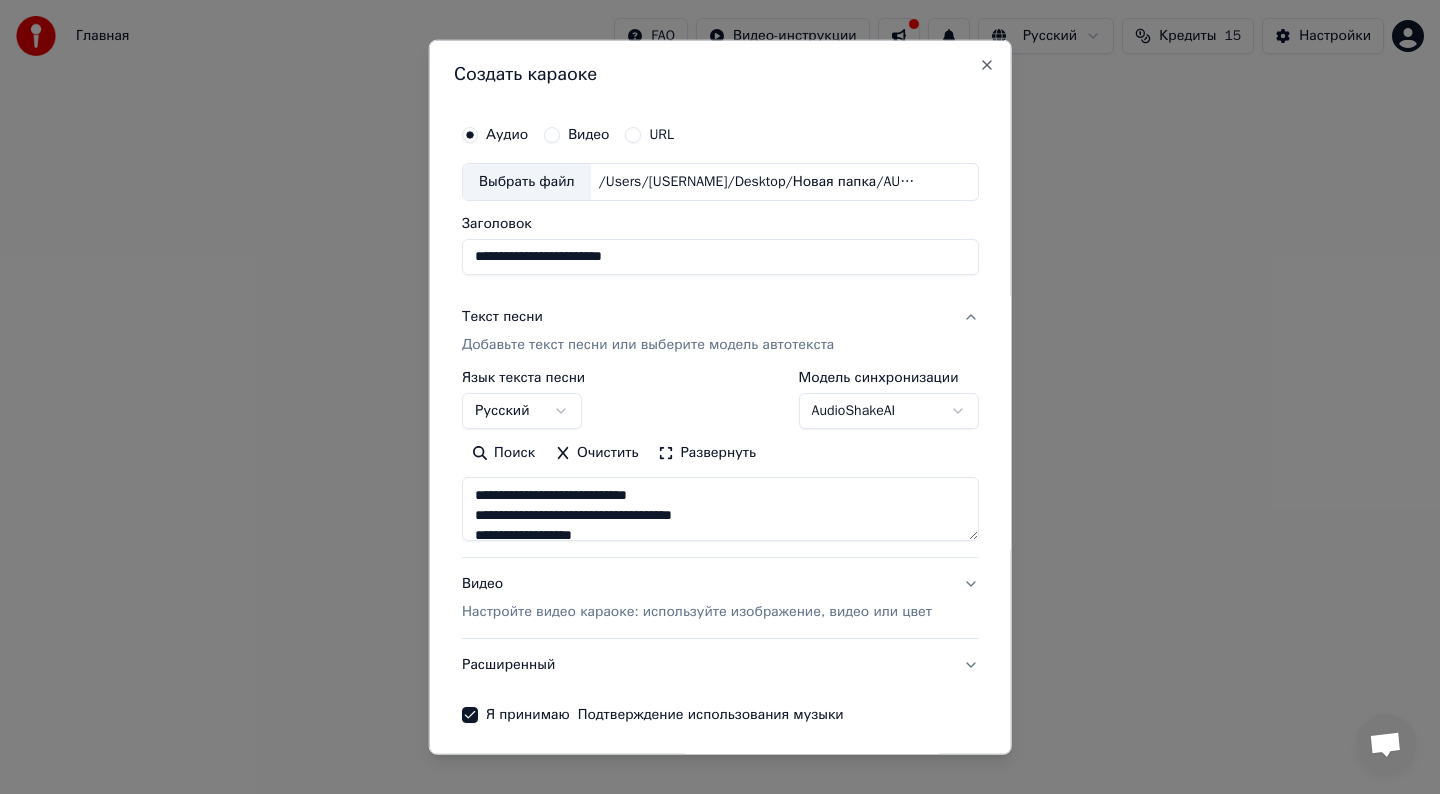 drag, startPoint x: 760, startPoint y: 511, endPoint x: 615, endPoint y: 499, distance: 145.4957 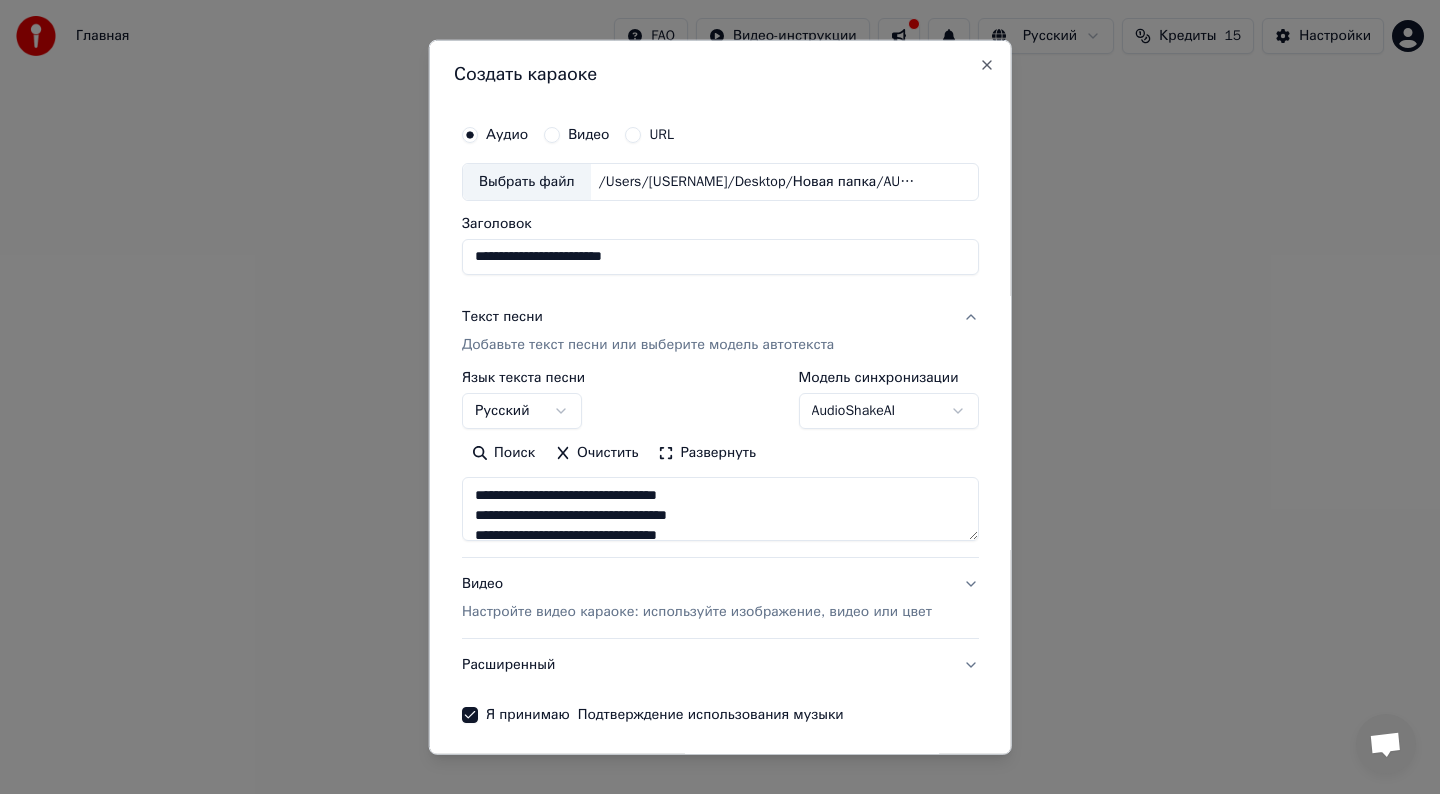 scroll, scrollTop: 878, scrollLeft: 0, axis: vertical 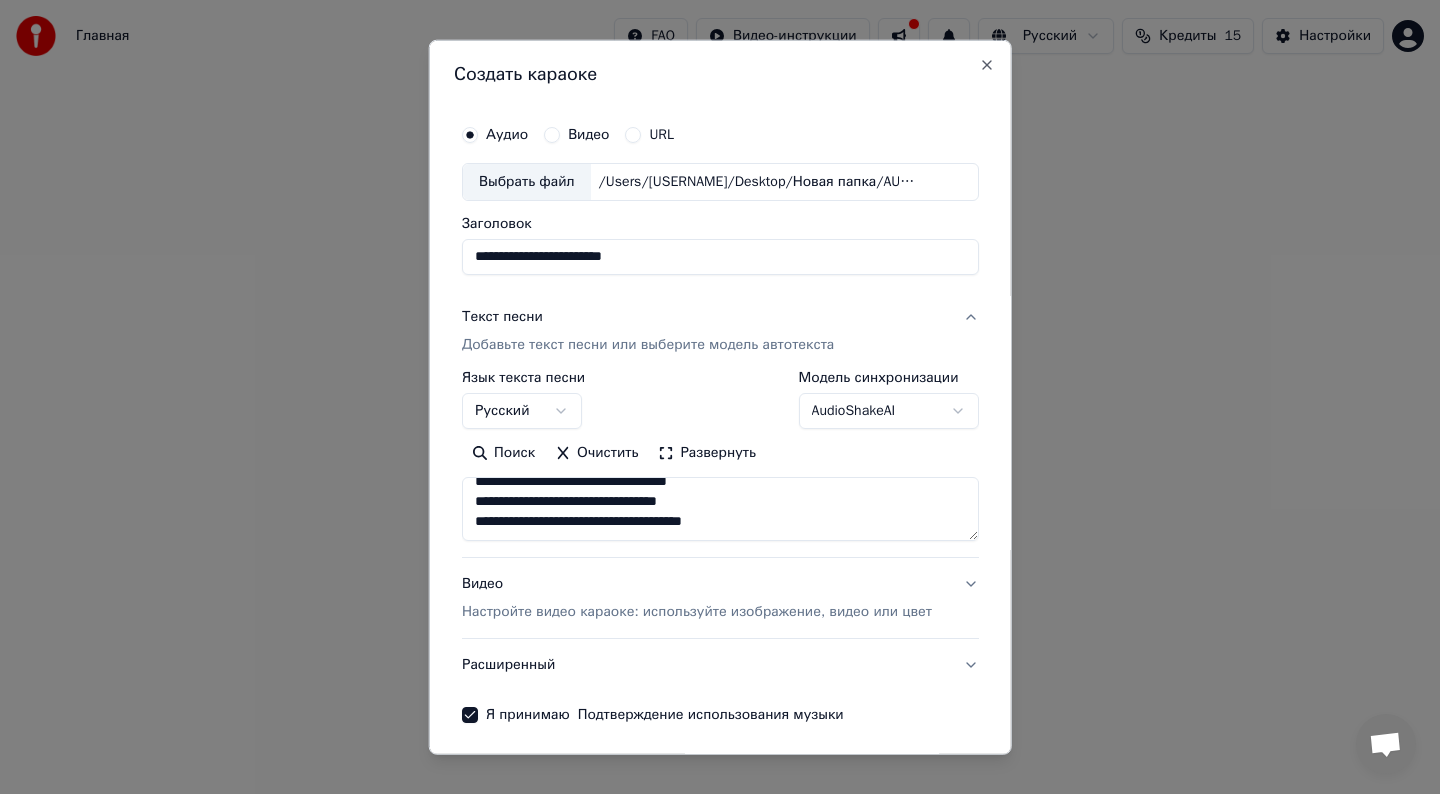 drag, startPoint x: 473, startPoint y: 494, endPoint x: 812, endPoint y: 542, distance: 342.38138 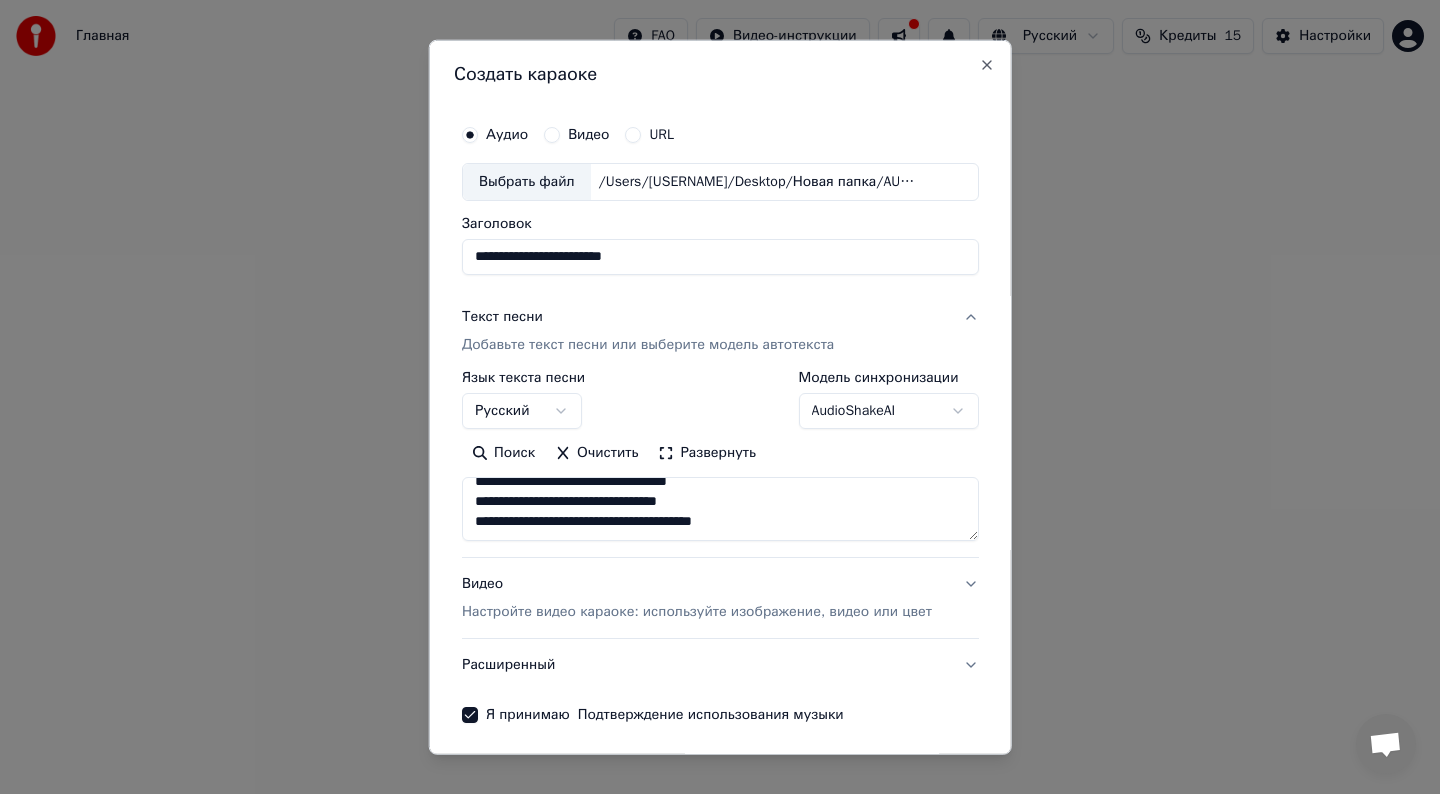 paste on "**********" 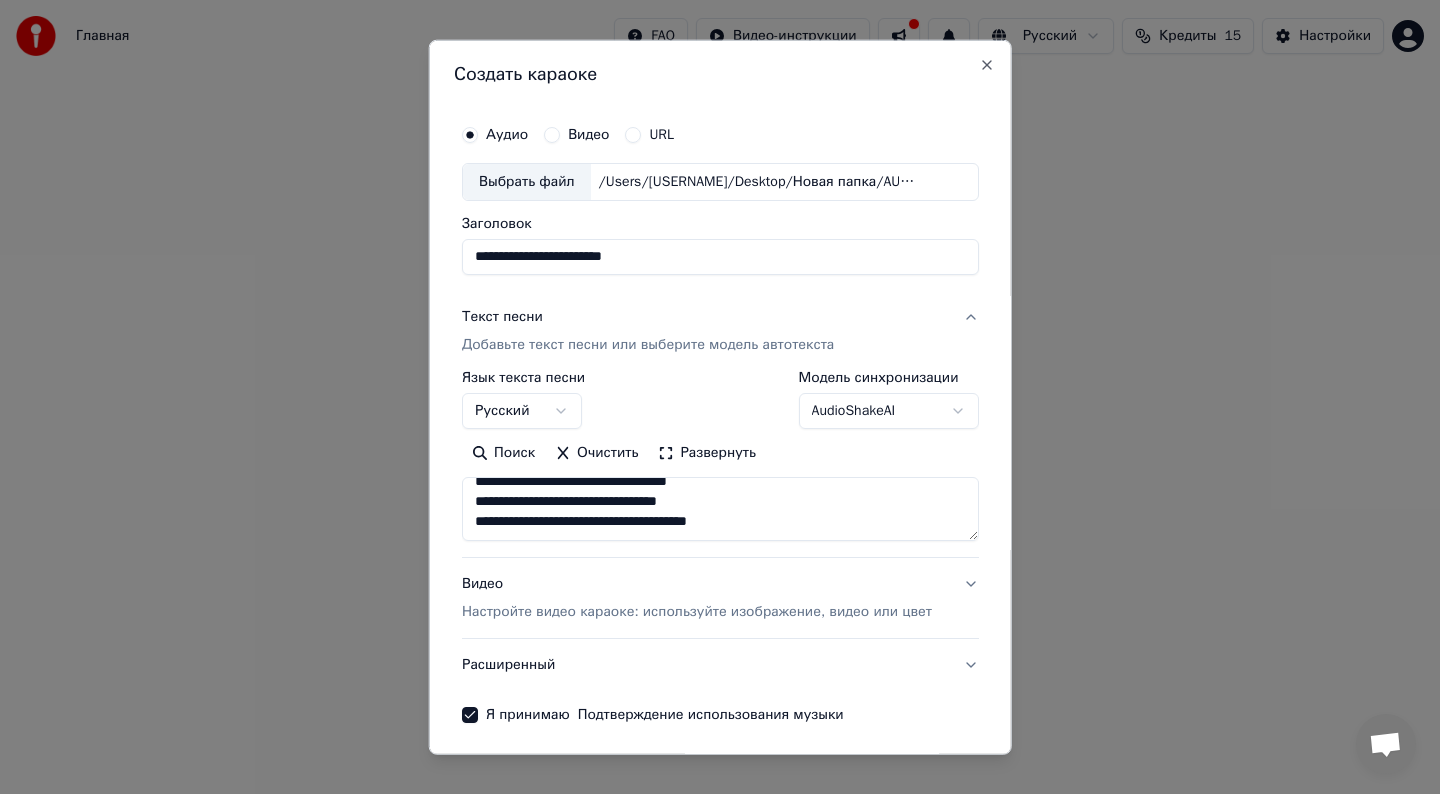 scroll, scrollTop: 1053, scrollLeft: 0, axis: vertical 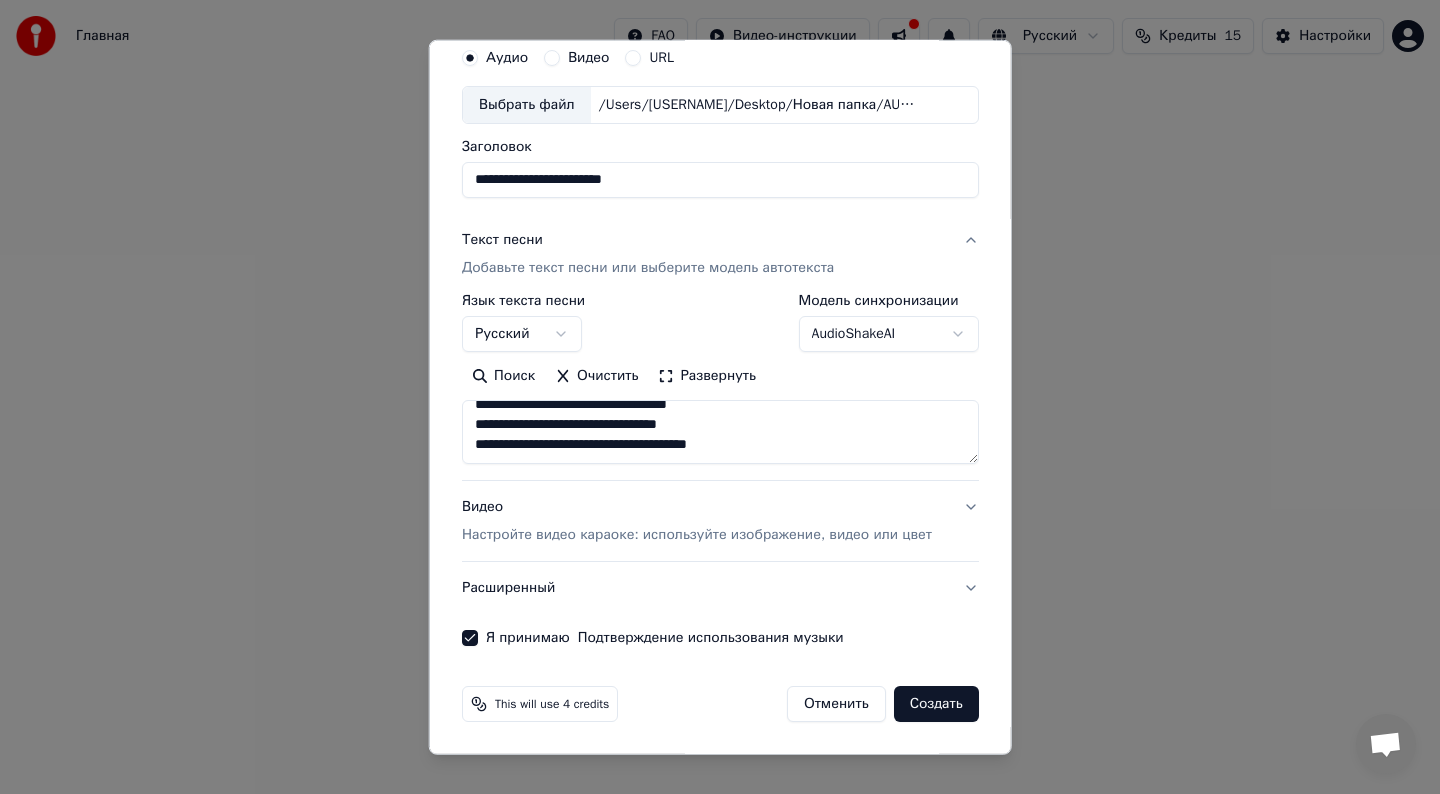 click on "Создать" at bounding box center [935, 704] 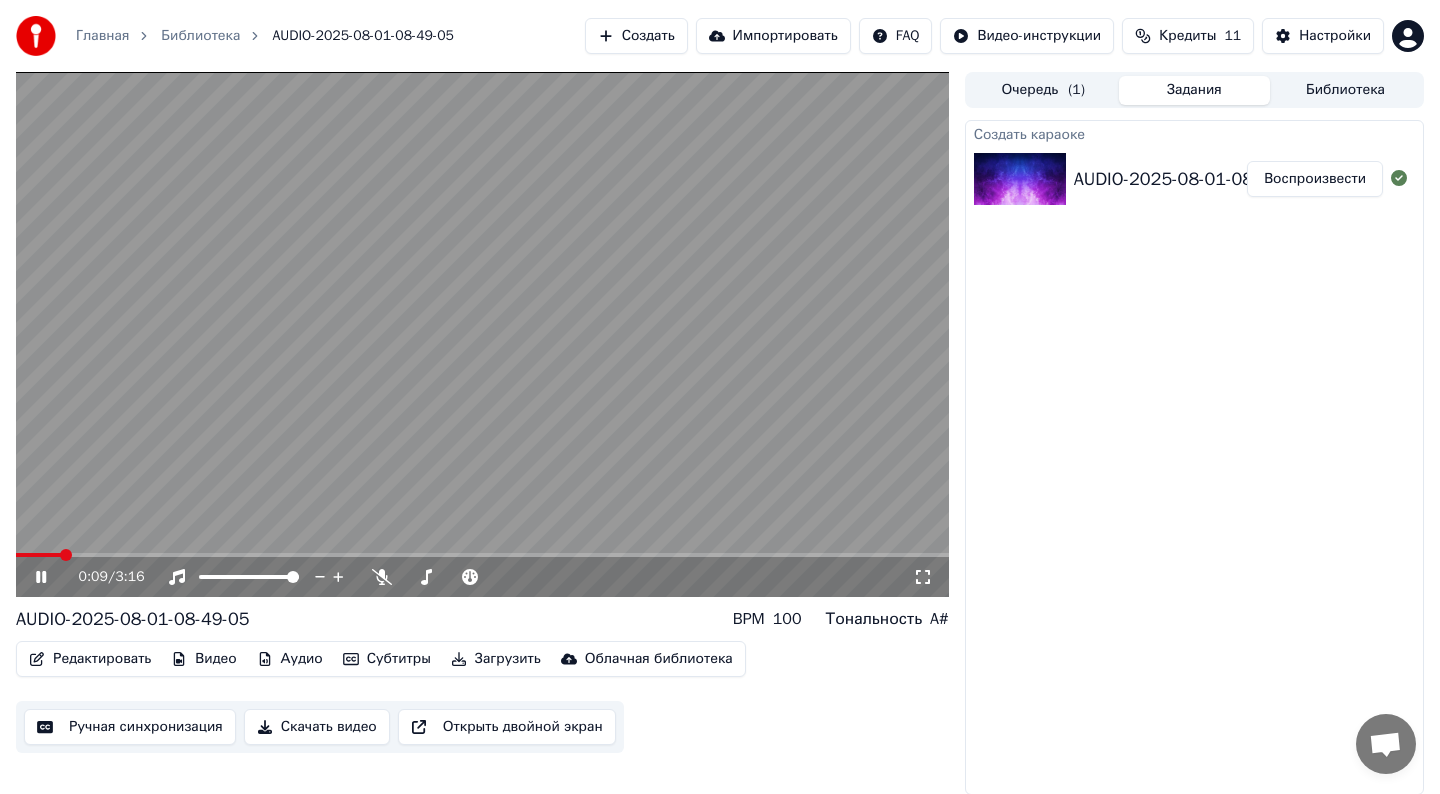click on "0:09  /  3:16" at bounding box center (482, 577) 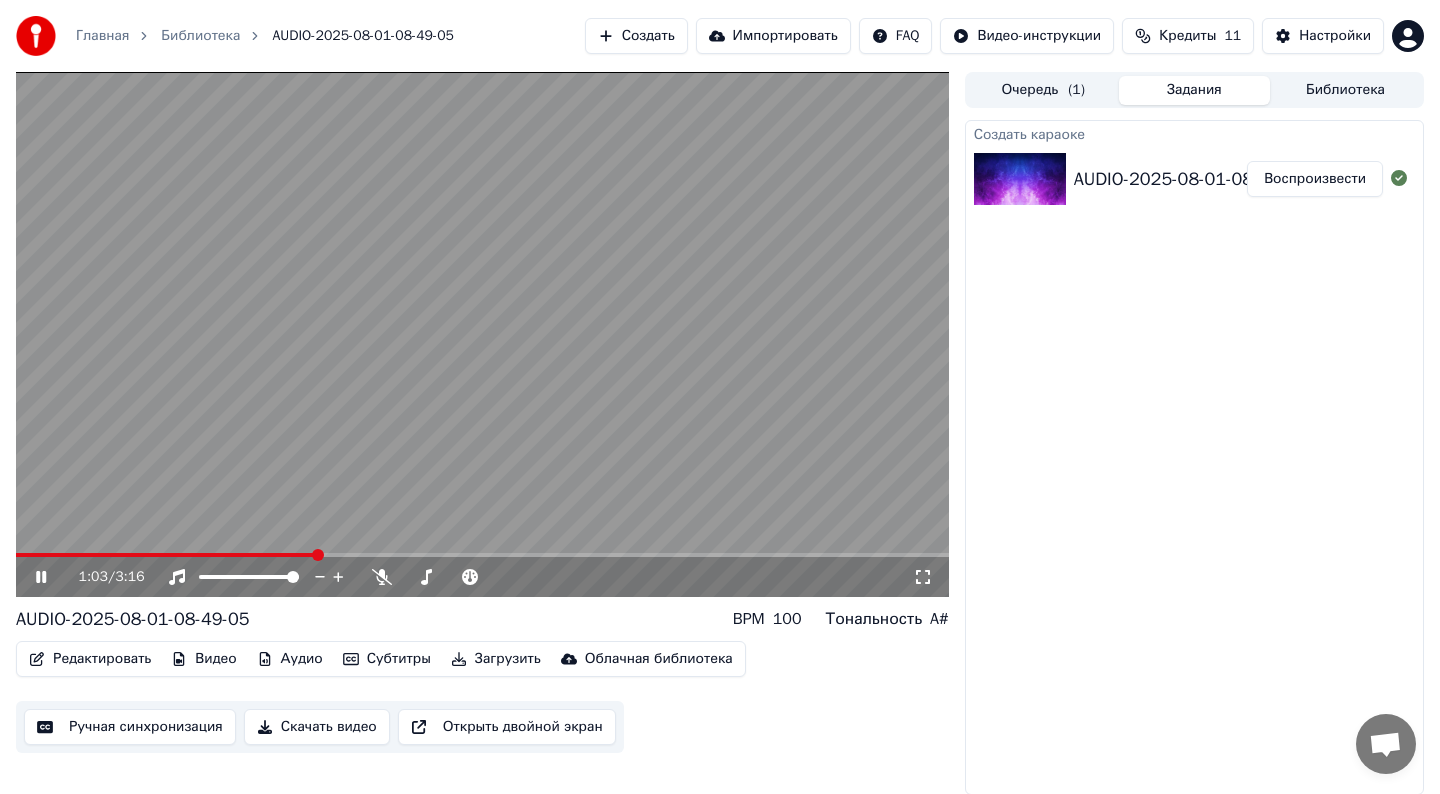 click on "Редактировать" at bounding box center [90, 659] 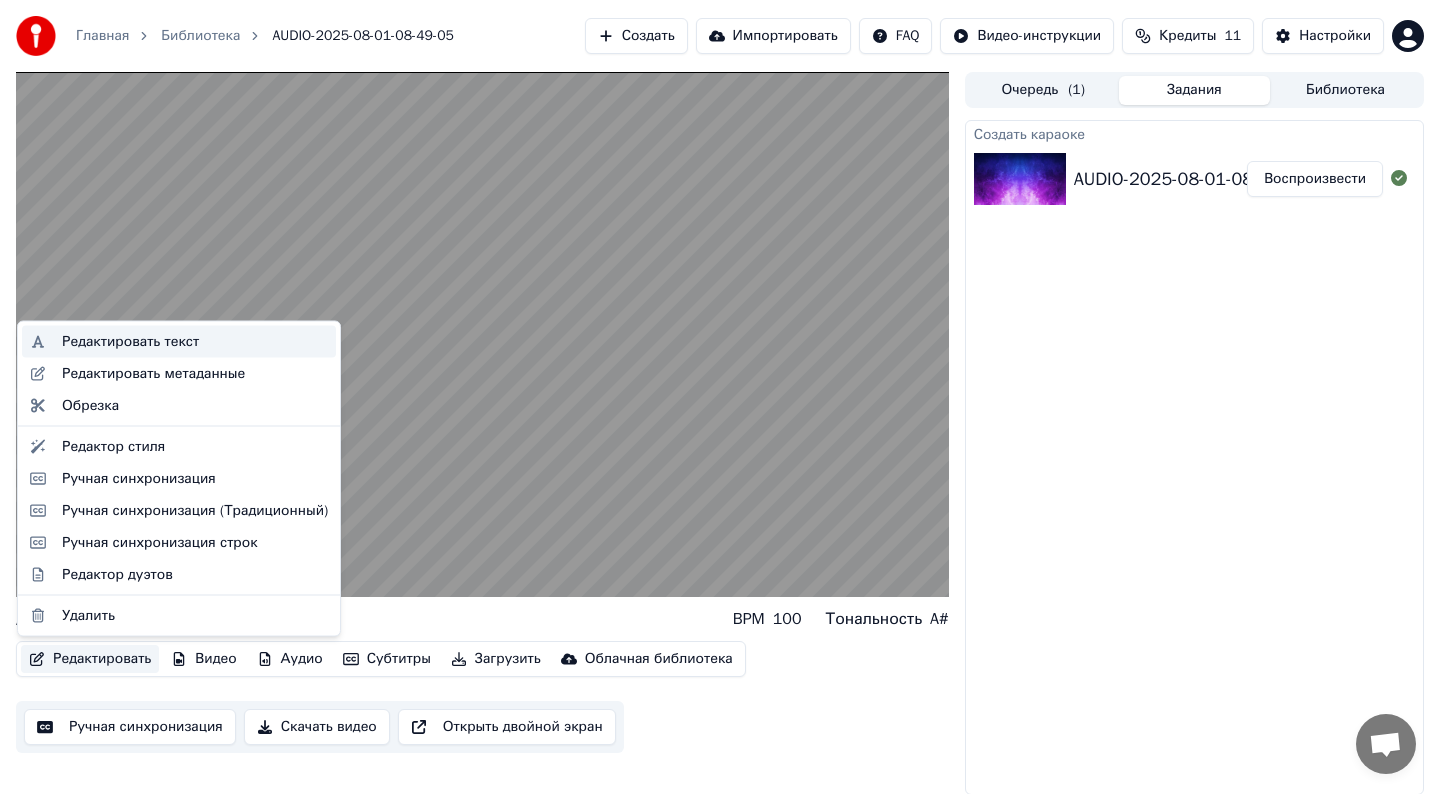 click on "Редактировать текст" at bounding box center [195, 342] 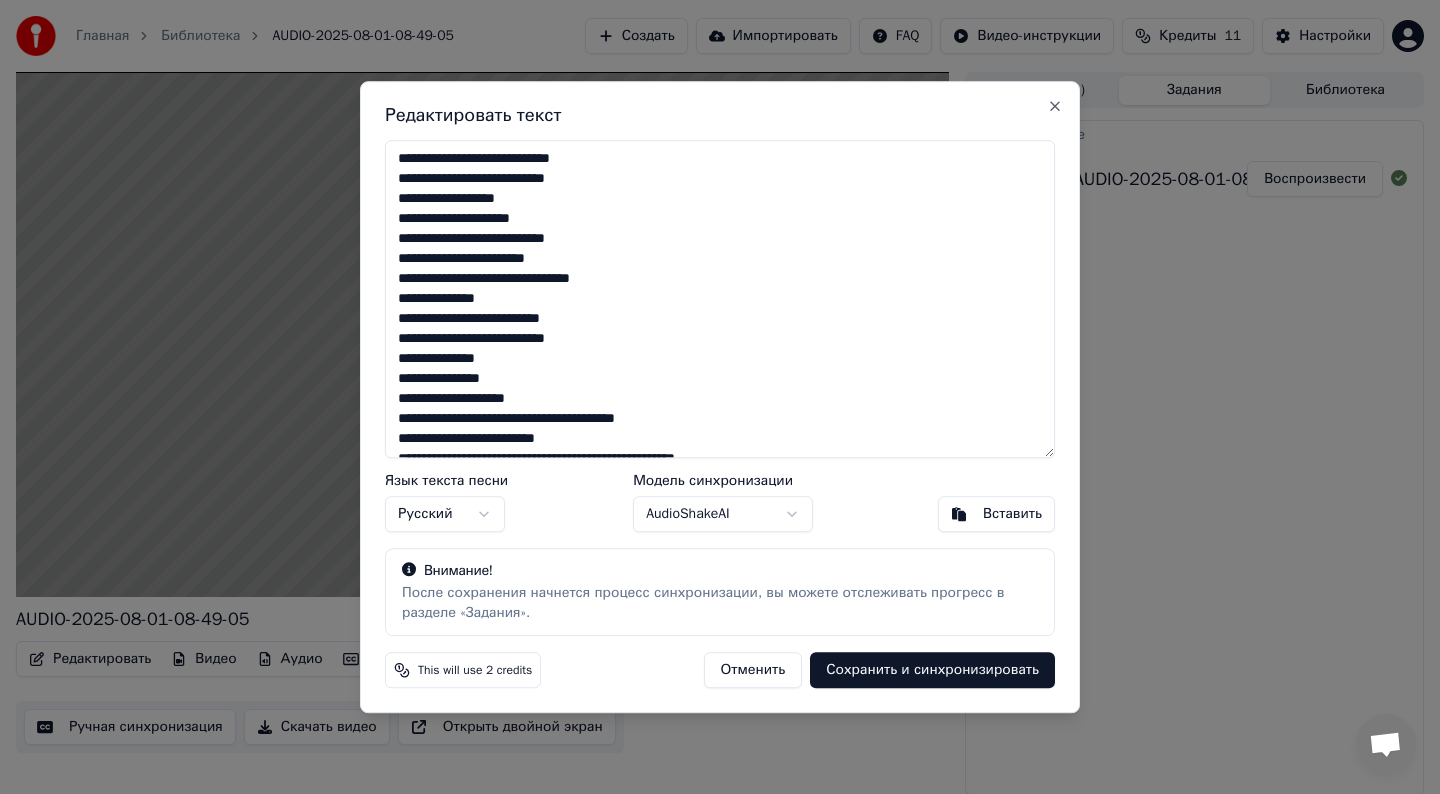 click at bounding box center (720, 299) 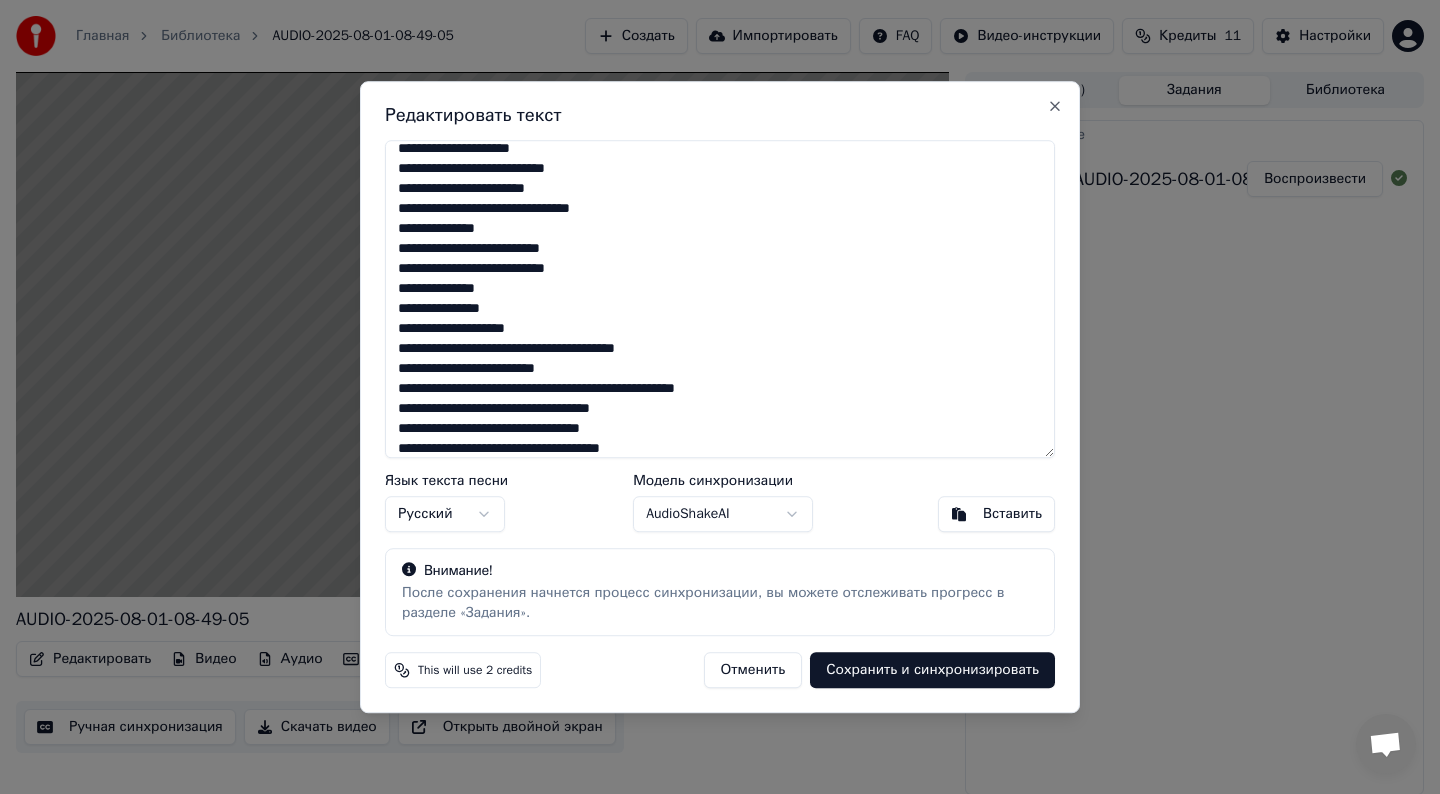 scroll, scrollTop: 75, scrollLeft: 0, axis: vertical 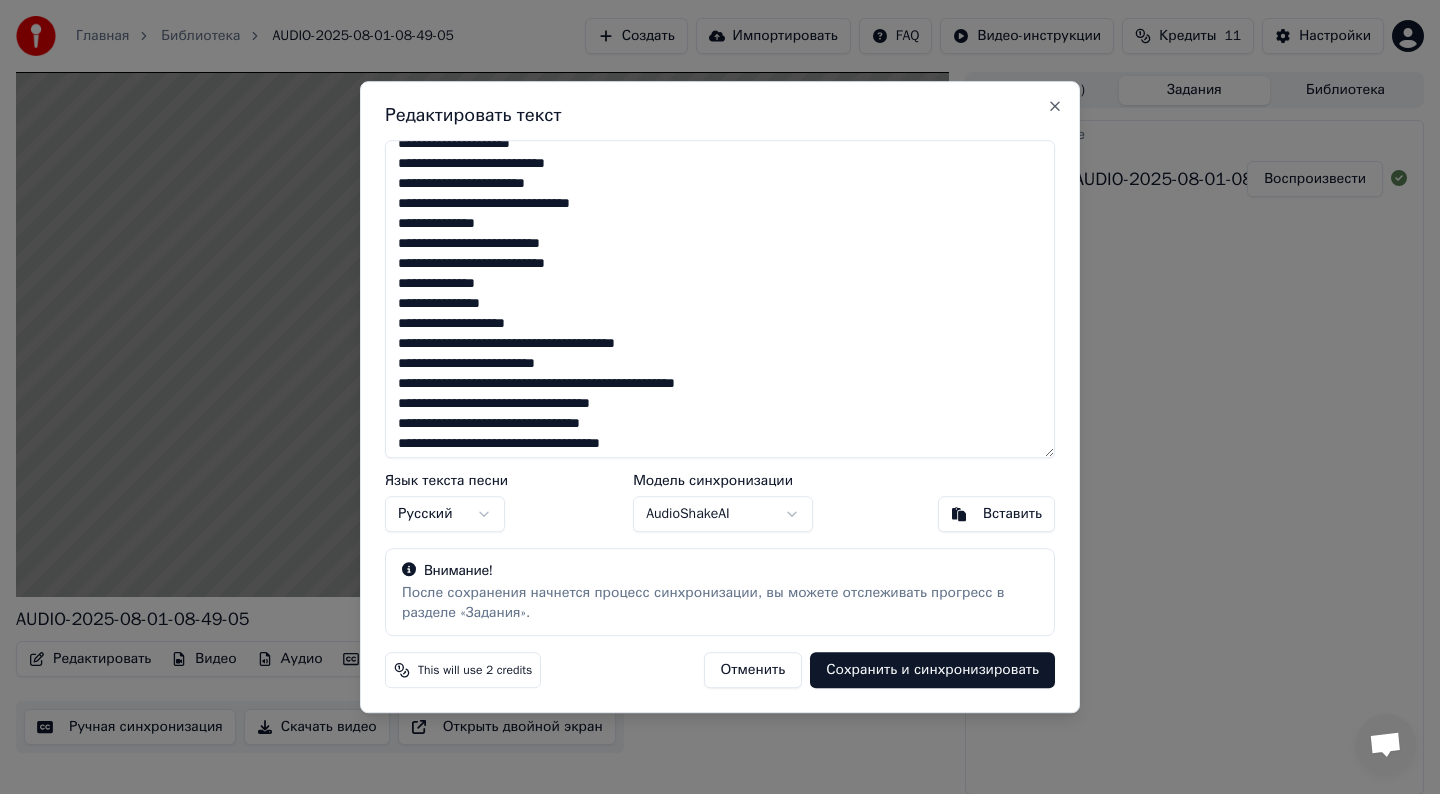 drag, startPoint x: 437, startPoint y: 421, endPoint x: 391, endPoint y: 423, distance: 46.043457 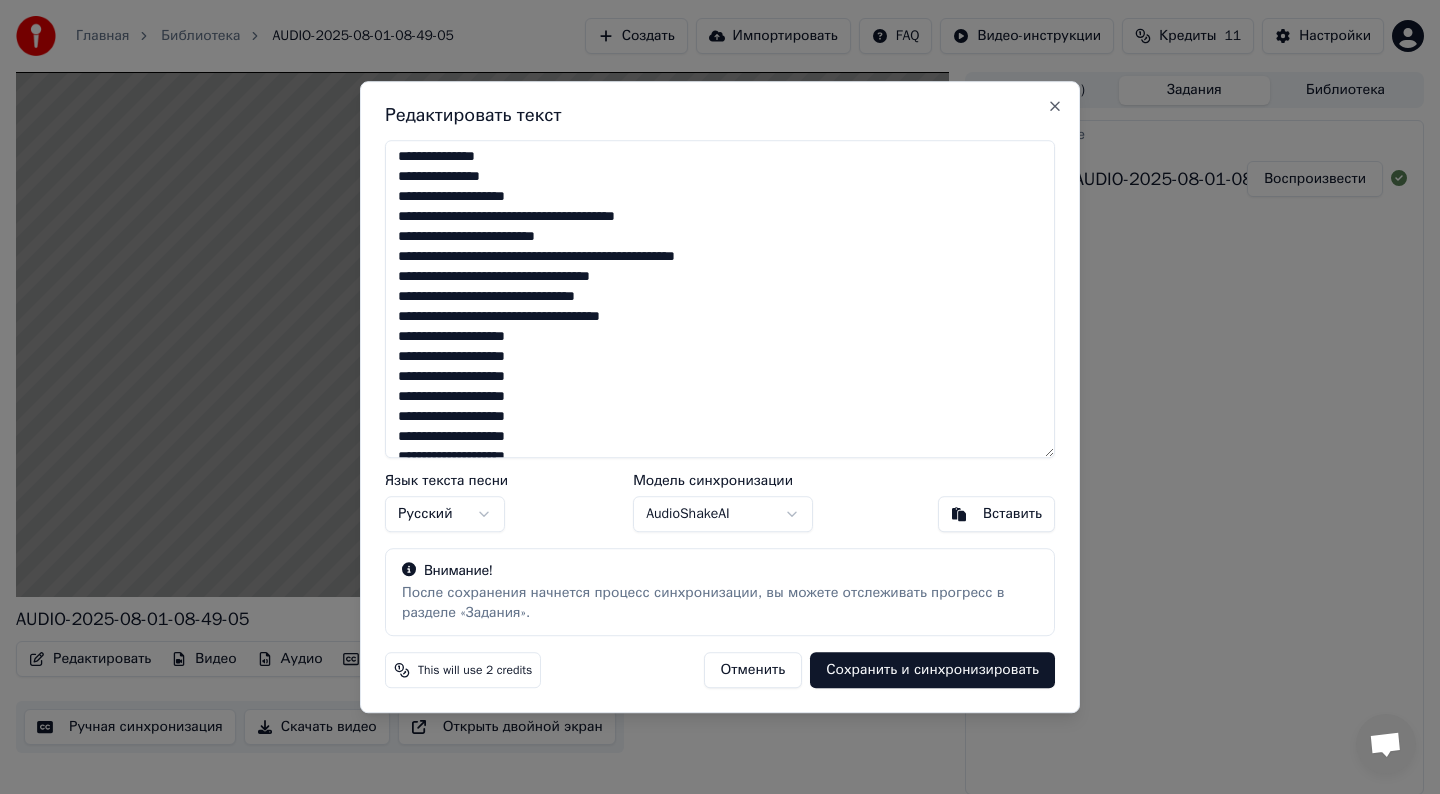 scroll, scrollTop: 305, scrollLeft: 0, axis: vertical 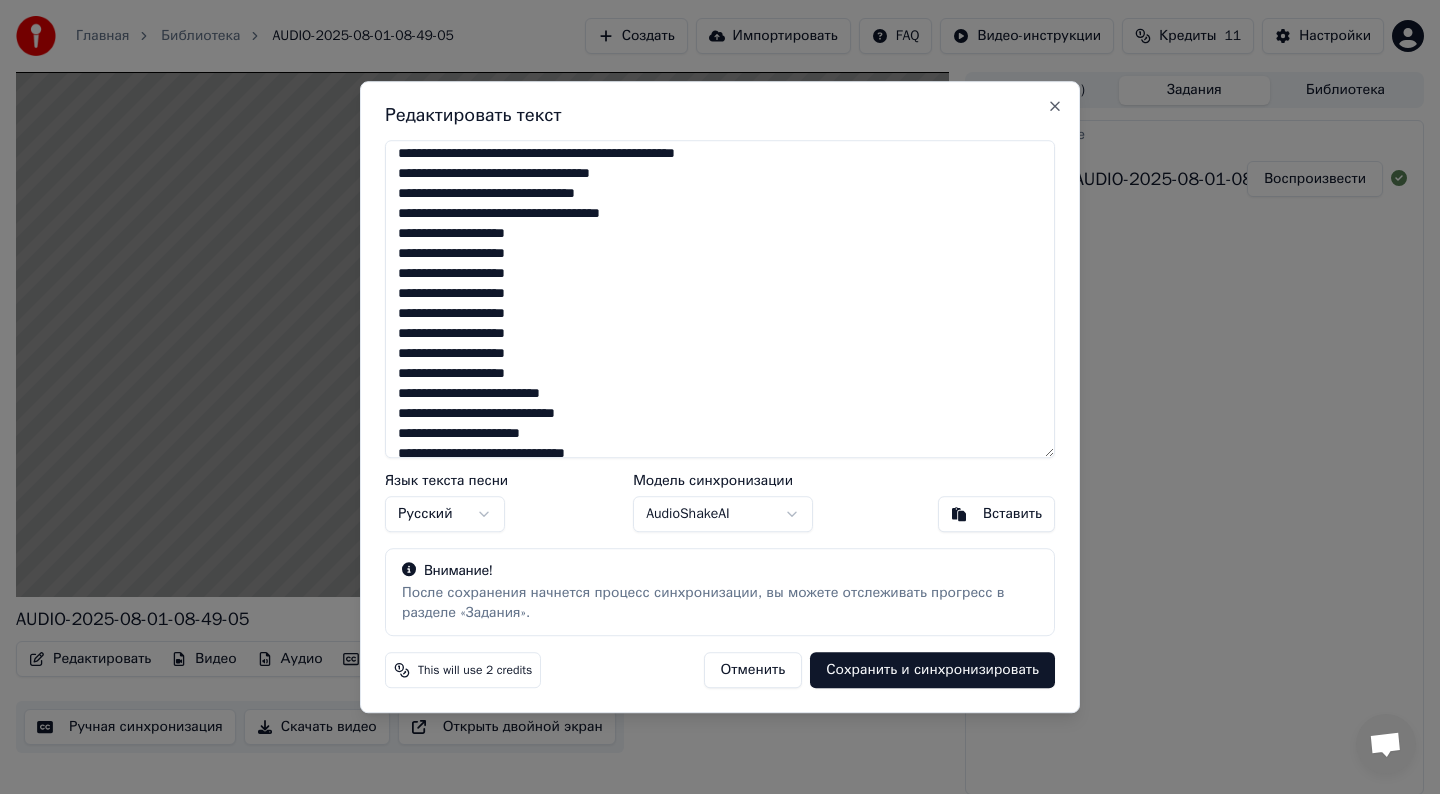 drag, startPoint x: 399, startPoint y: 234, endPoint x: 580, endPoint y: 367, distance: 224.61078 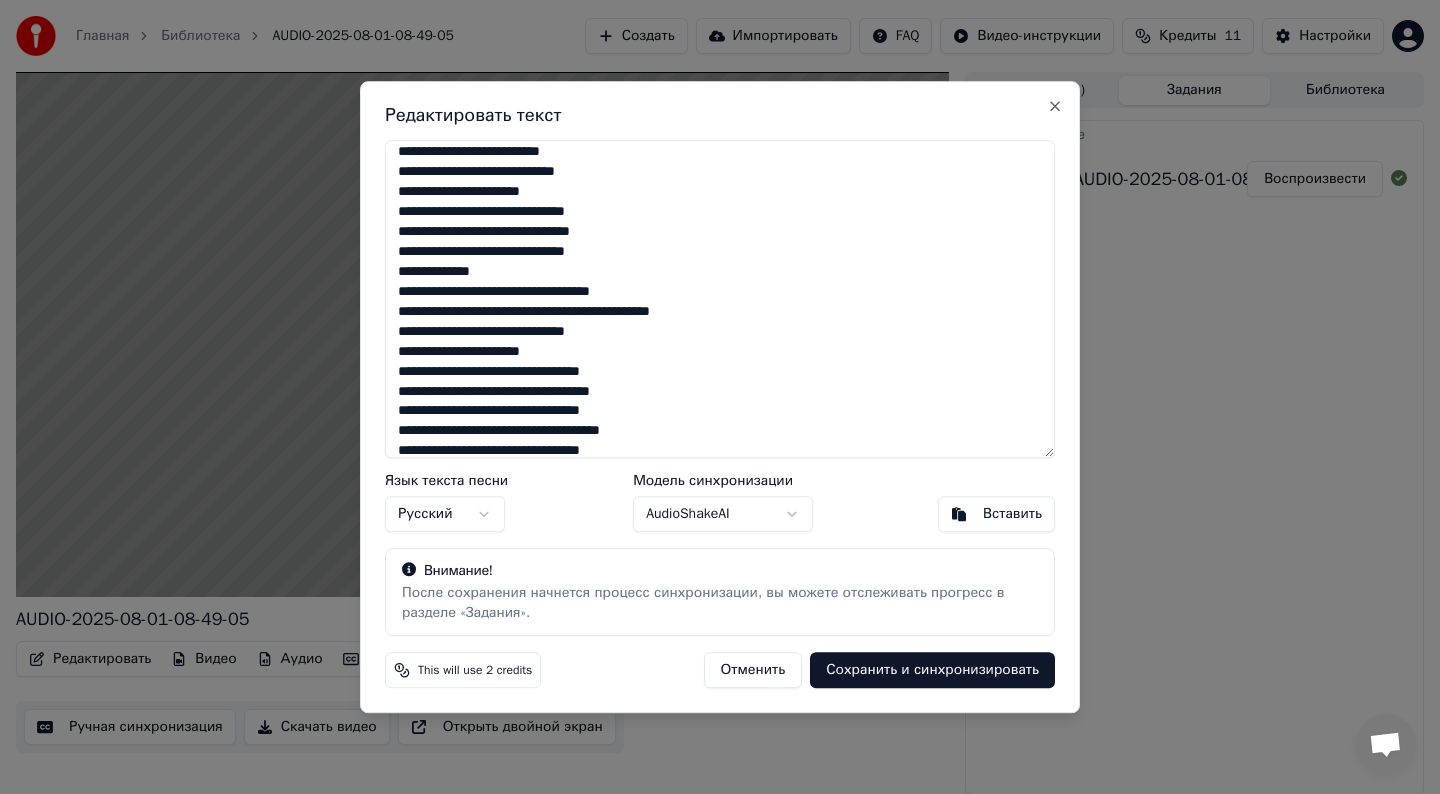 scroll, scrollTop: 415, scrollLeft: 0, axis: vertical 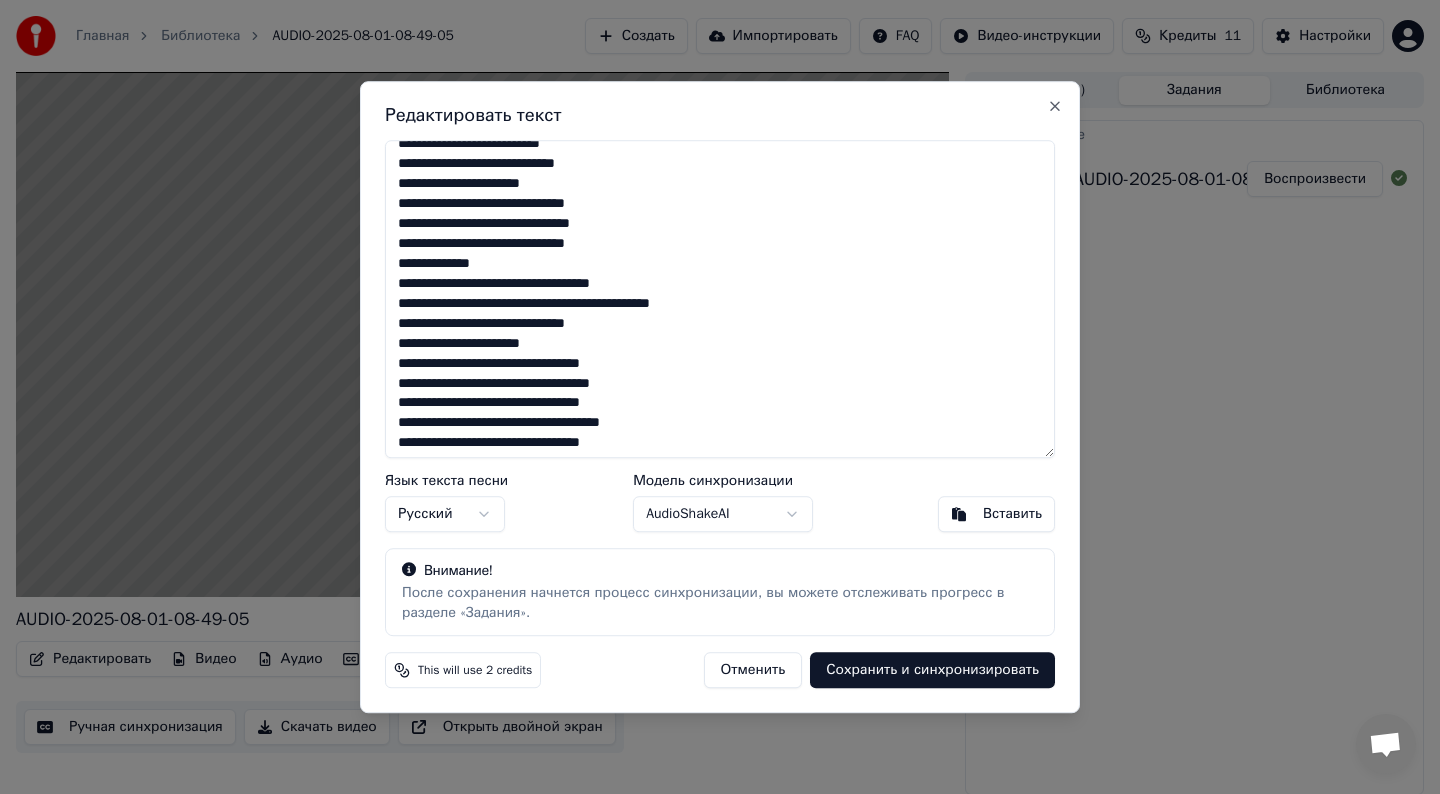 drag, startPoint x: 435, startPoint y: 362, endPoint x: 355, endPoint y: 361, distance: 80.00625 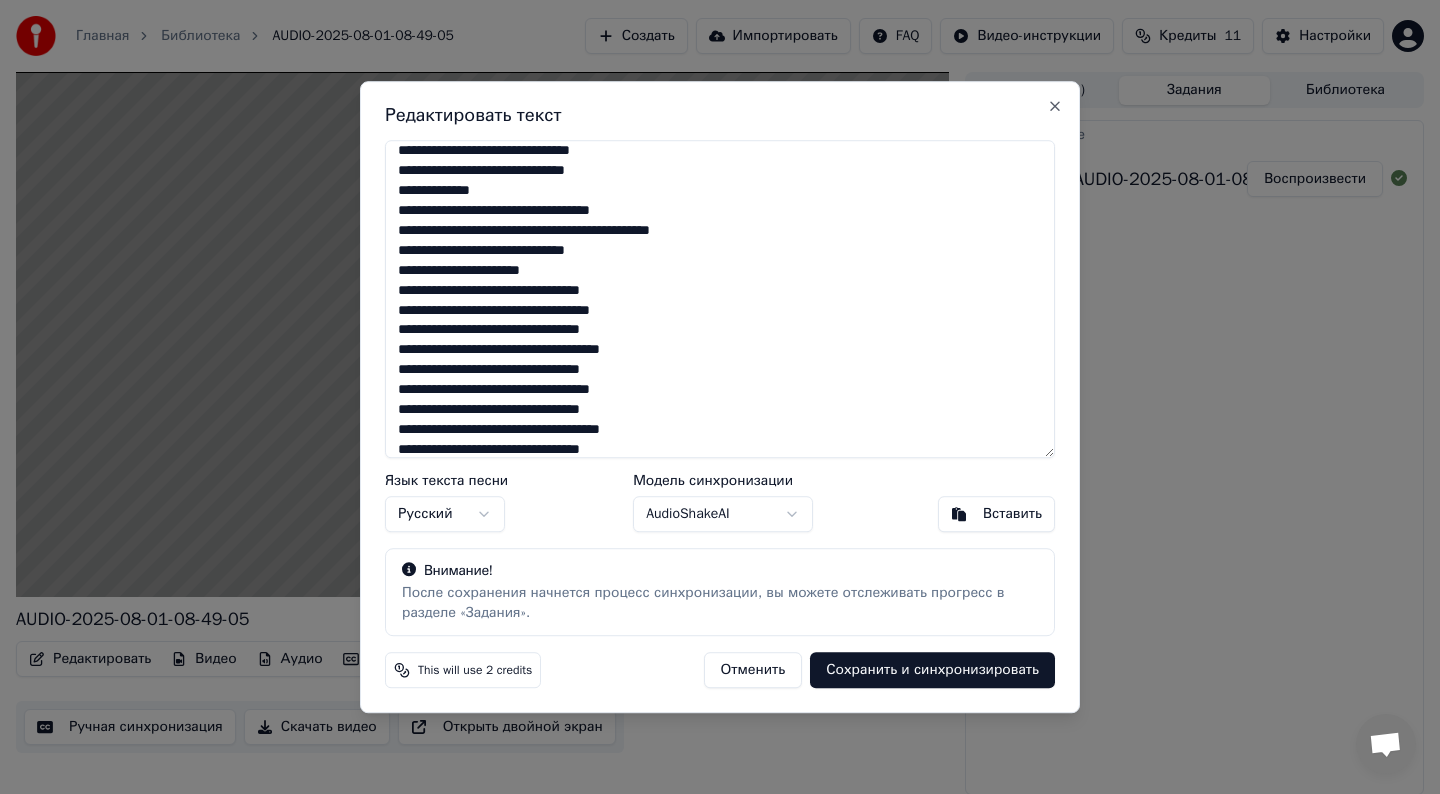scroll, scrollTop: 492, scrollLeft: 0, axis: vertical 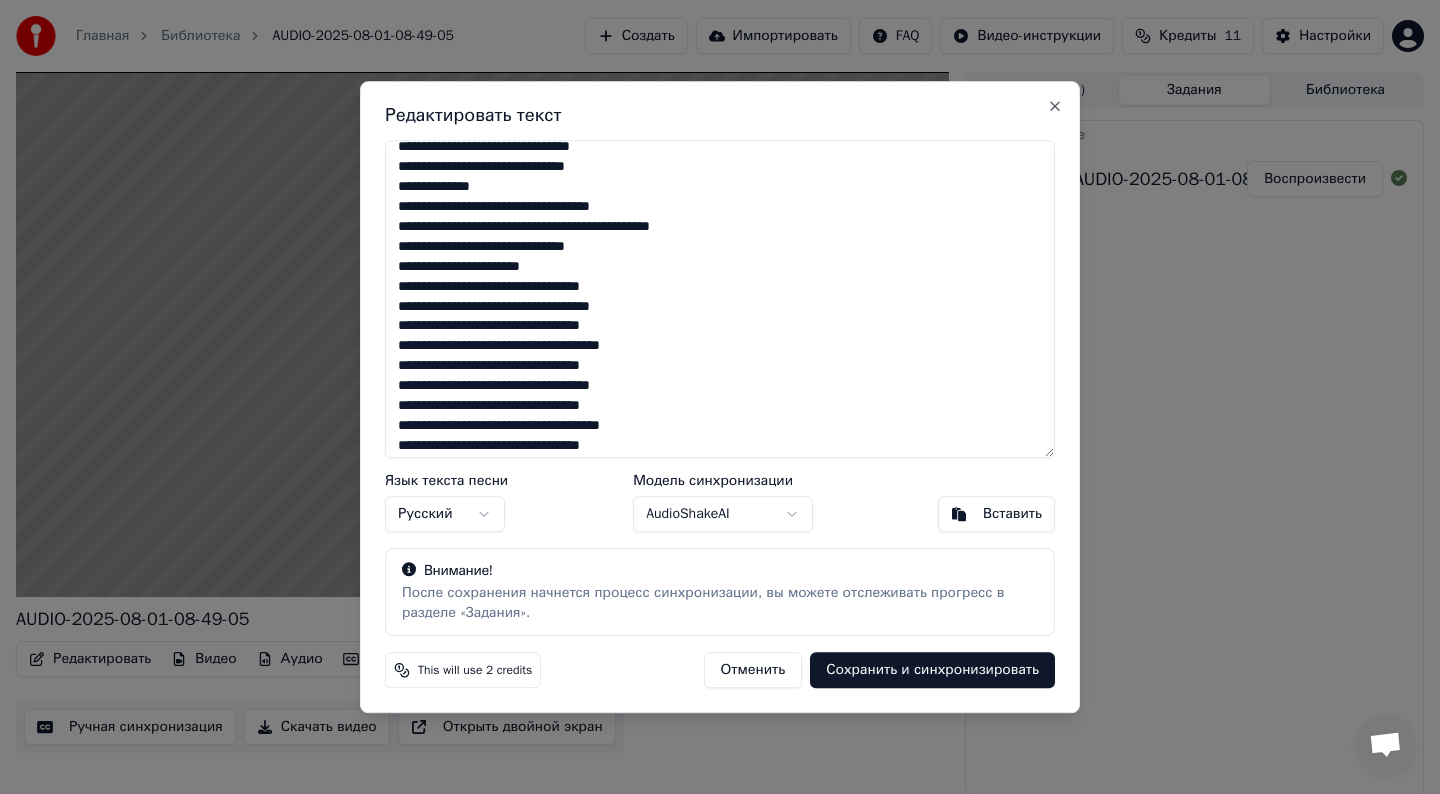 drag, startPoint x: 435, startPoint y: 366, endPoint x: 340, endPoint y: 364, distance: 95.02105 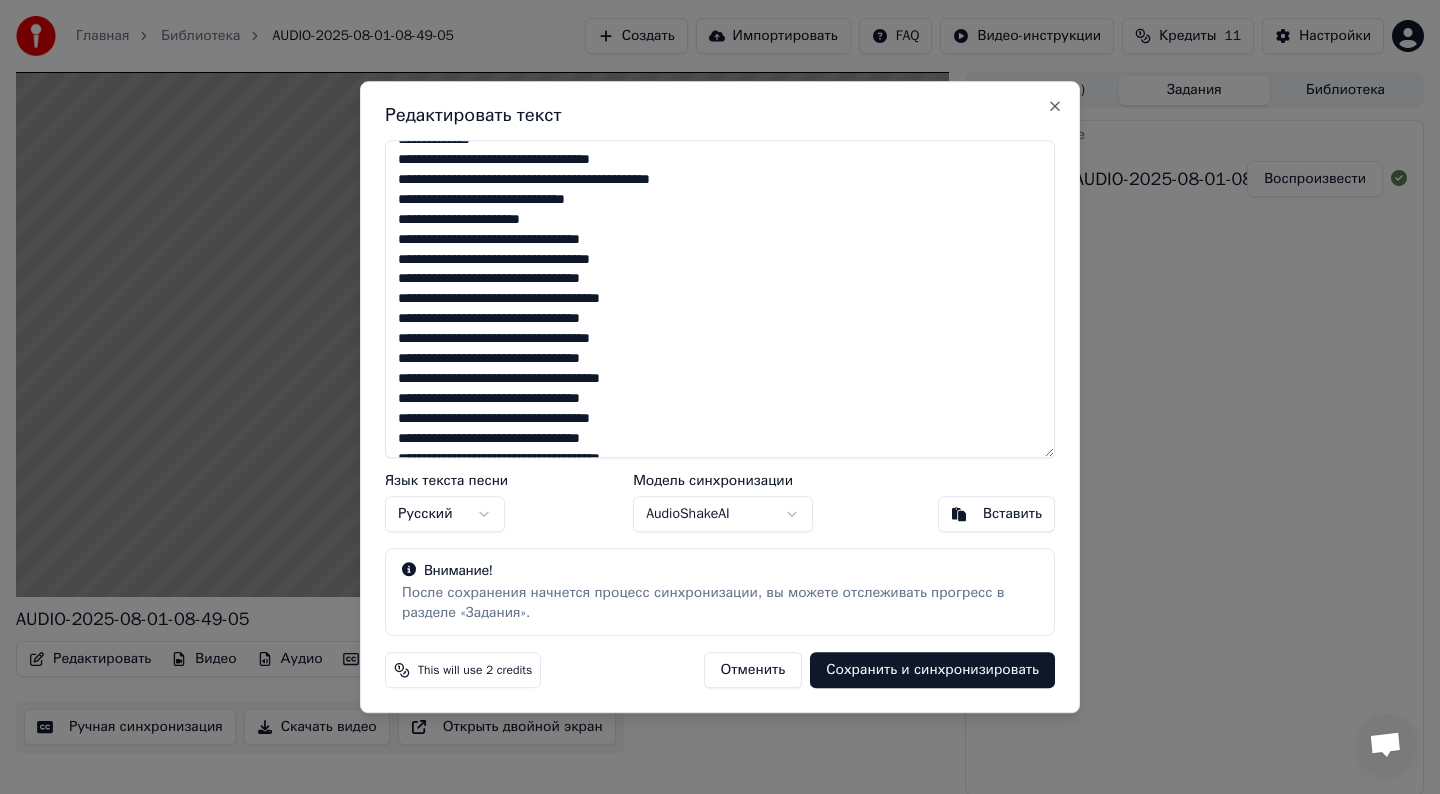 drag, startPoint x: 435, startPoint y: 363, endPoint x: 383, endPoint y: 359, distance: 52.153618 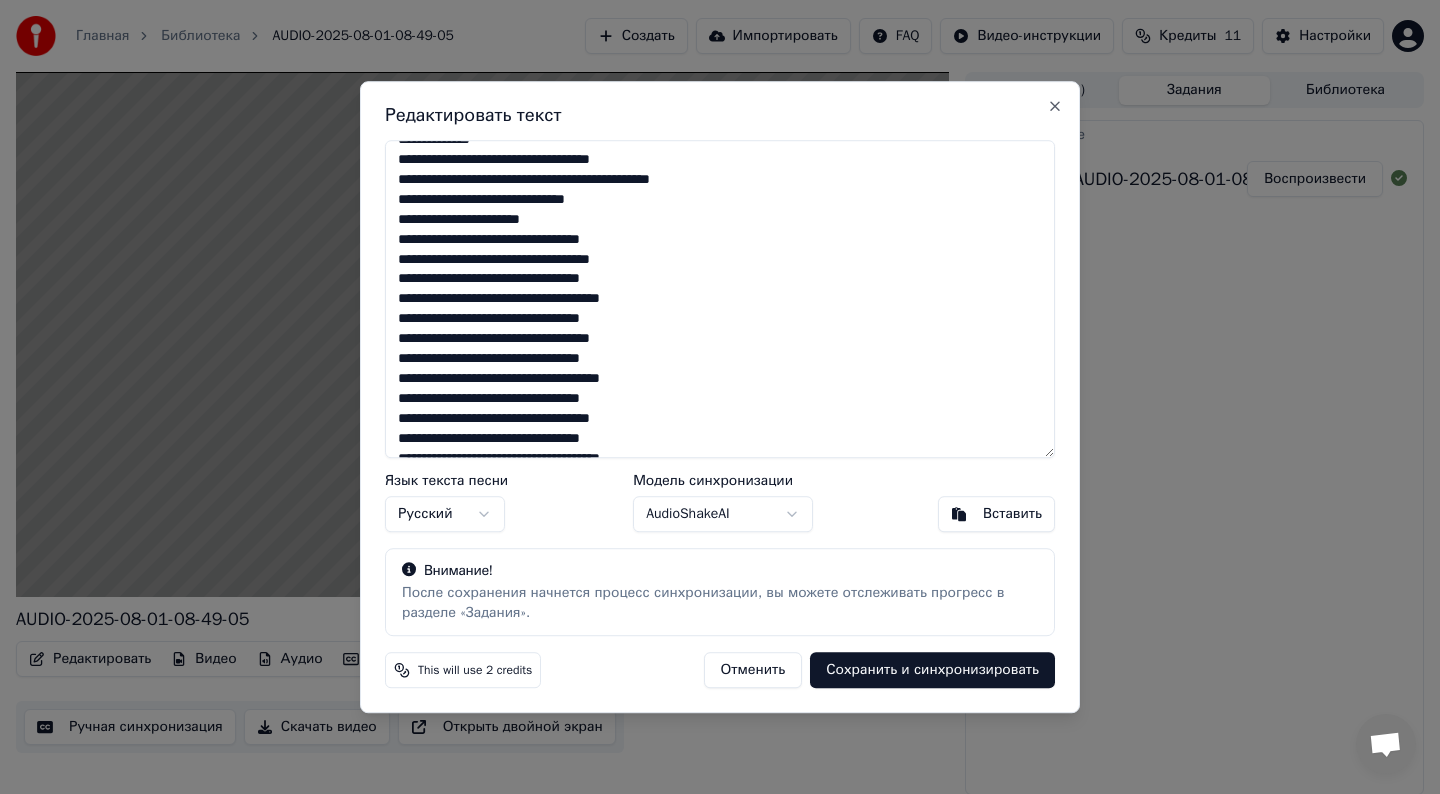 click on "Редактировать текст Язык текста песни Русский Модель синхронизации AudioShakeAI Вставить Внимание! После сохранения начнется процесс синхронизации, вы можете отслеживать прогресс в разделе «Задания». This will use 2 credits Отменить Сохранить и синхронизировать Close" at bounding box center [720, 397] 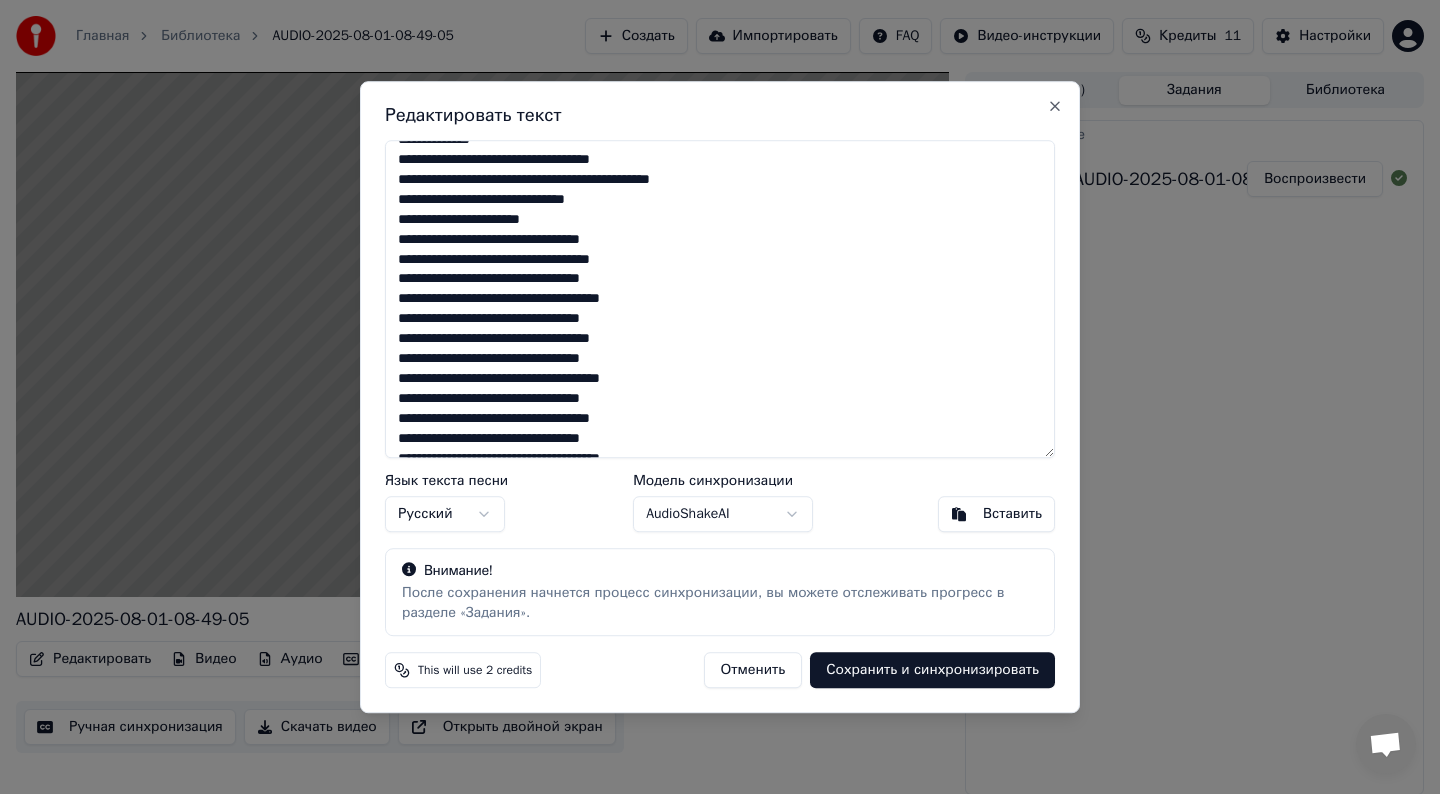 drag, startPoint x: 441, startPoint y: 365, endPoint x: 376, endPoint y: 365, distance: 65 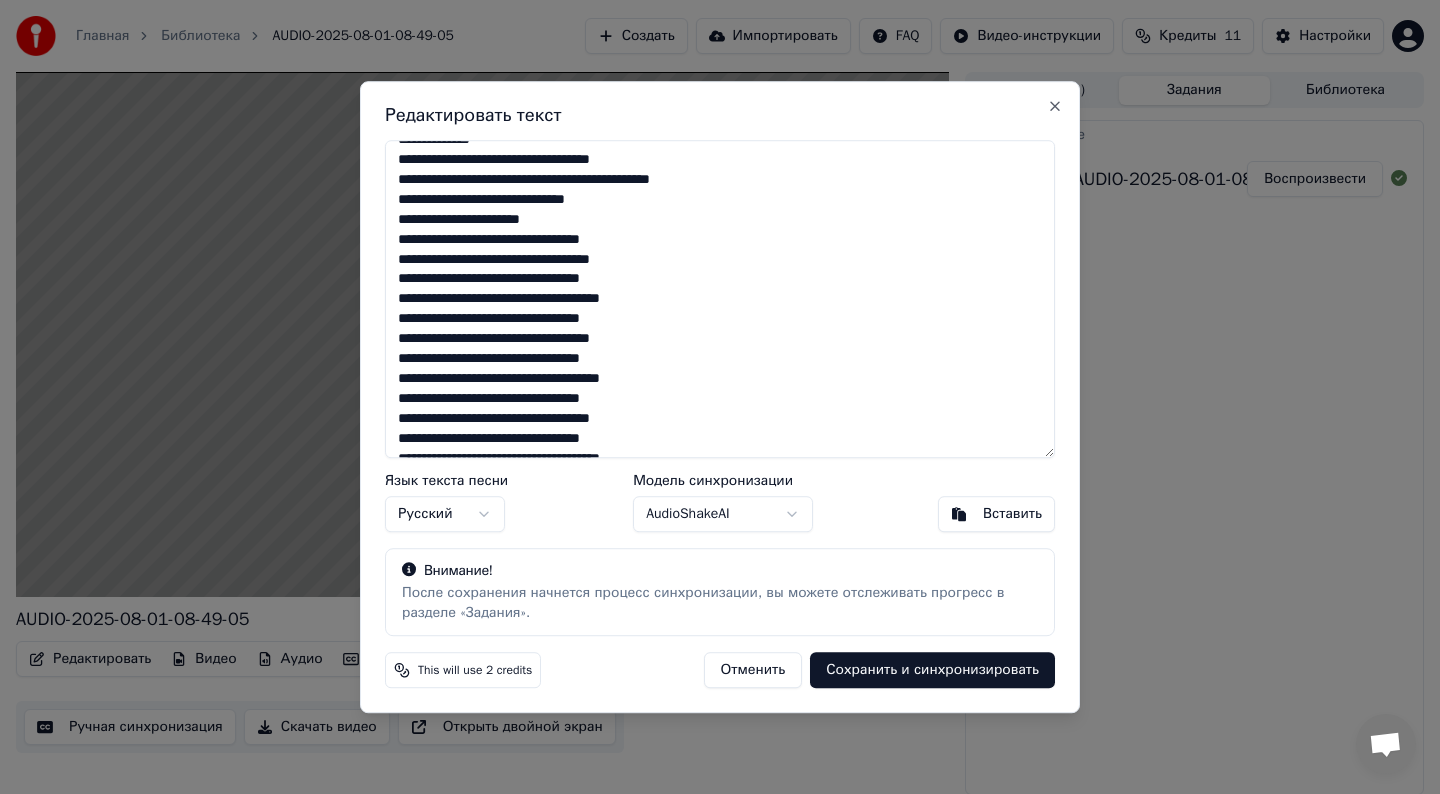 click on "Редактировать текст Язык текста песни Русский Модель синхронизации AudioShakeAI Вставить Внимание! После сохранения начнется процесс синхронизации, вы можете отслеживать прогресс в разделе «Задания». This will use 2 credits Отменить Сохранить и синхронизировать Close" at bounding box center [720, 397] 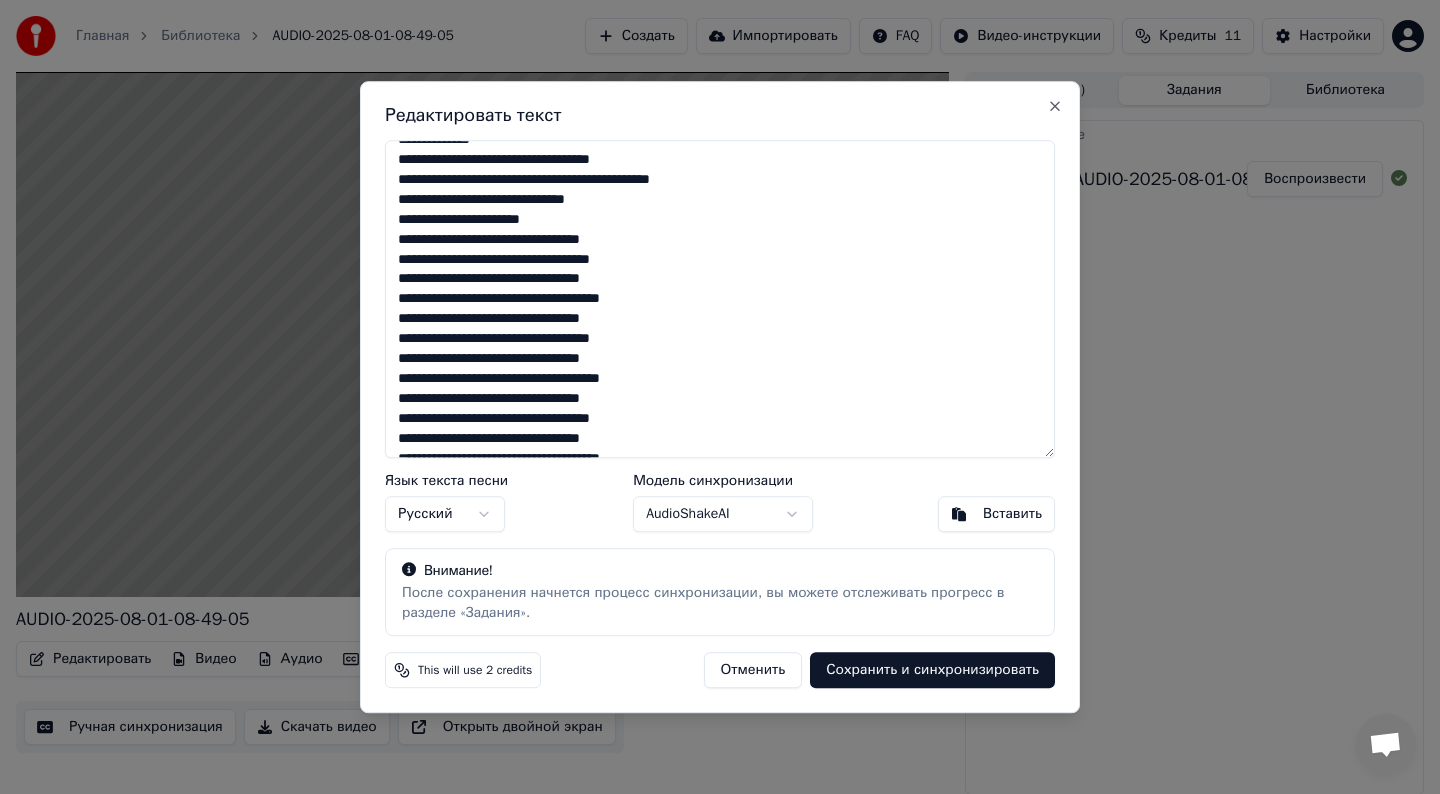 click at bounding box center [720, 299] 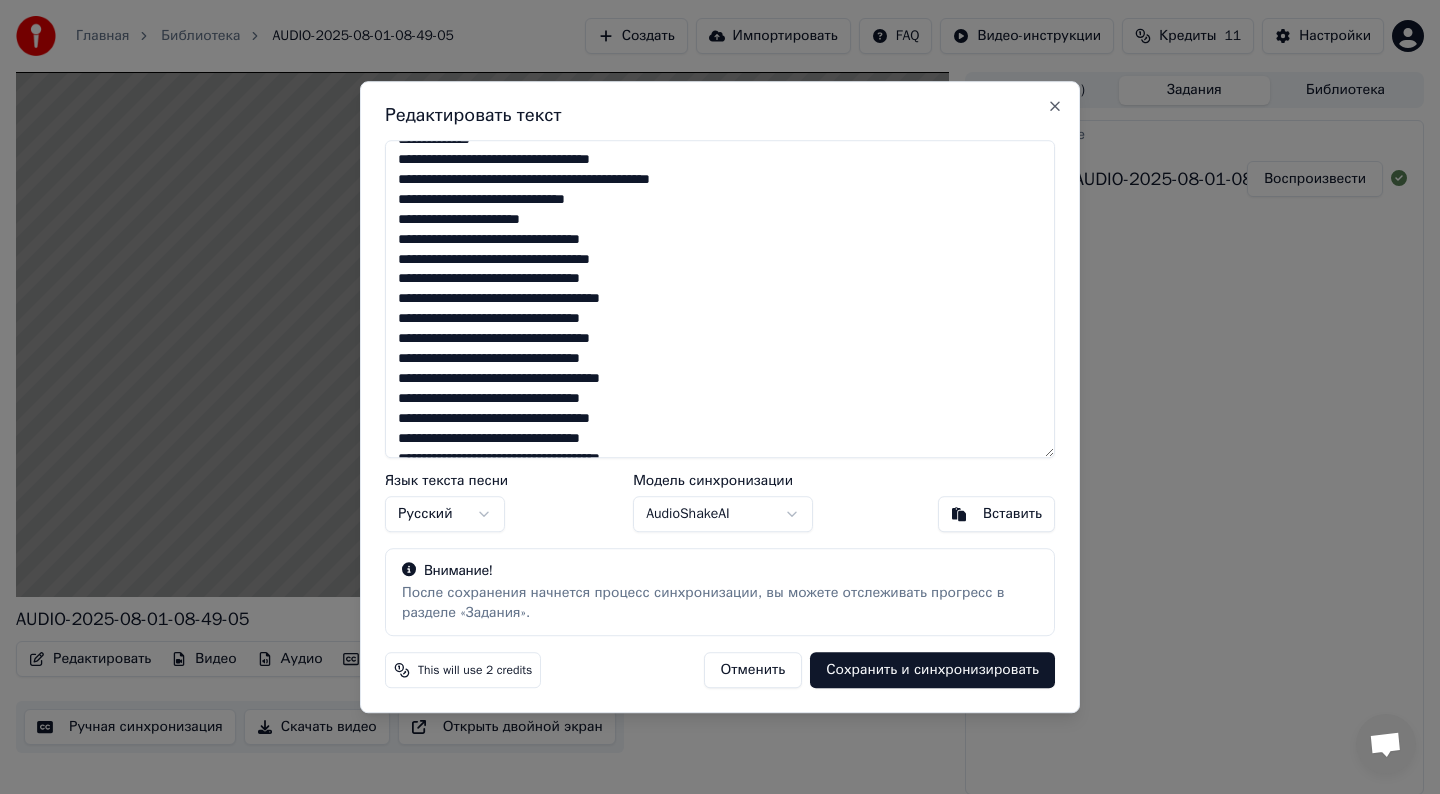 drag, startPoint x: 436, startPoint y: 400, endPoint x: 399, endPoint y: 404, distance: 37.215588 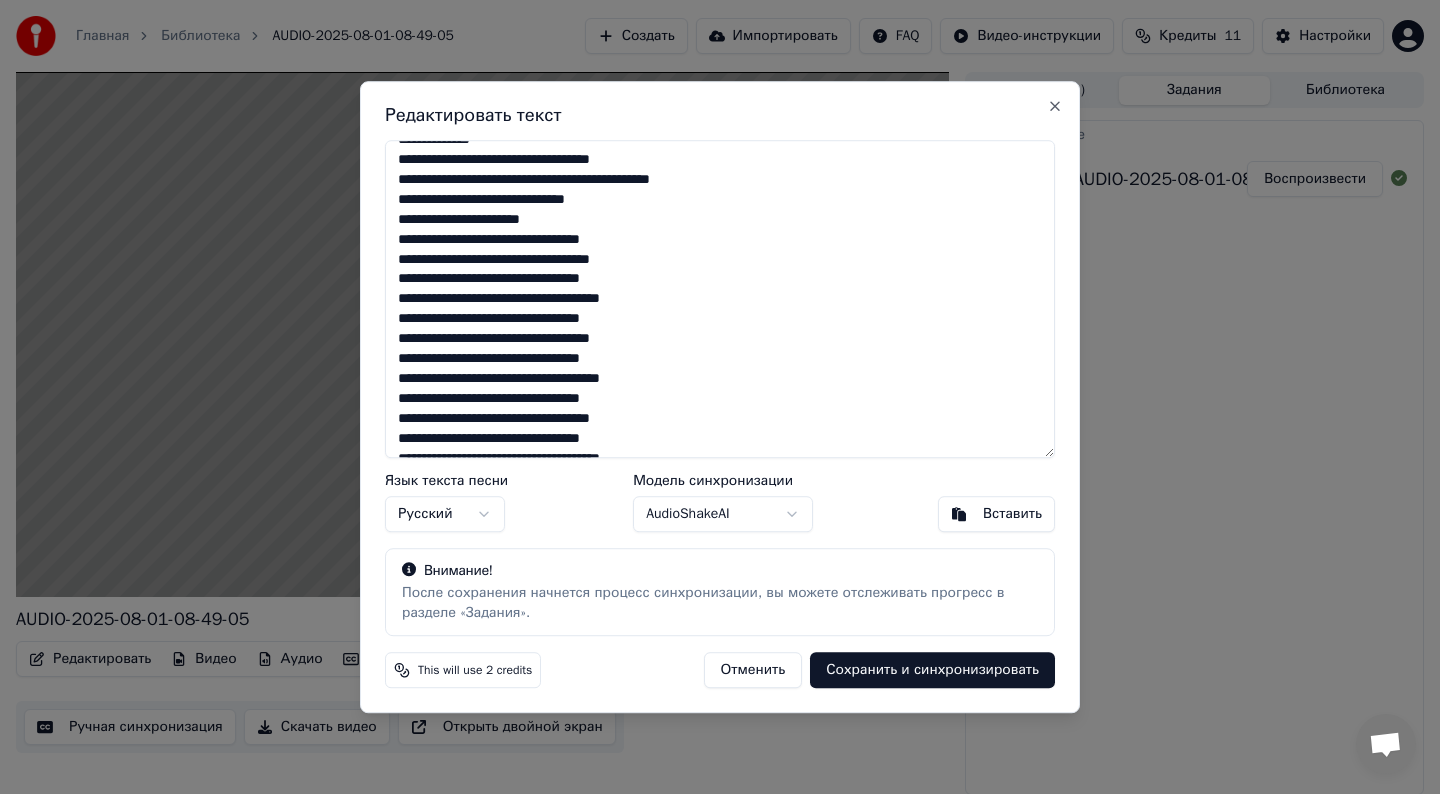 drag, startPoint x: 433, startPoint y: 399, endPoint x: 378, endPoint y: 399, distance: 55 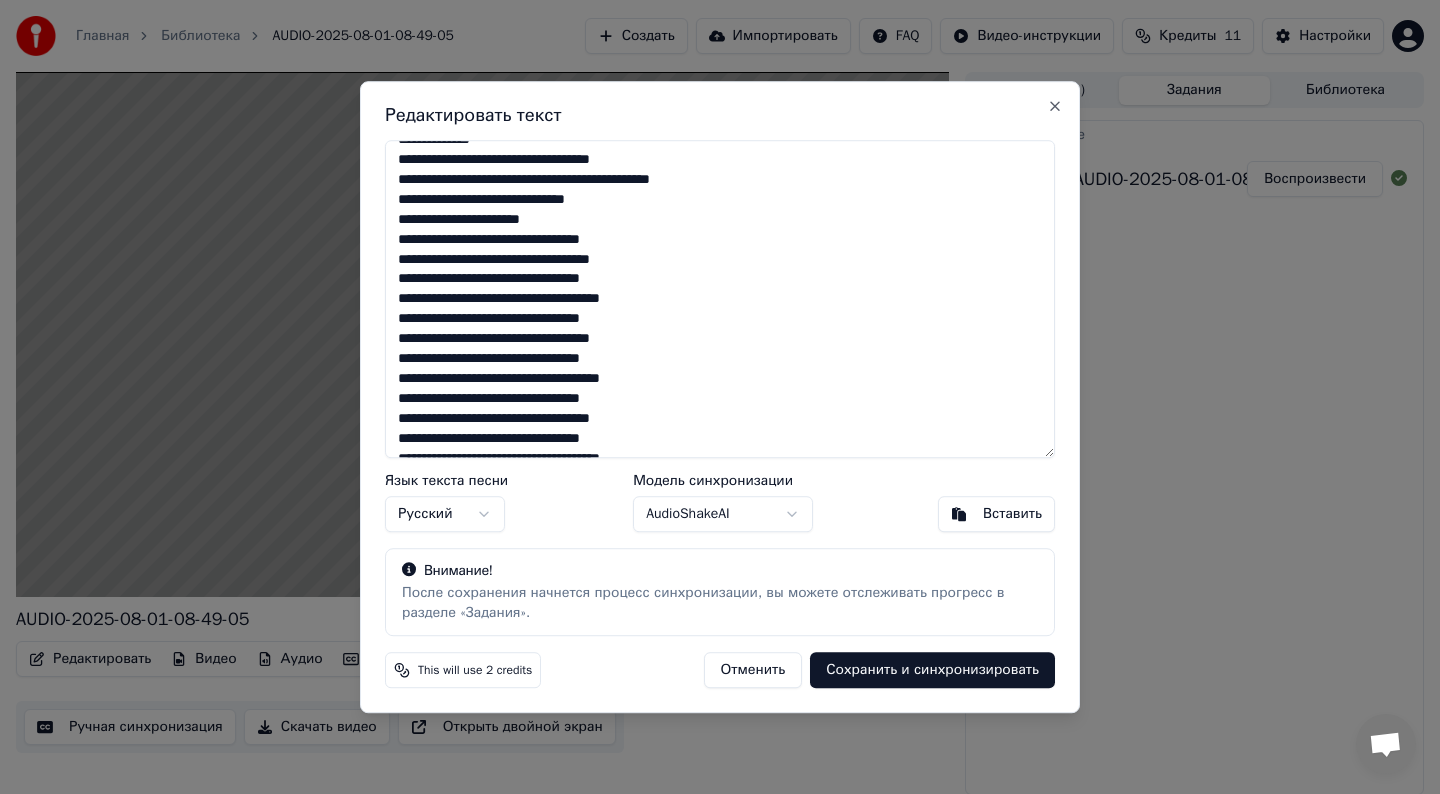 click on "Редактировать текст Язык текста песни Русский Модель синхронизации AudioShakeAI Вставить Внимание! После сохранения начнется процесс синхронизации, вы можете отслеживать прогресс в разделе «Задания». This will use 2 credits Отменить Сохранить и синхронизировать Close" at bounding box center (720, 397) 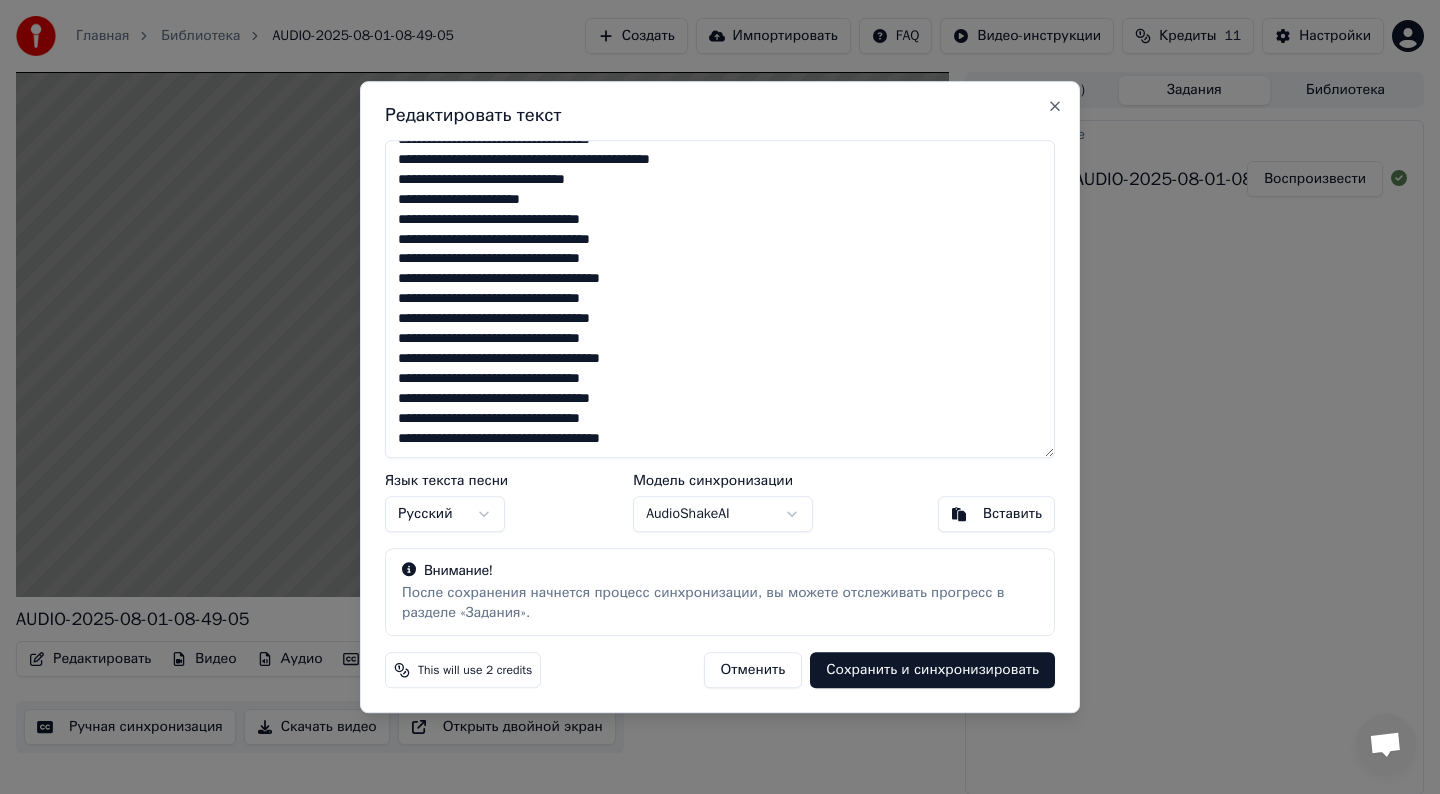 drag, startPoint x: 440, startPoint y: 379, endPoint x: 370, endPoint y: 379, distance: 70 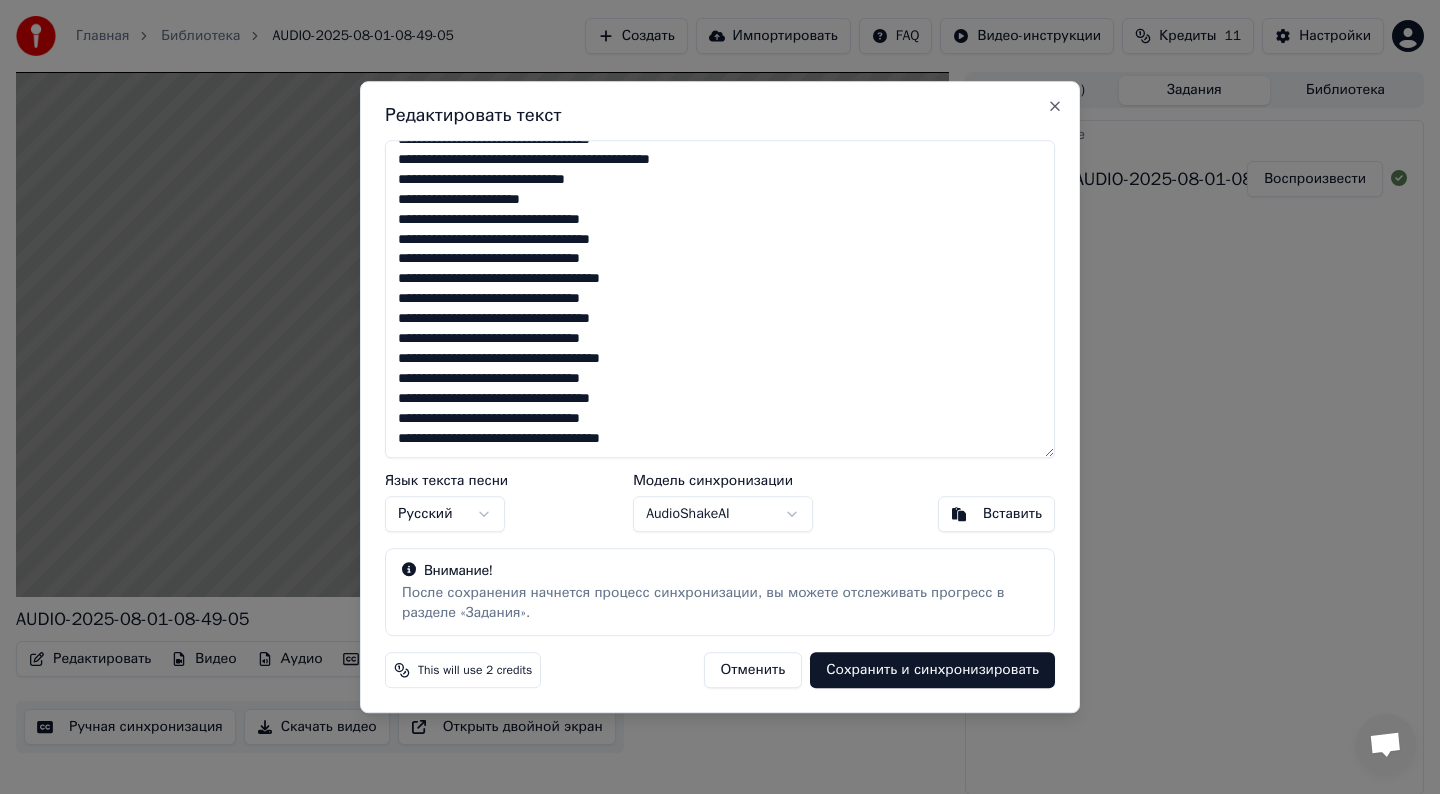 click on "Редактировать текст Язык текста песни Русский Модель синхронизации AudioShakeAI Вставить Внимание! После сохранения начнется процесс синхронизации, вы можете отслеживать прогресс в разделе «Задания». This will use 2 credits Отменить Сохранить и синхронизировать Close" at bounding box center [720, 397] 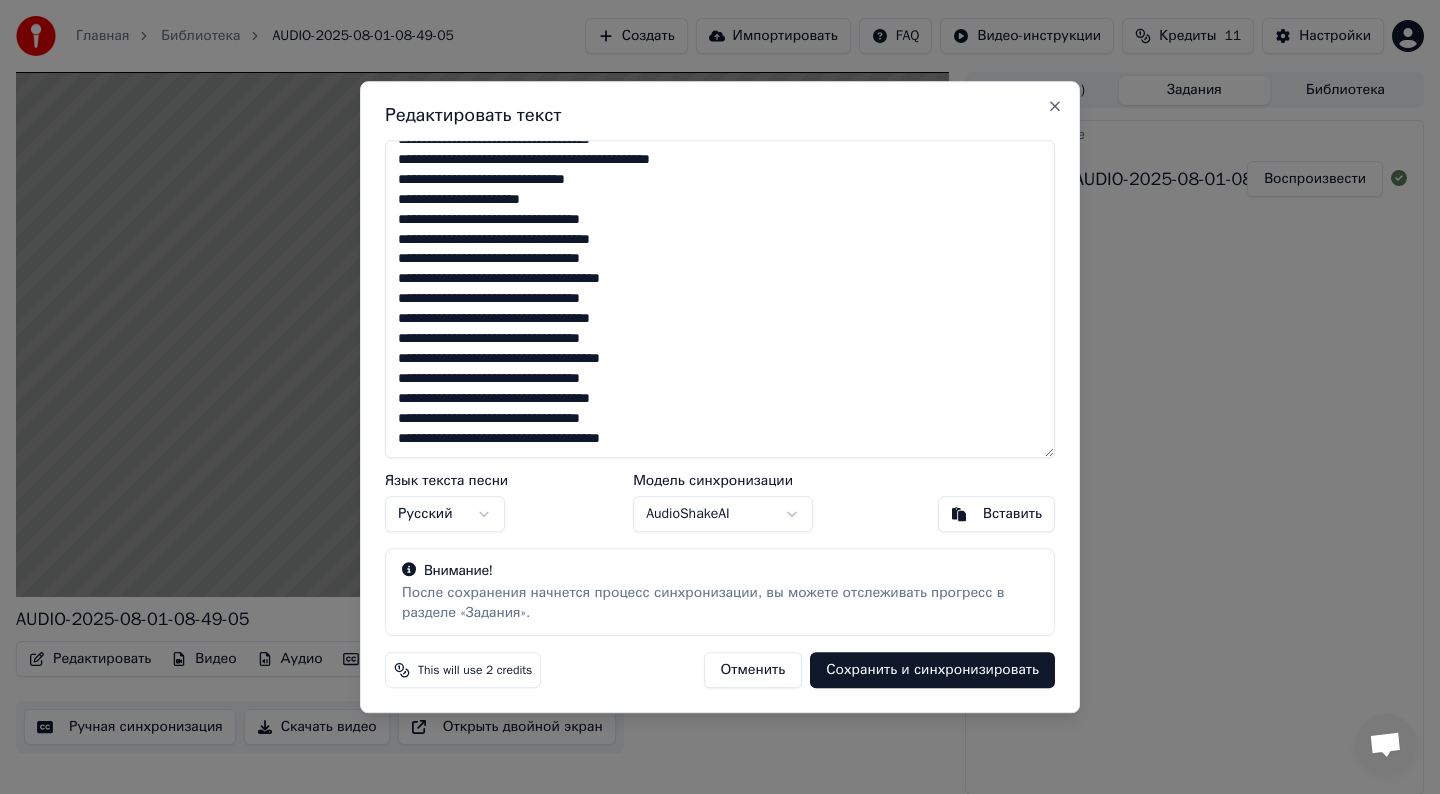 drag, startPoint x: 438, startPoint y: 419, endPoint x: 349, endPoint y: 419, distance: 89 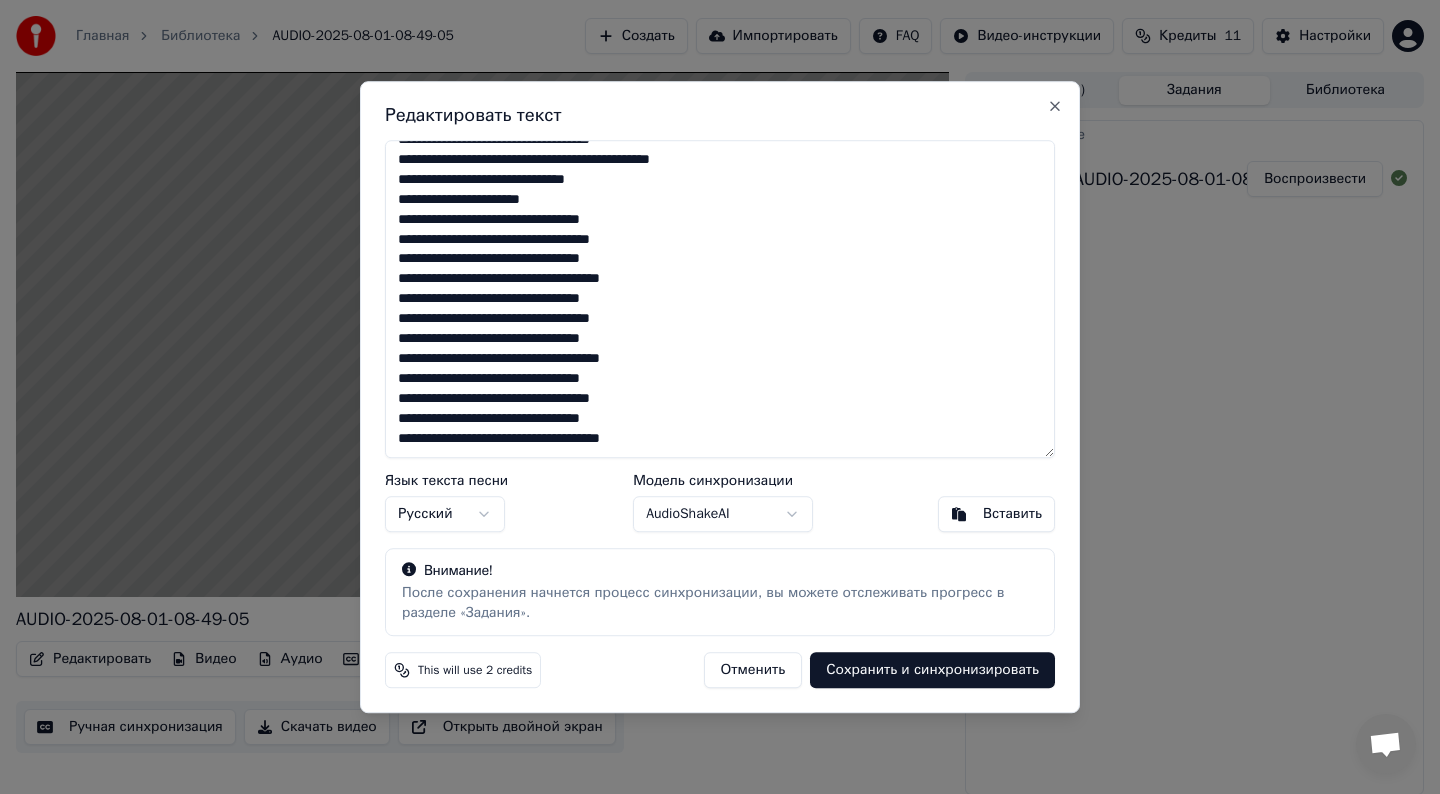 click on "Главная Библиотека AUDIO-[DATE] Создать Импортировать FAQ Видео-инструкции Кредиты 11 Настройки AUDIO-[DATE] BPM 100 Тональность A# Редактировать Видео Аудио Субтитры Загрузить Облачная библиотека Ручная синхронизация Скачать видео Открыть двойной экран Очередь ( 1 ) Задания Библиотека Создать караоке AUDIO-[DATE] Воспроизвести
Редактировать текст Язык текста песни Русский Модель синхронизации AudioShakeAI Вставить Внимание! После сохранения начнется процесс синхронизации, вы можете отслеживать прогресс в разделе «Задания». This will use 2 credits Отменить Close" at bounding box center (720, 397) 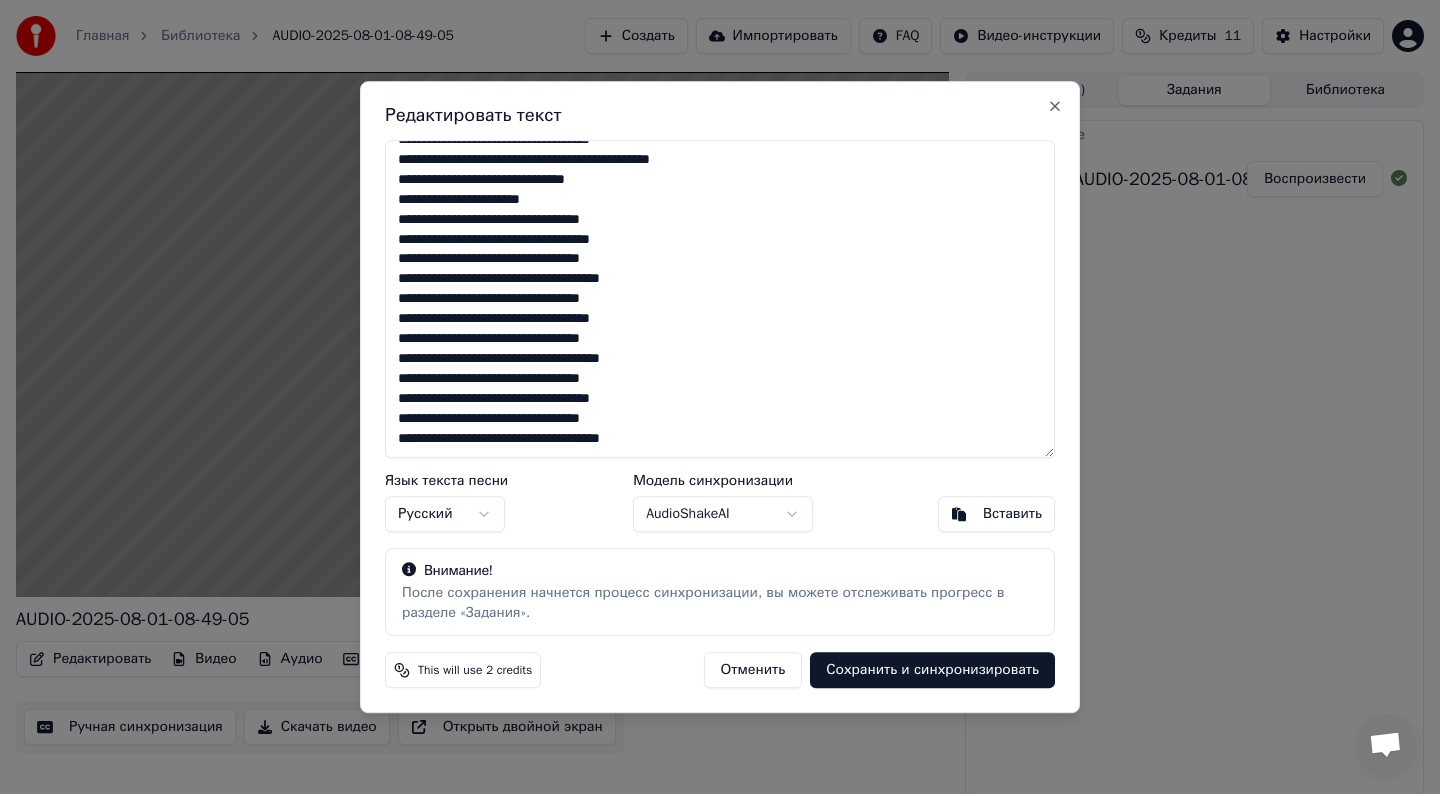 drag, startPoint x: 434, startPoint y: 417, endPoint x: 376, endPoint y: 416, distance: 58.00862 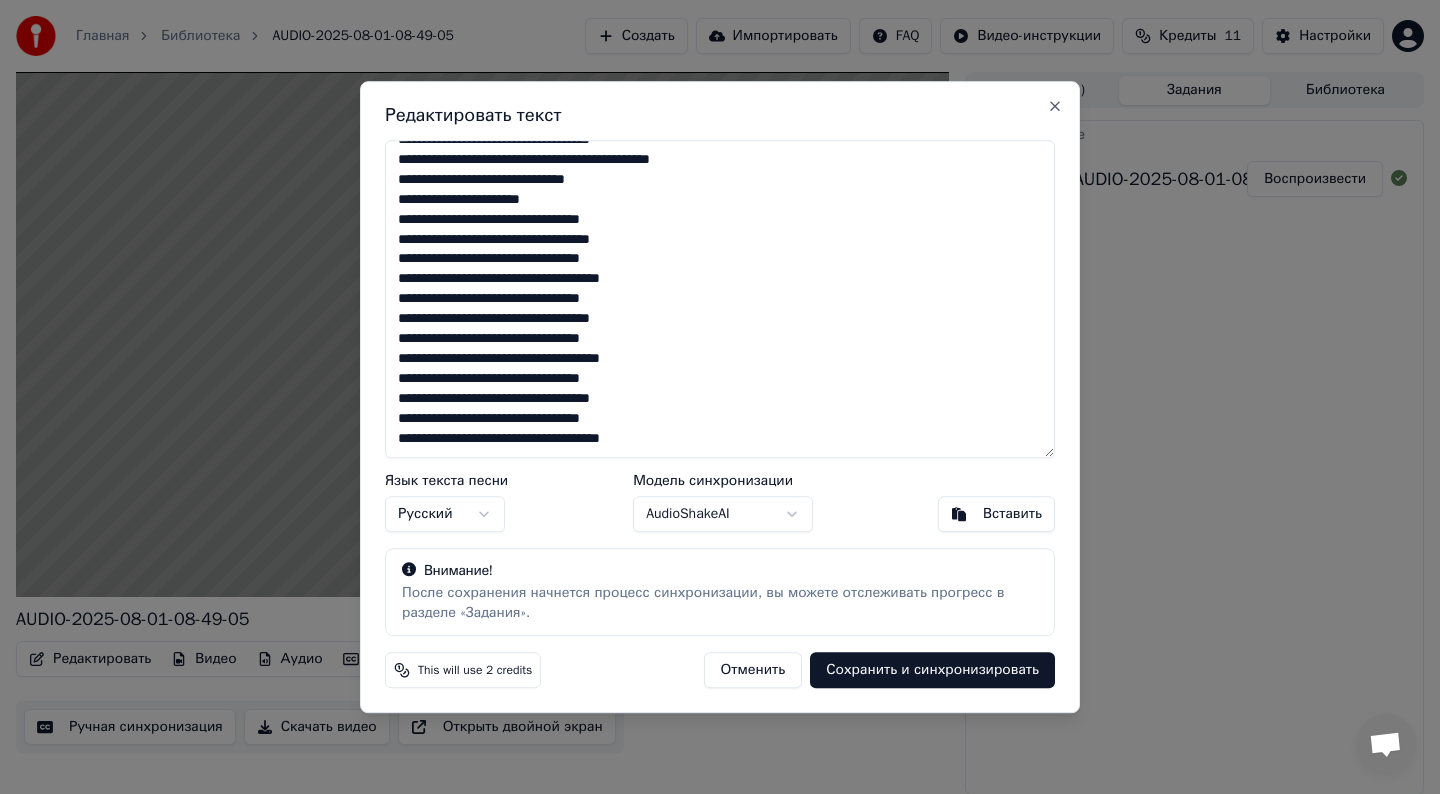 click on "Редактировать текст Язык текста песни Русский Модель синхронизации AudioShakeAI Вставить Внимание! После сохранения начнется процесс синхронизации, вы можете отслеживать прогресс в разделе «Задания». This will use 2 credits Отменить Сохранить и синхронизировать Close" at bounding box center (720, 397) 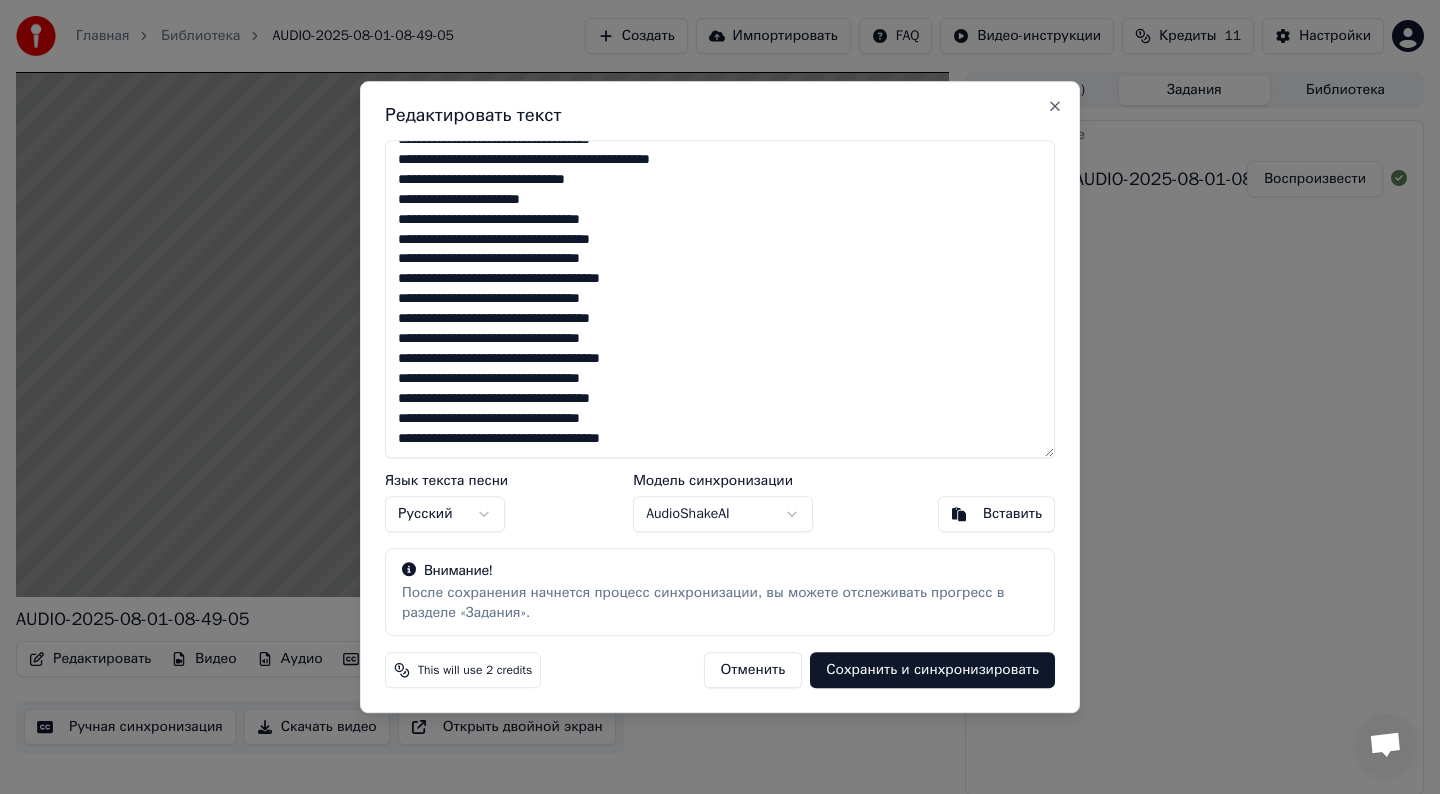 type on "**********" 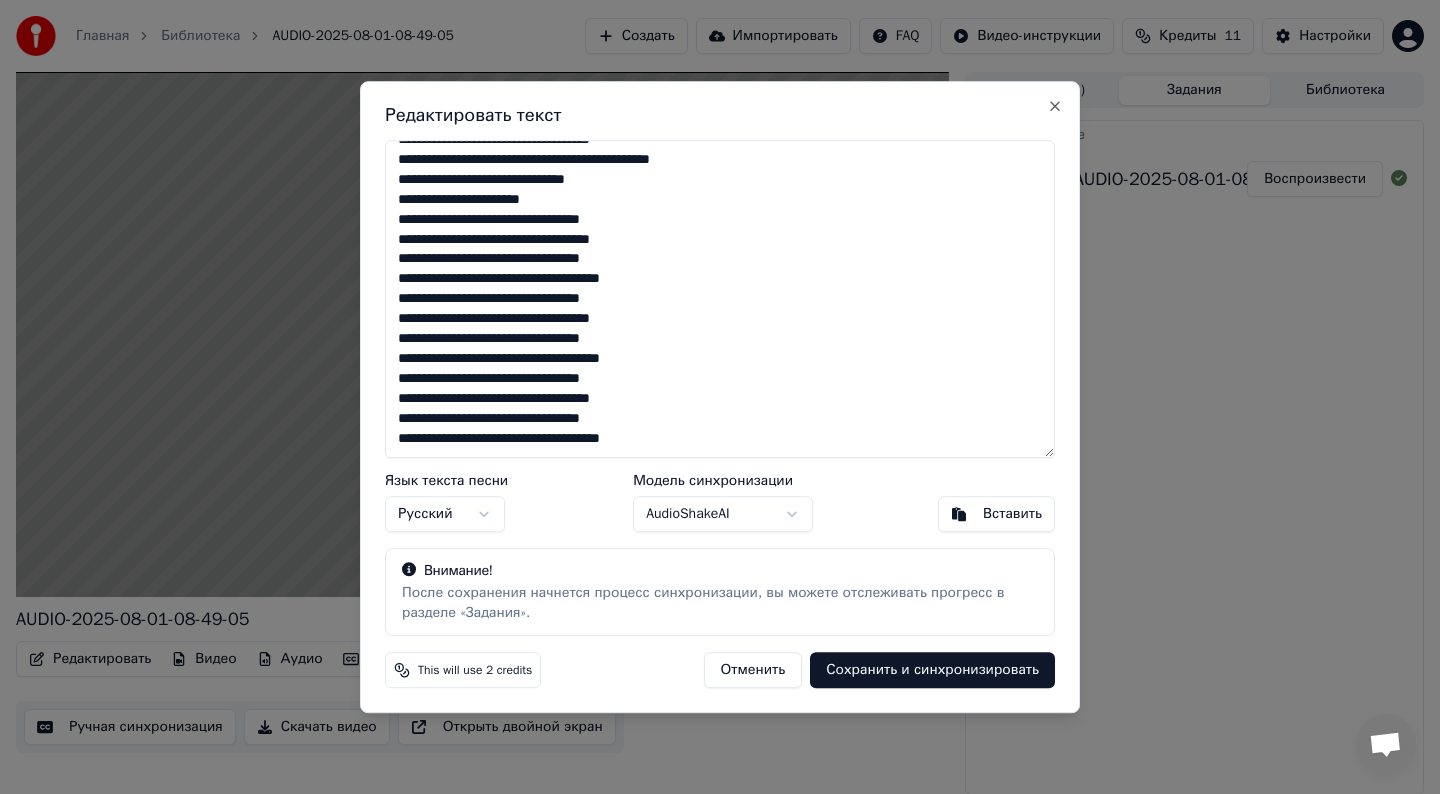 click on "Сохранить и синхронизировать" at bounding box center [932, 670] 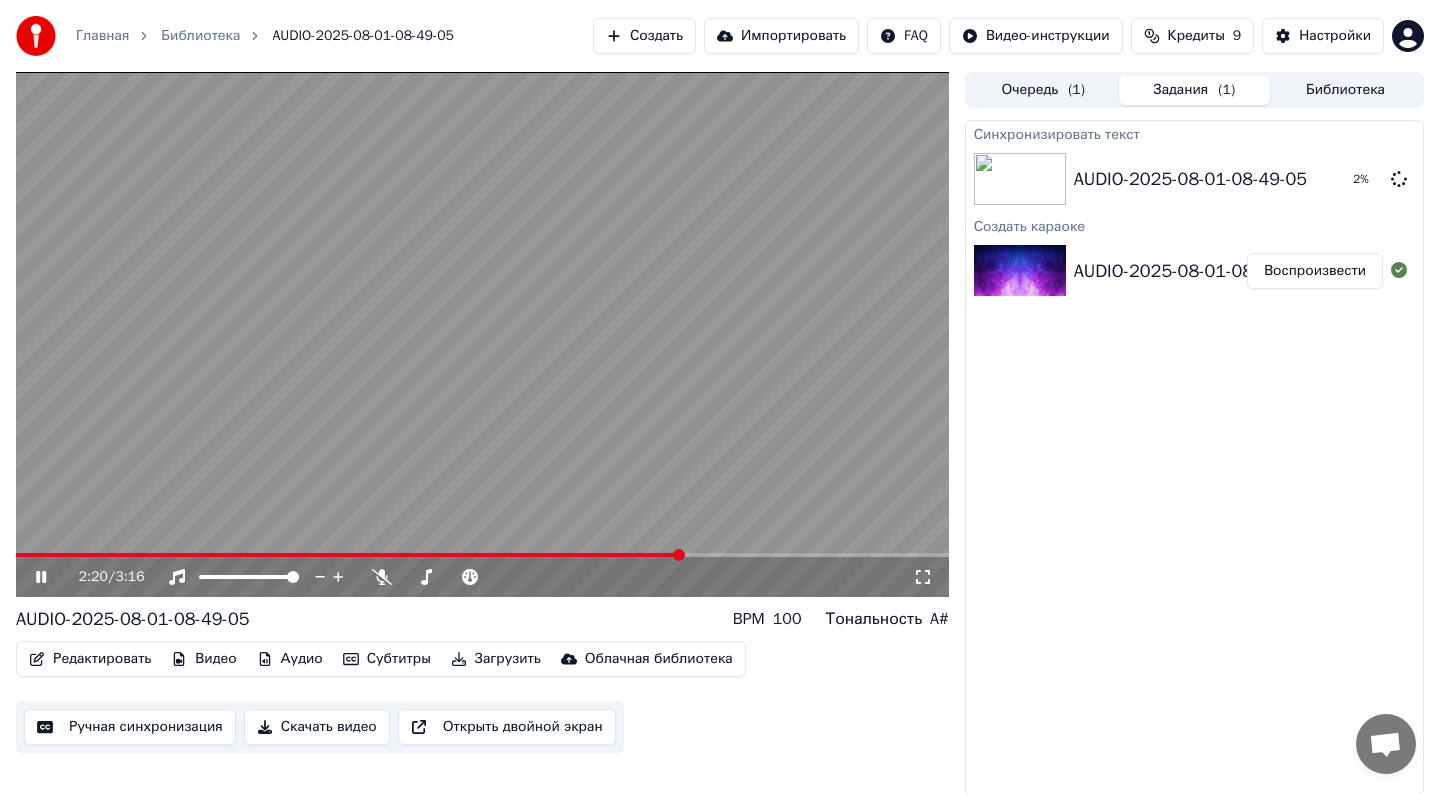 click on "2:20  /  3:16" at bounding box center (482, 577) 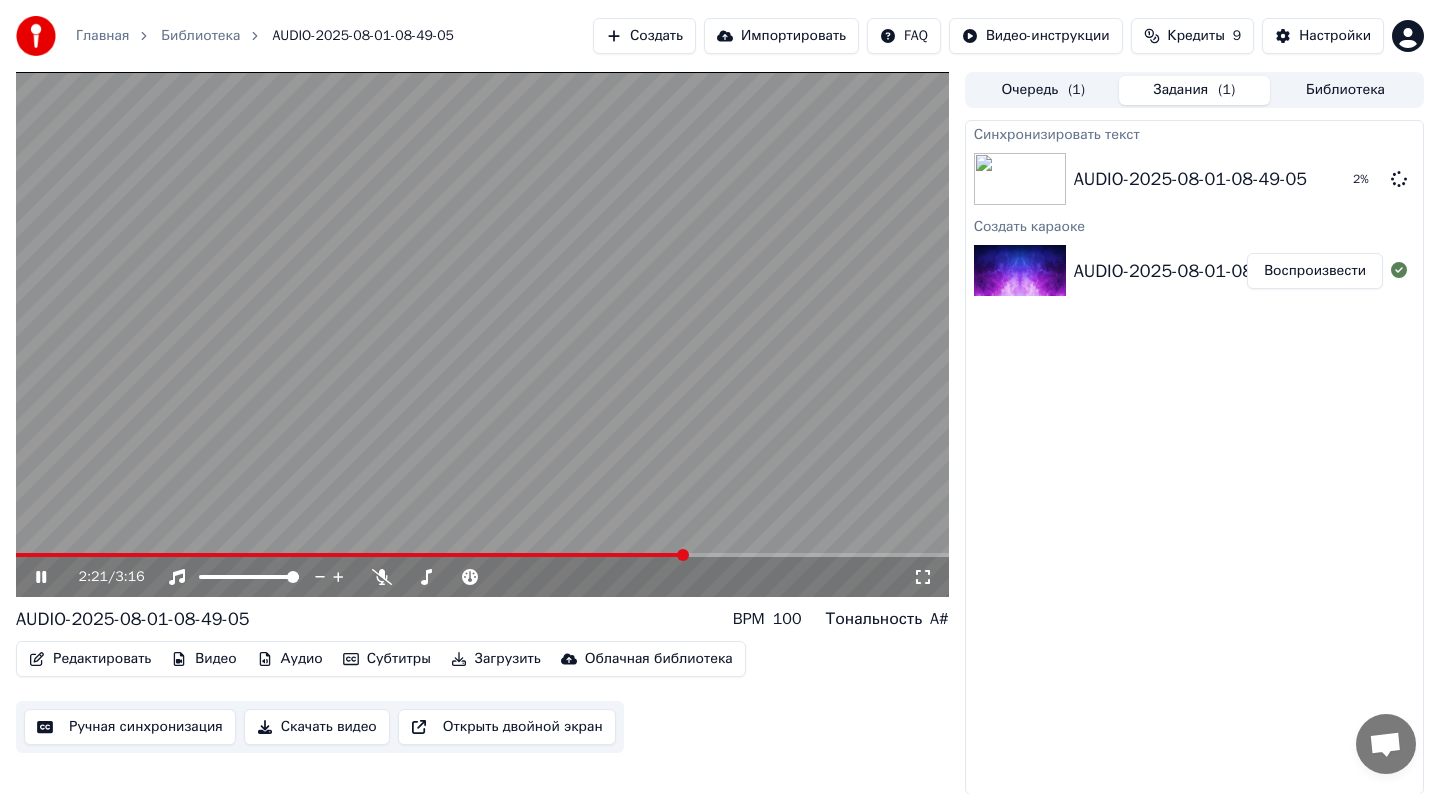 click 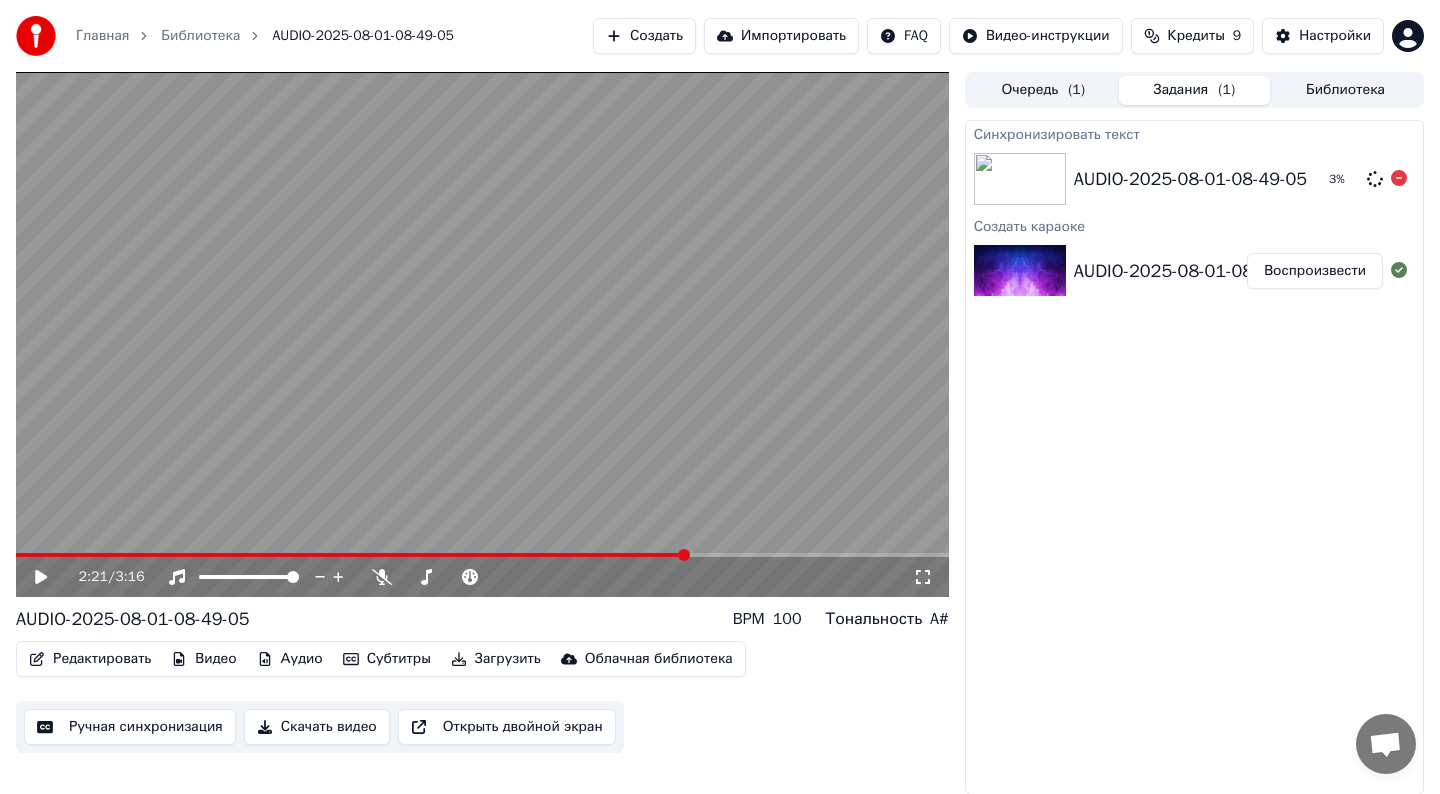 click on "AUDIO-2025-08-01-08-49-05 3 %" at bounding box center [1194, 179] 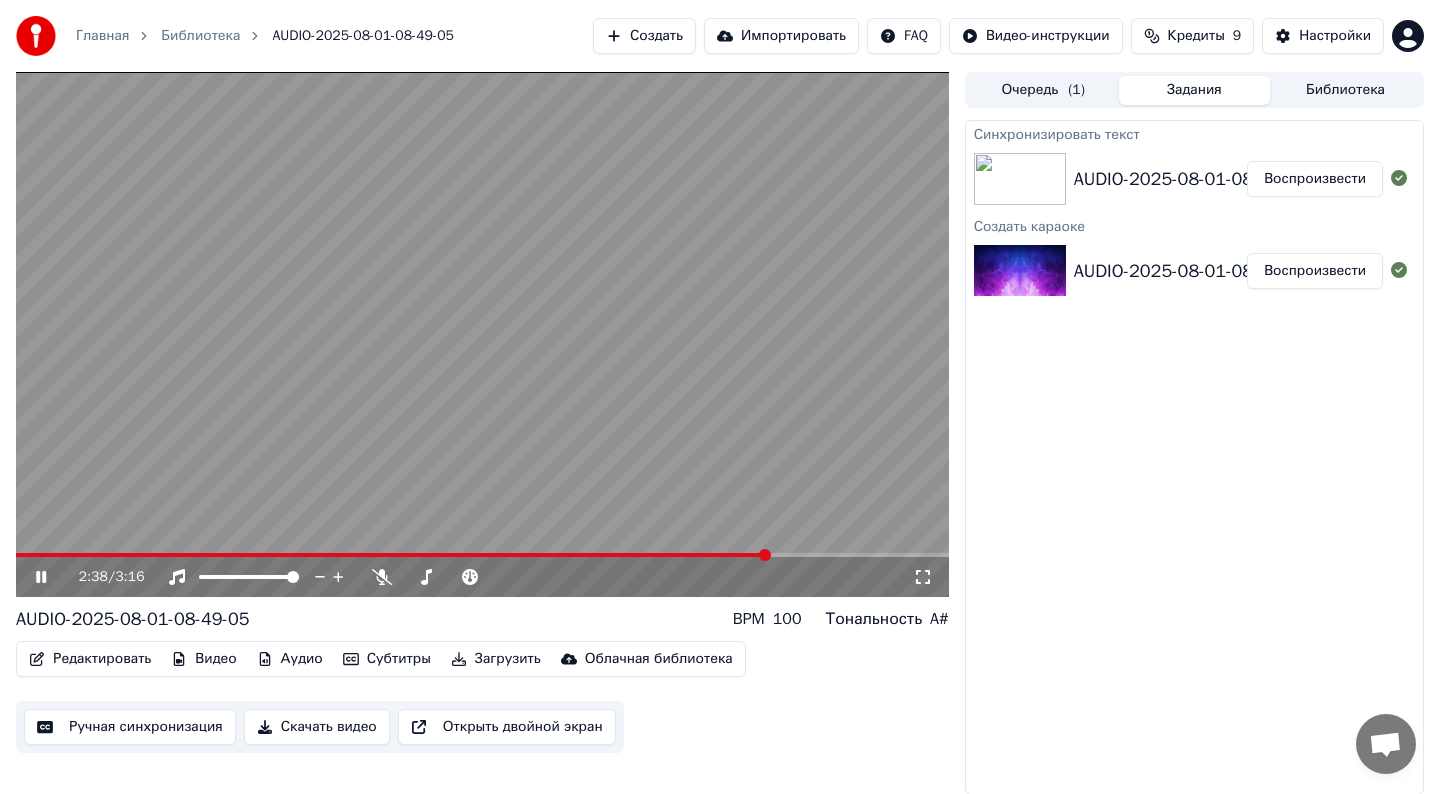 click at bounding box center (482, 334) 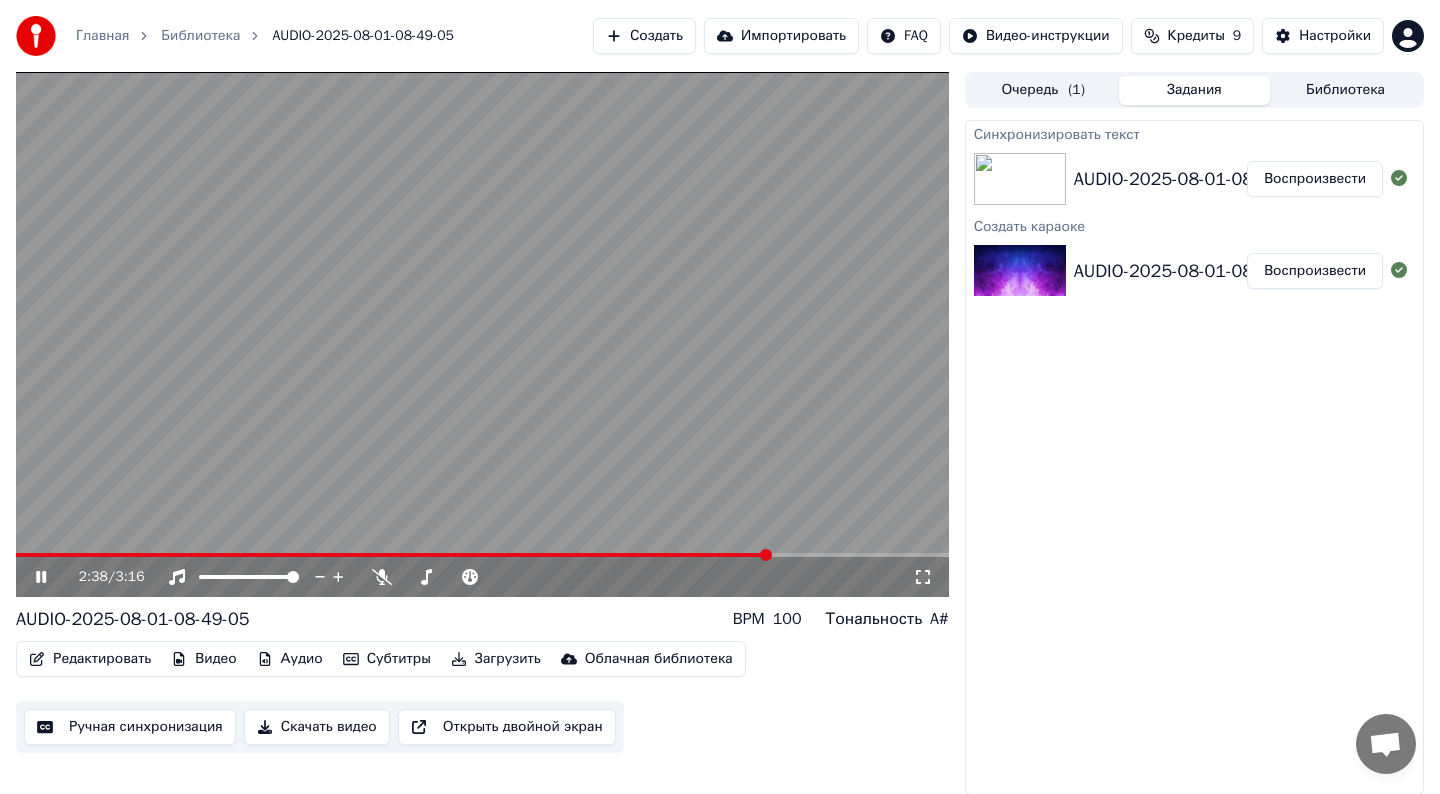 click at bounding box center (393, 555) 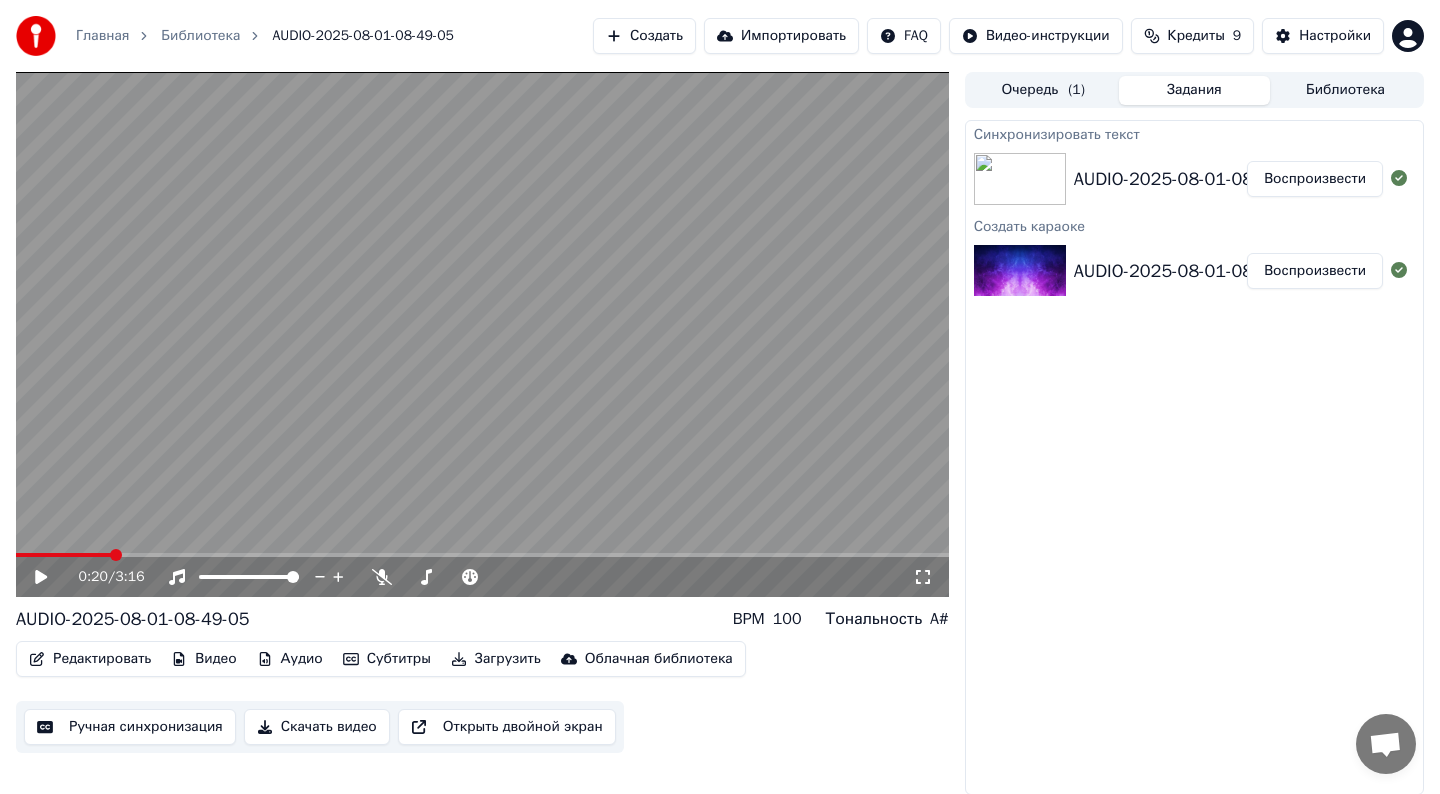 click 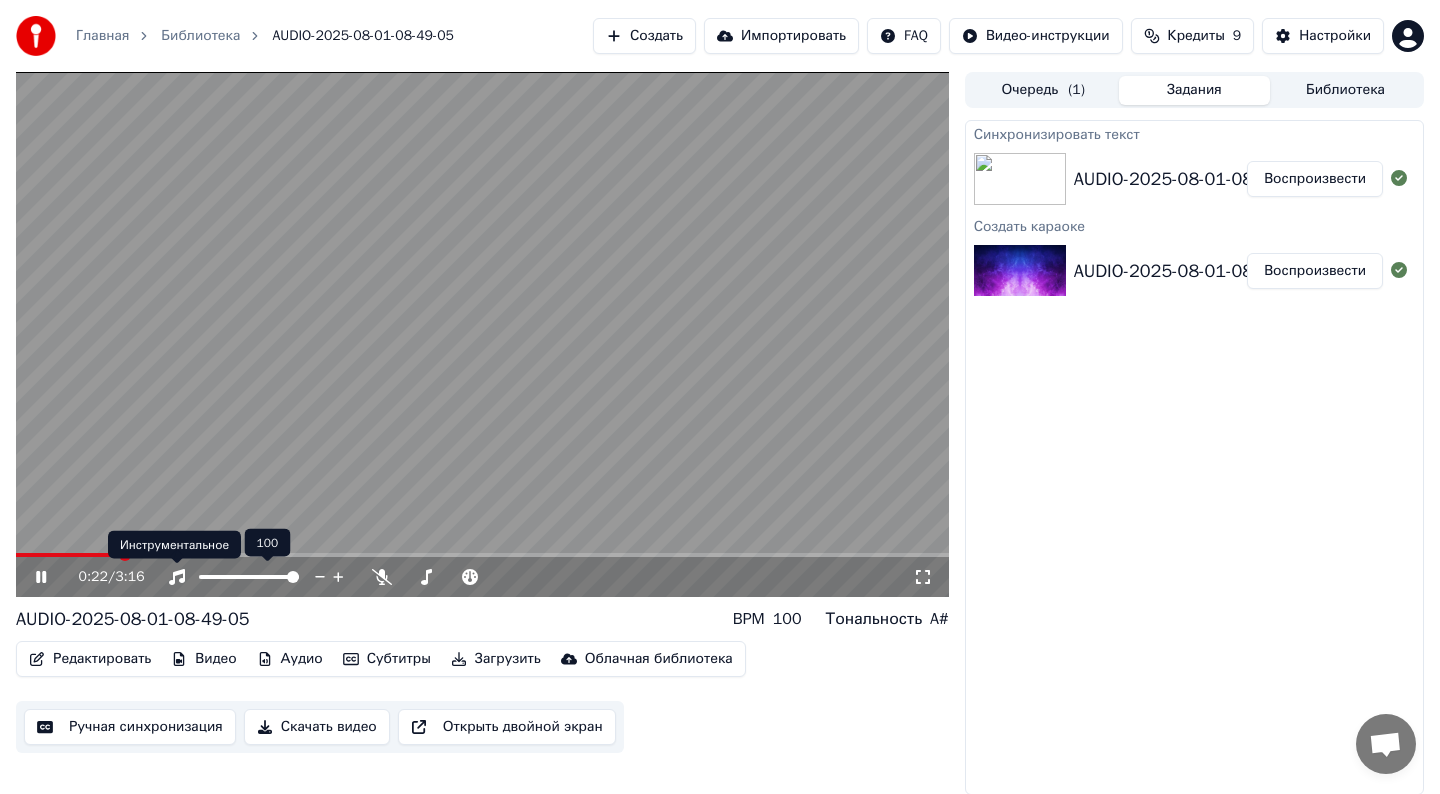 click on "Инструментальное Инструментальное" at bounding box center [174, 545] 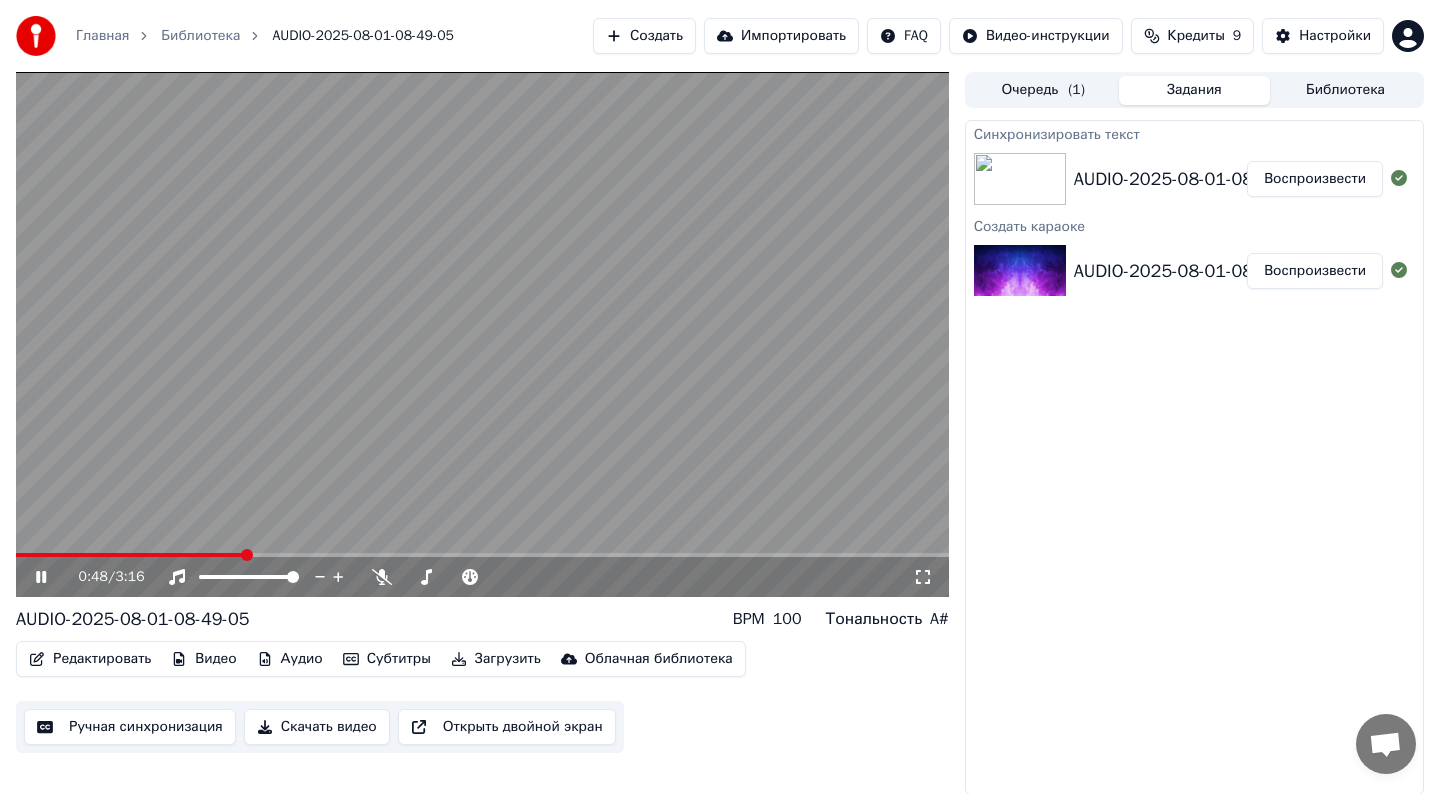 click at bounding box center [482, 555] 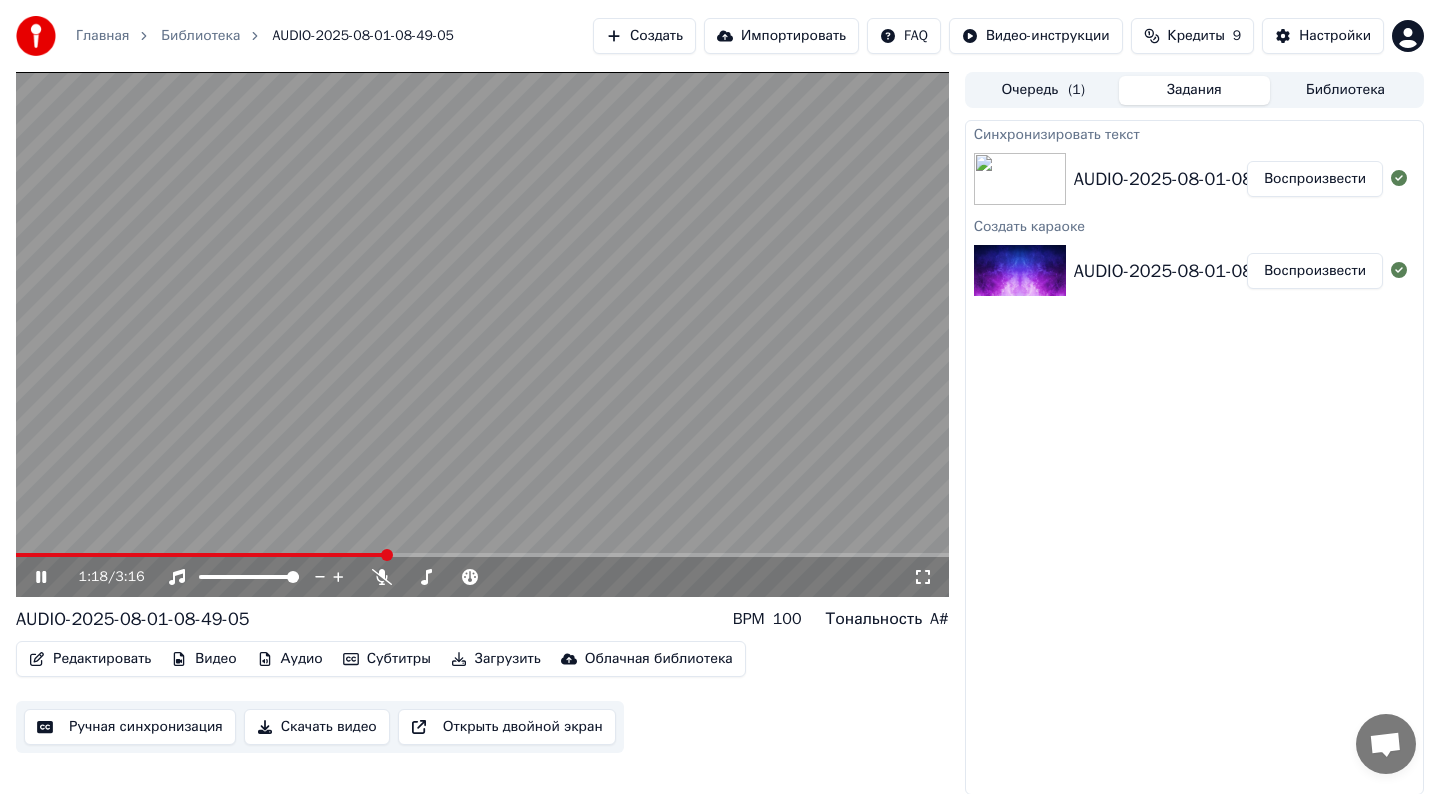 click at bounding box center [482, 555] 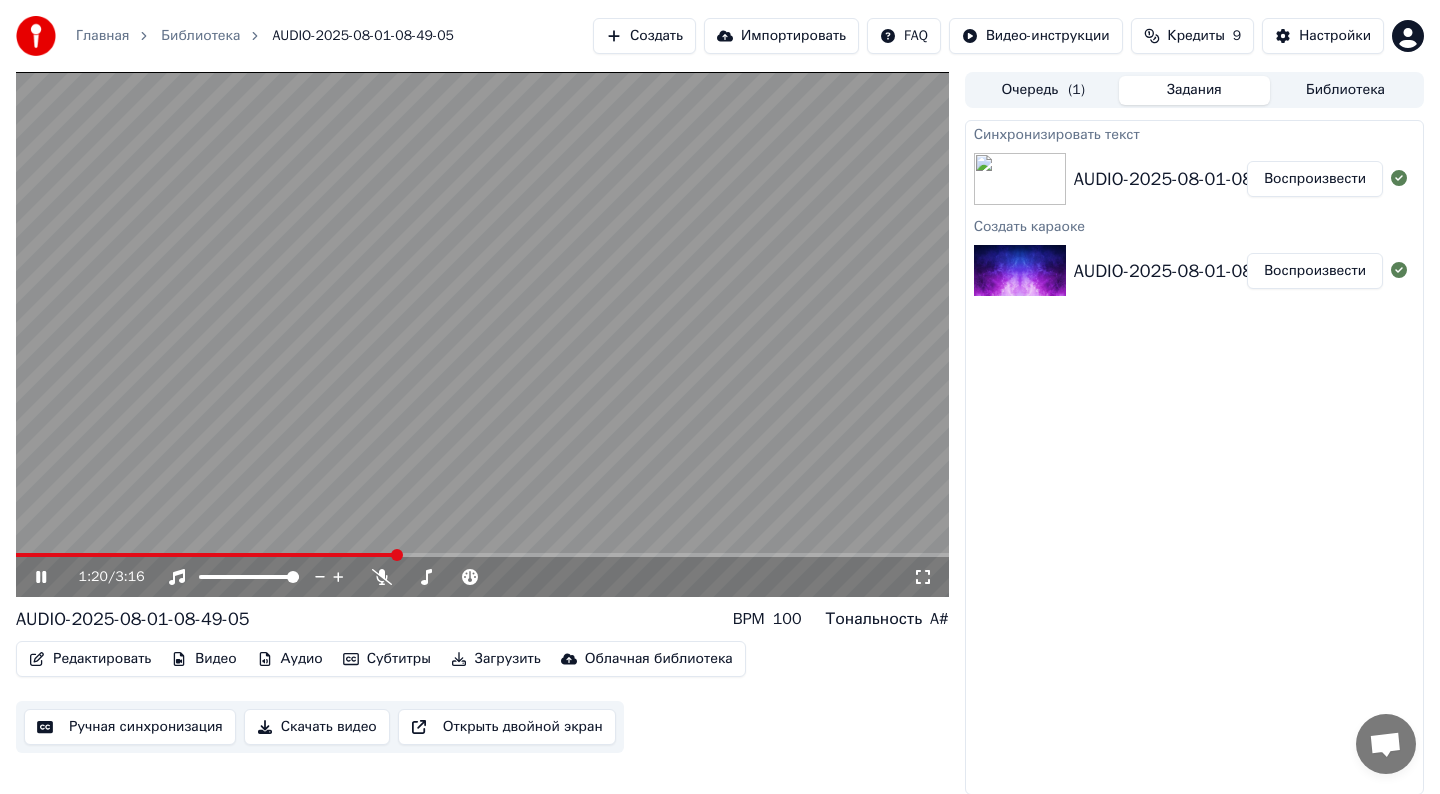 click at bounding box center (206, 555) 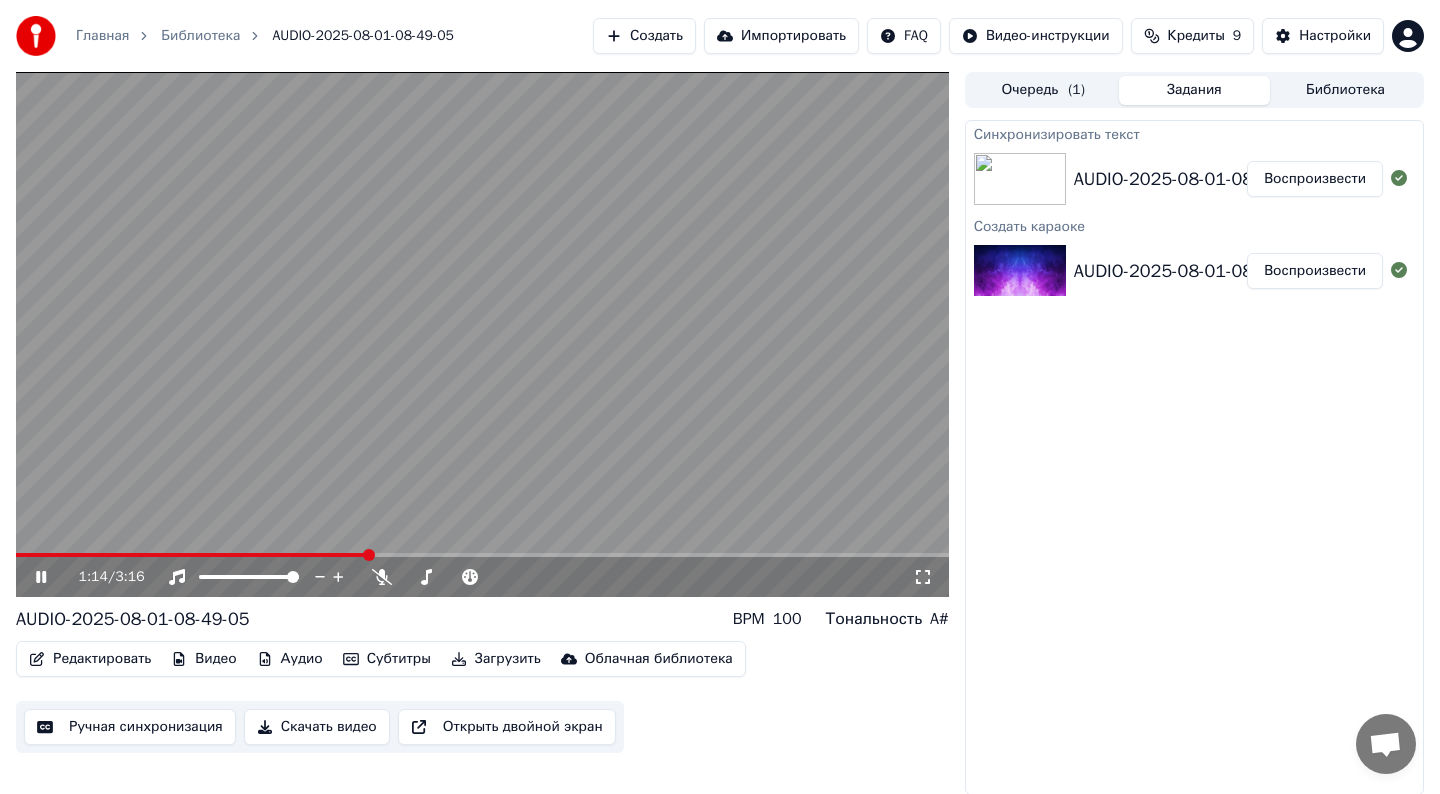 click at bounding box center [482, 334] 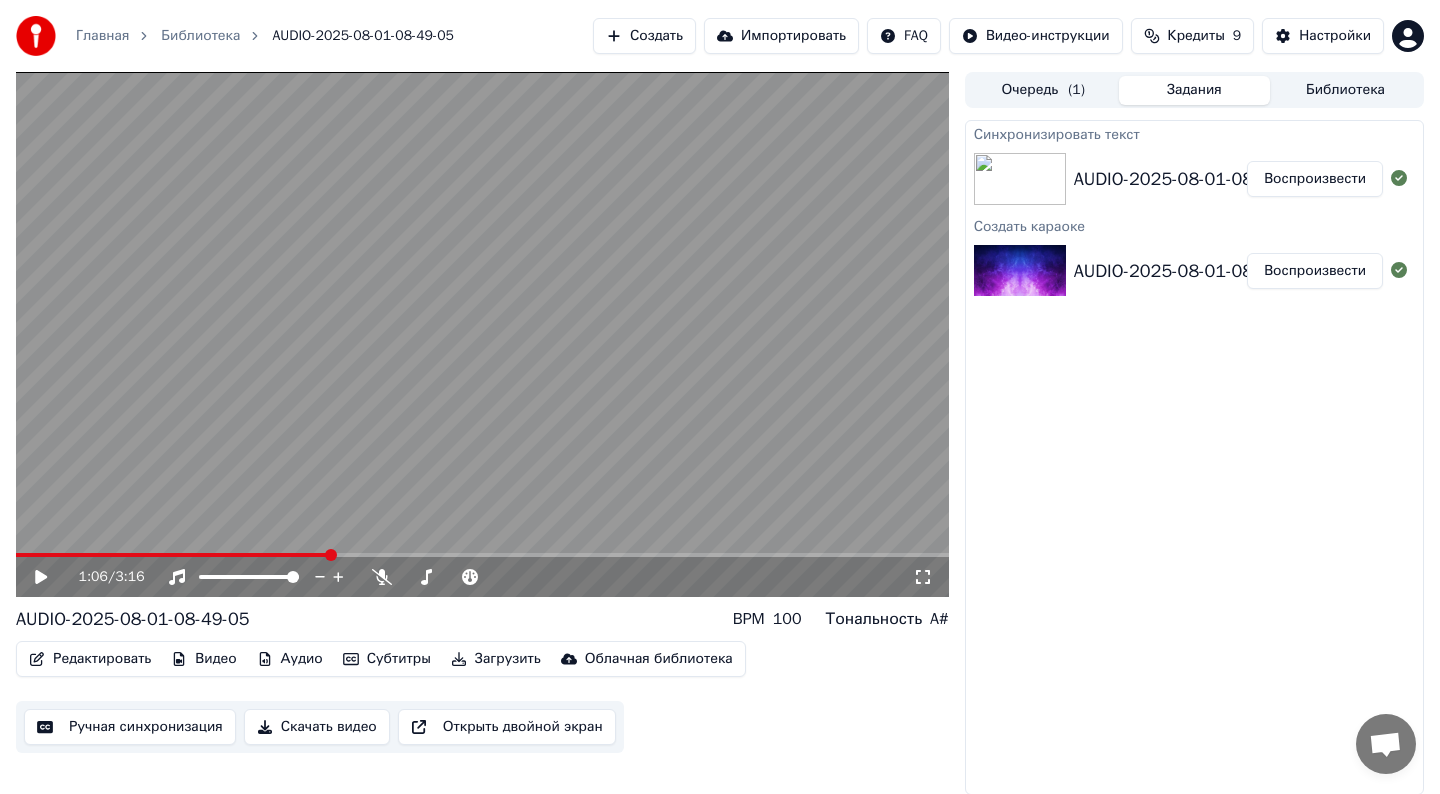 click at bounding box center (172, 555) 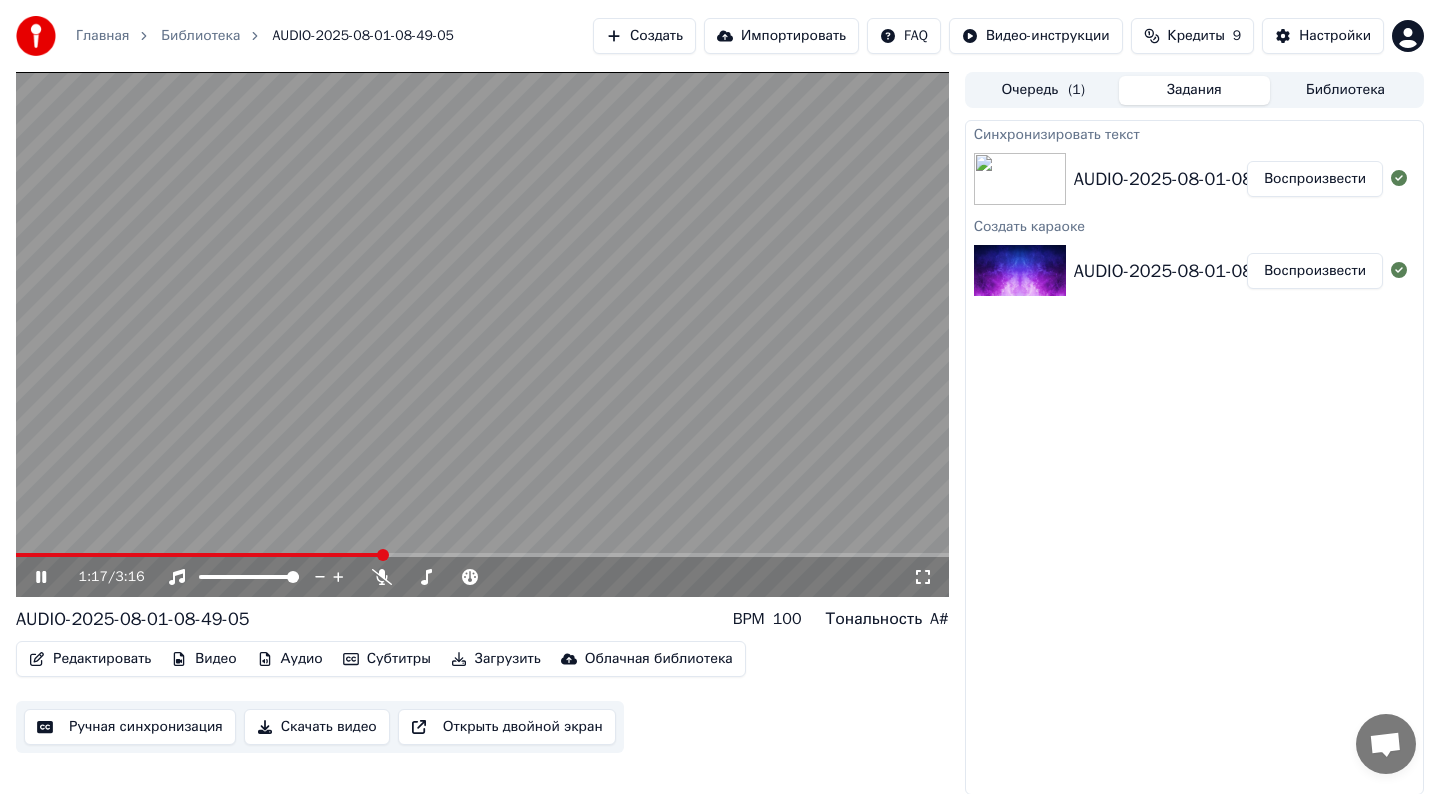 click at bounding box center (482, 334) 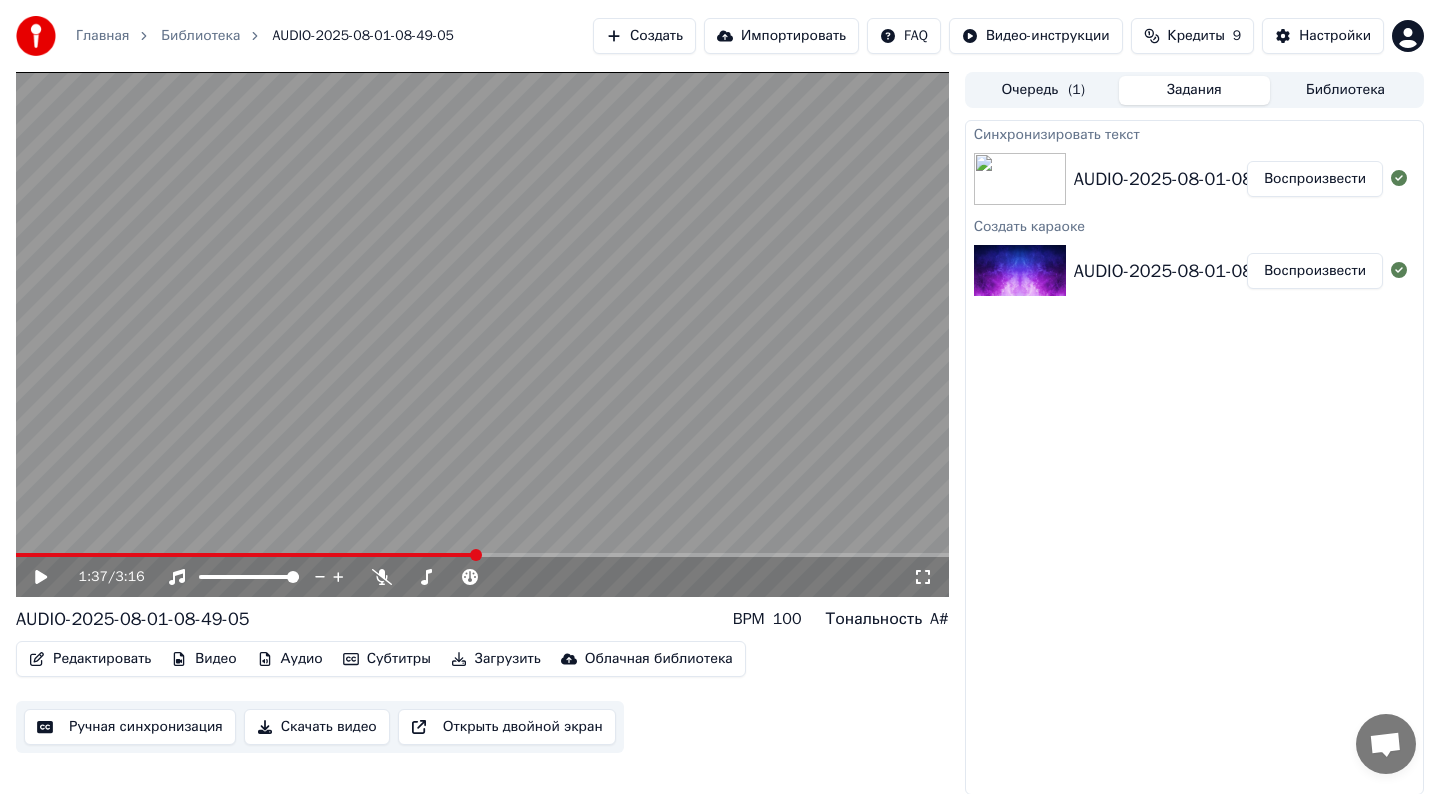 click at bounding box center [482, 555] 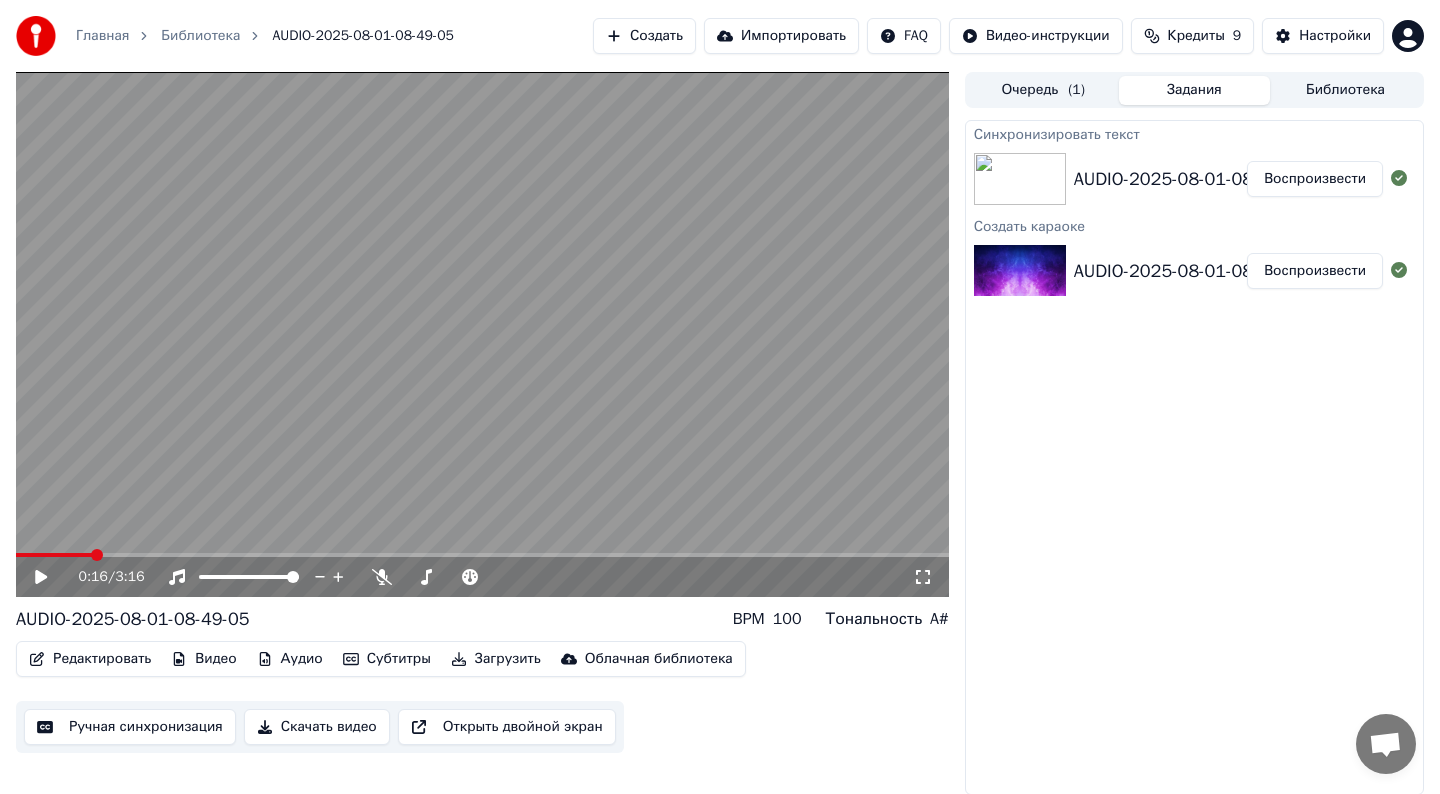 click on "0:16  /  3:16" at bounding box center [482, 577] 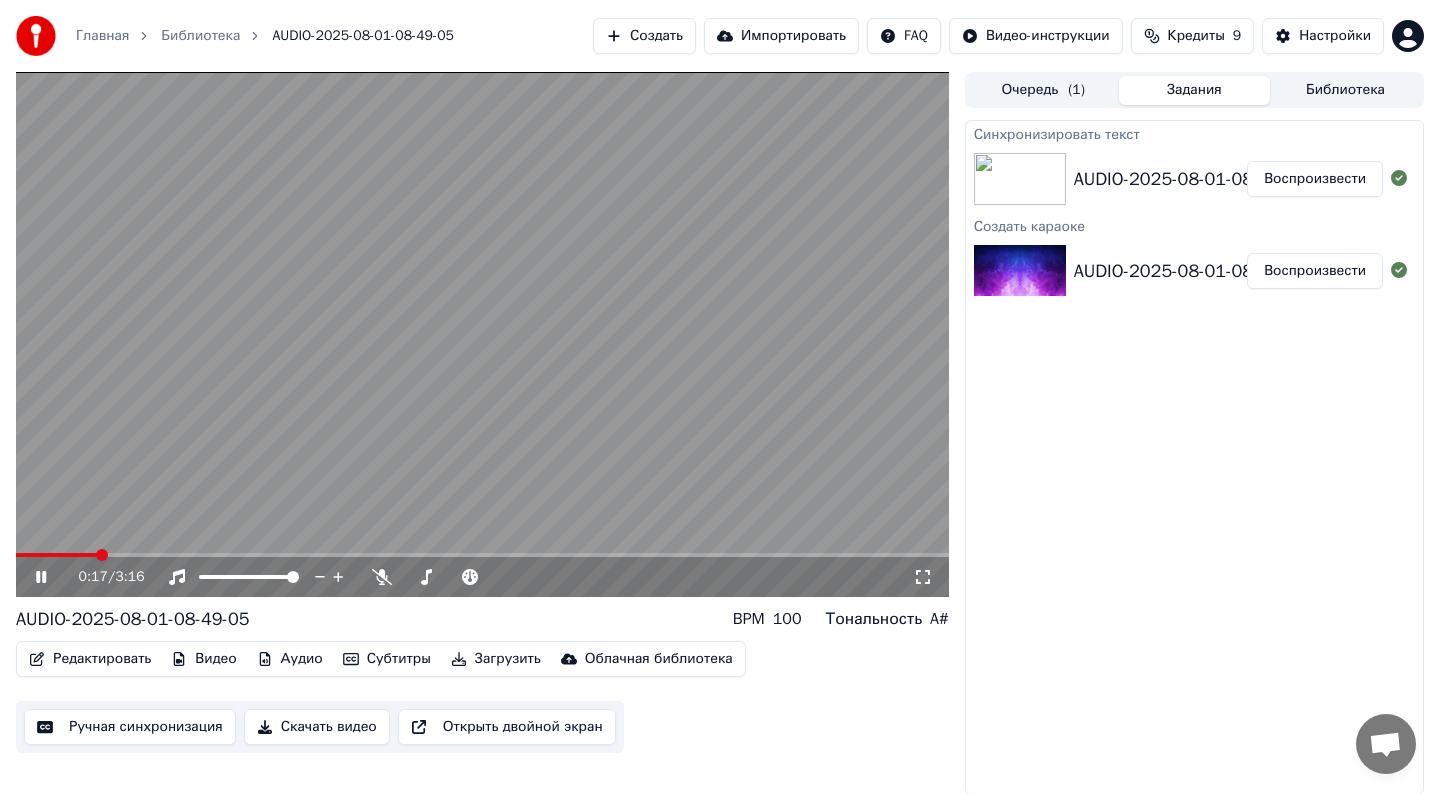click on "0:17  /  3:16" at bounding box center (482, 577) 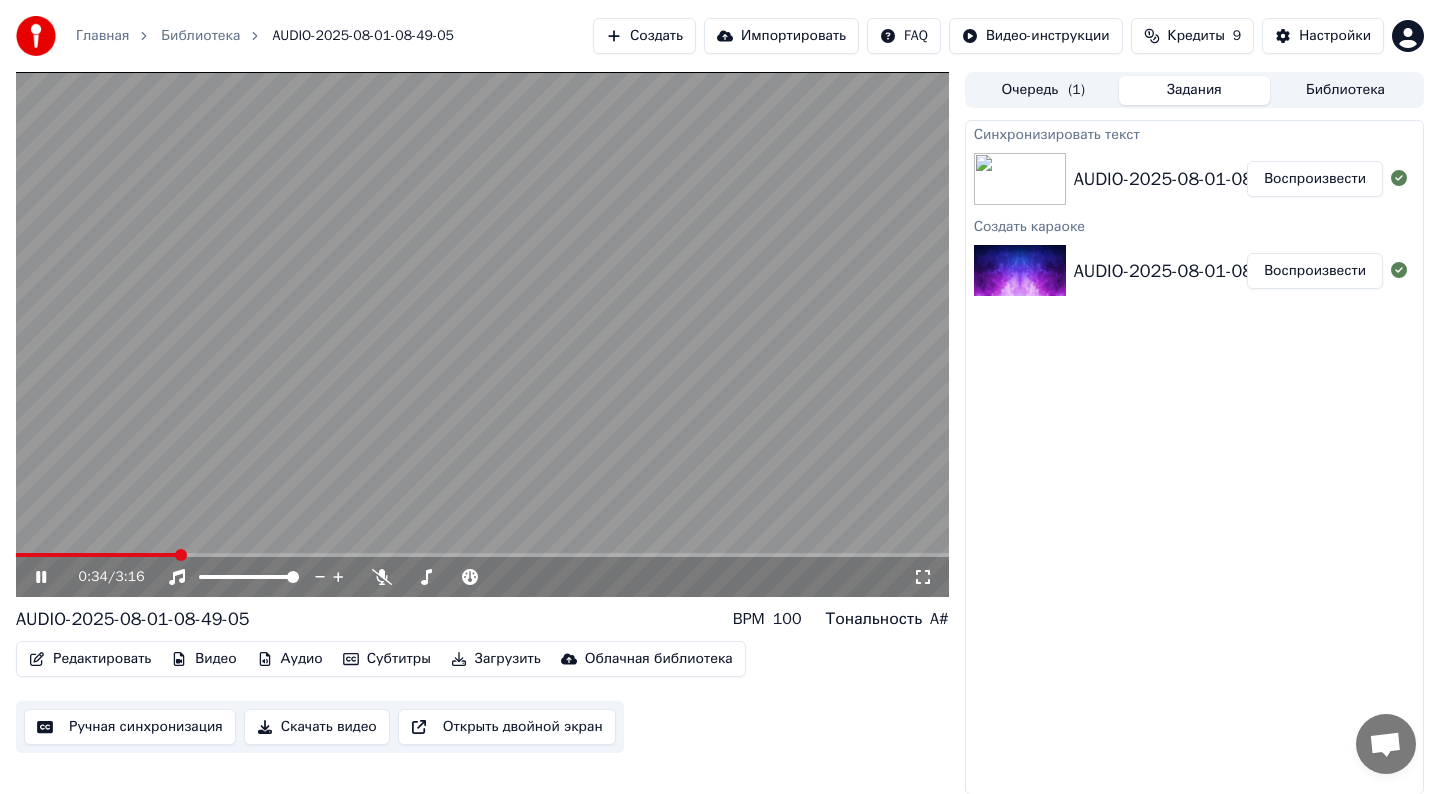 click at bounding box center (482, 555) 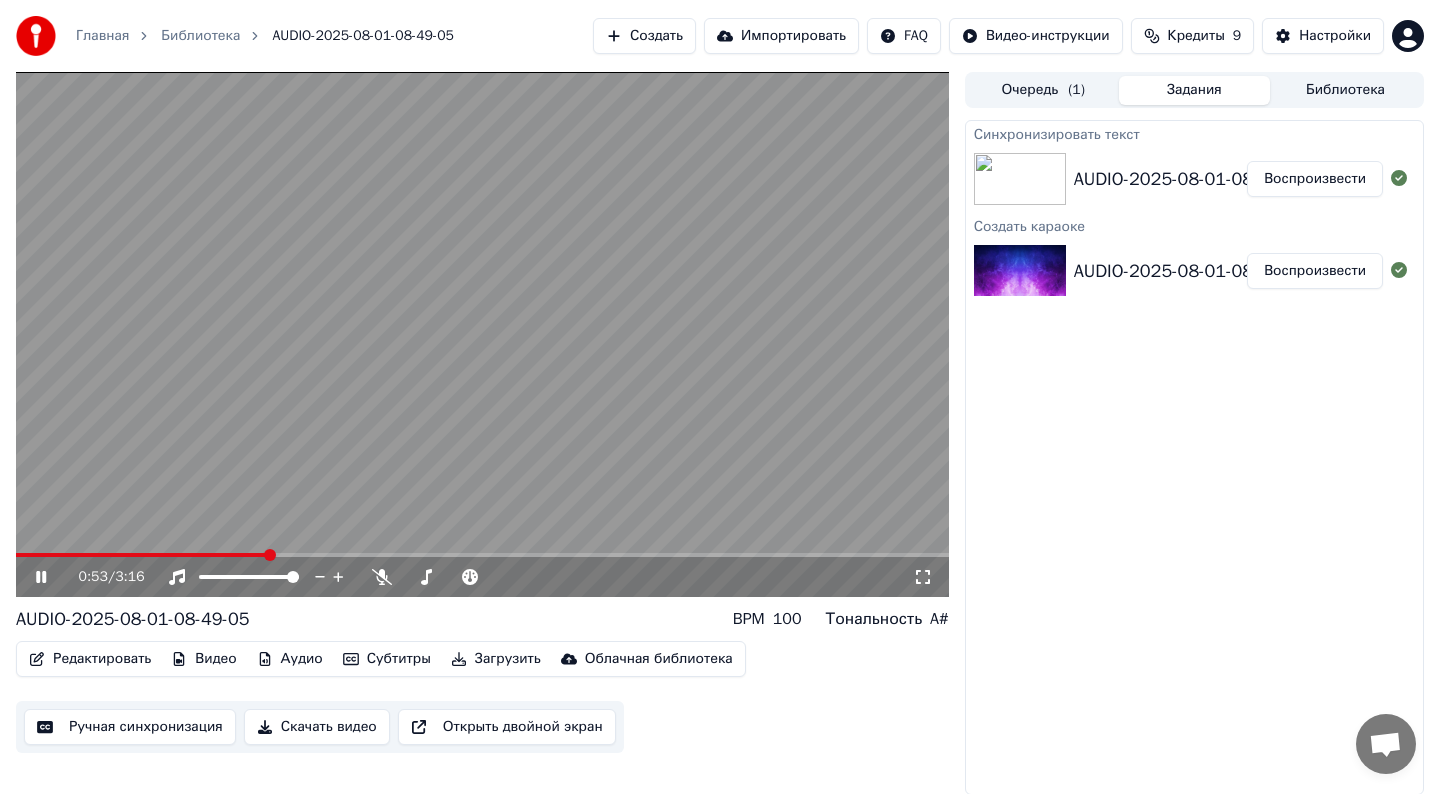 click at bounding box center (482, 555) 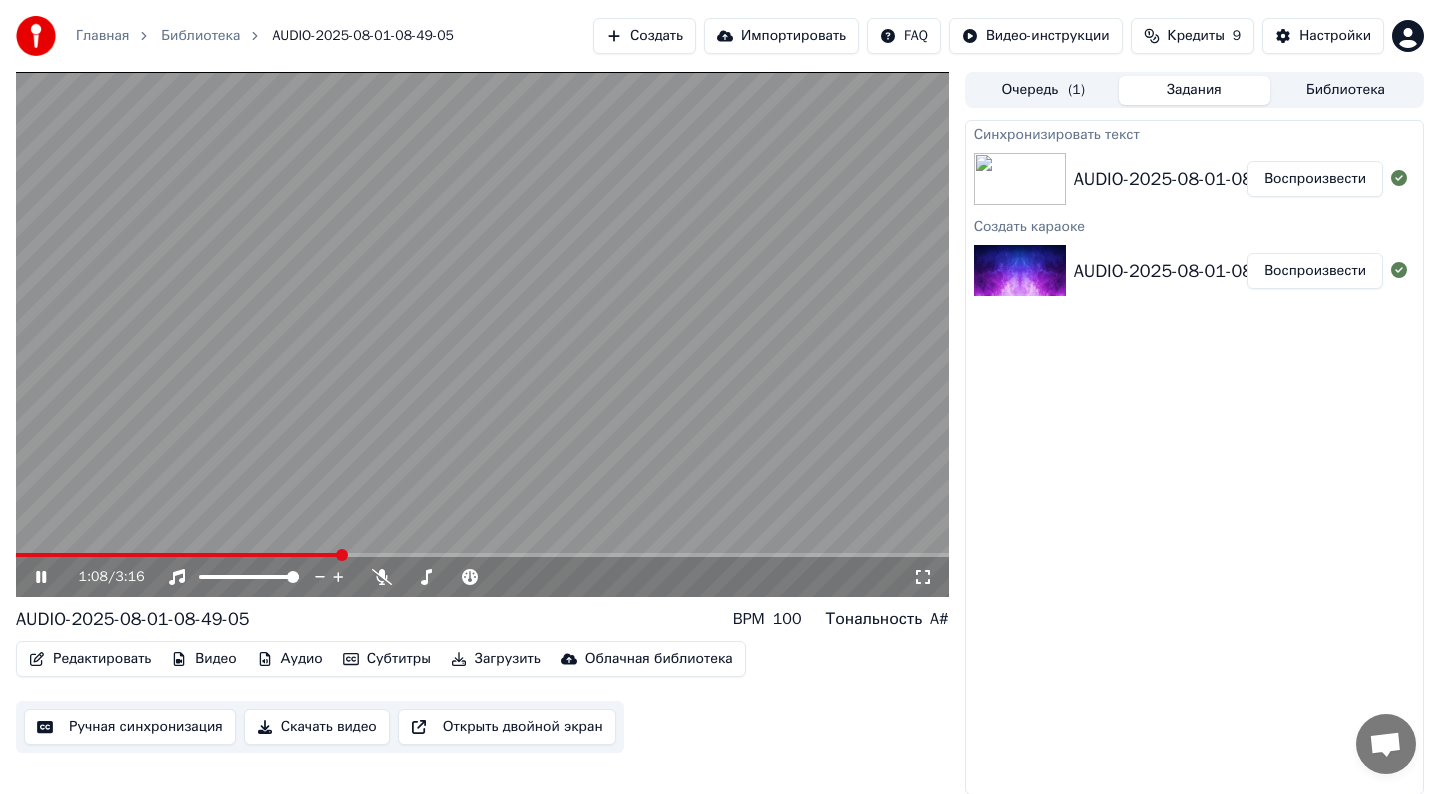 click 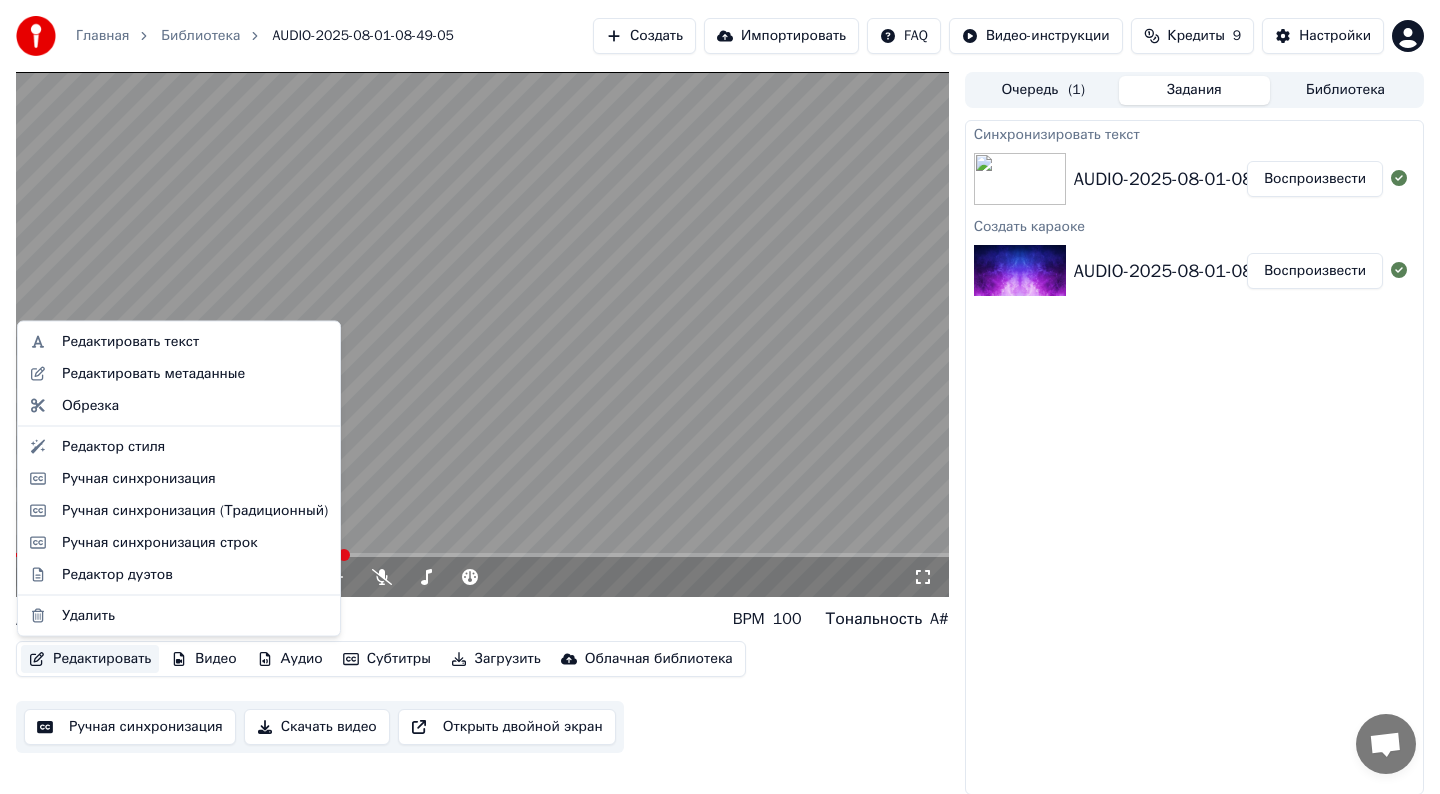 click on "Редактировать" at bounding box center [90, 659] 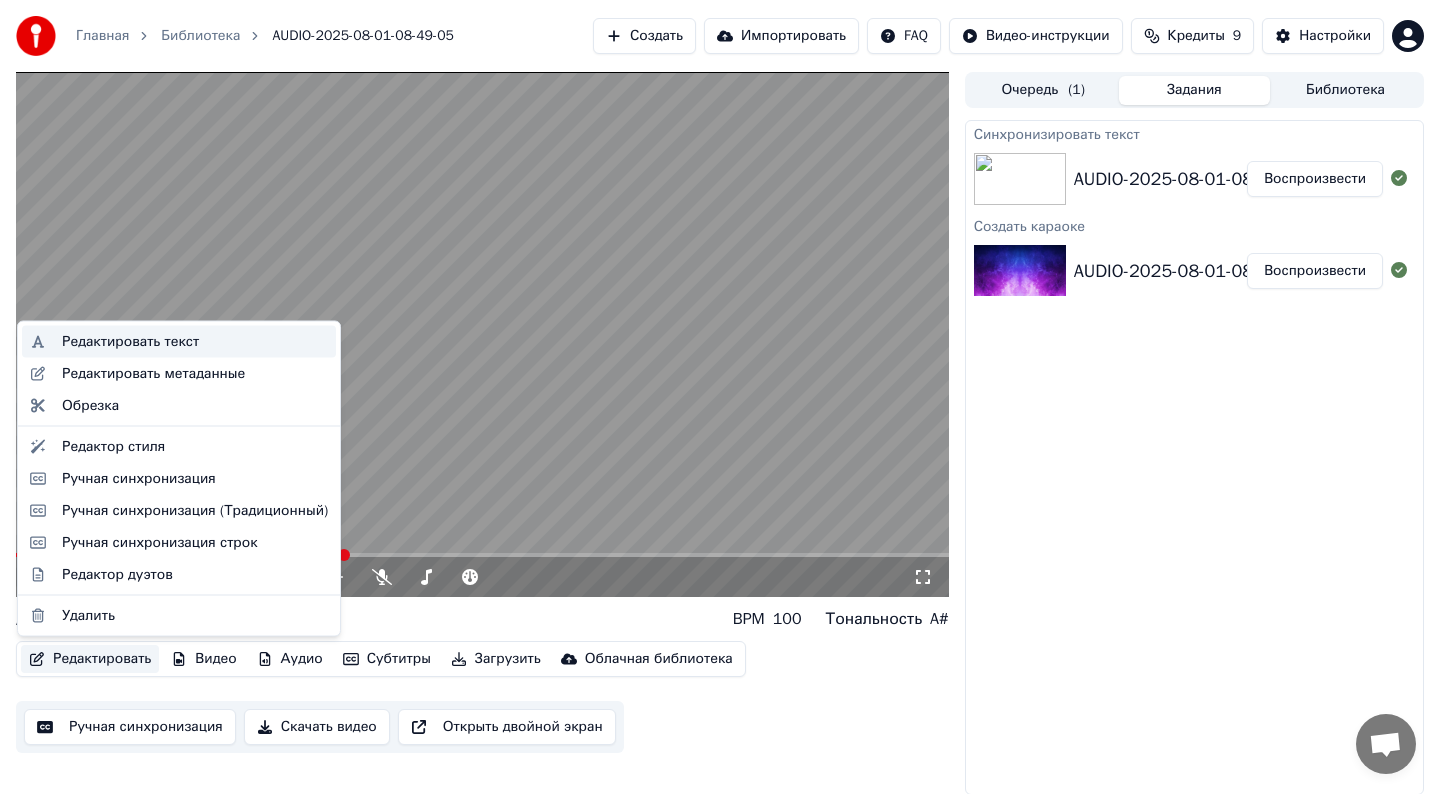 click on "Редактировать текст" at bounding box center [130, 342] 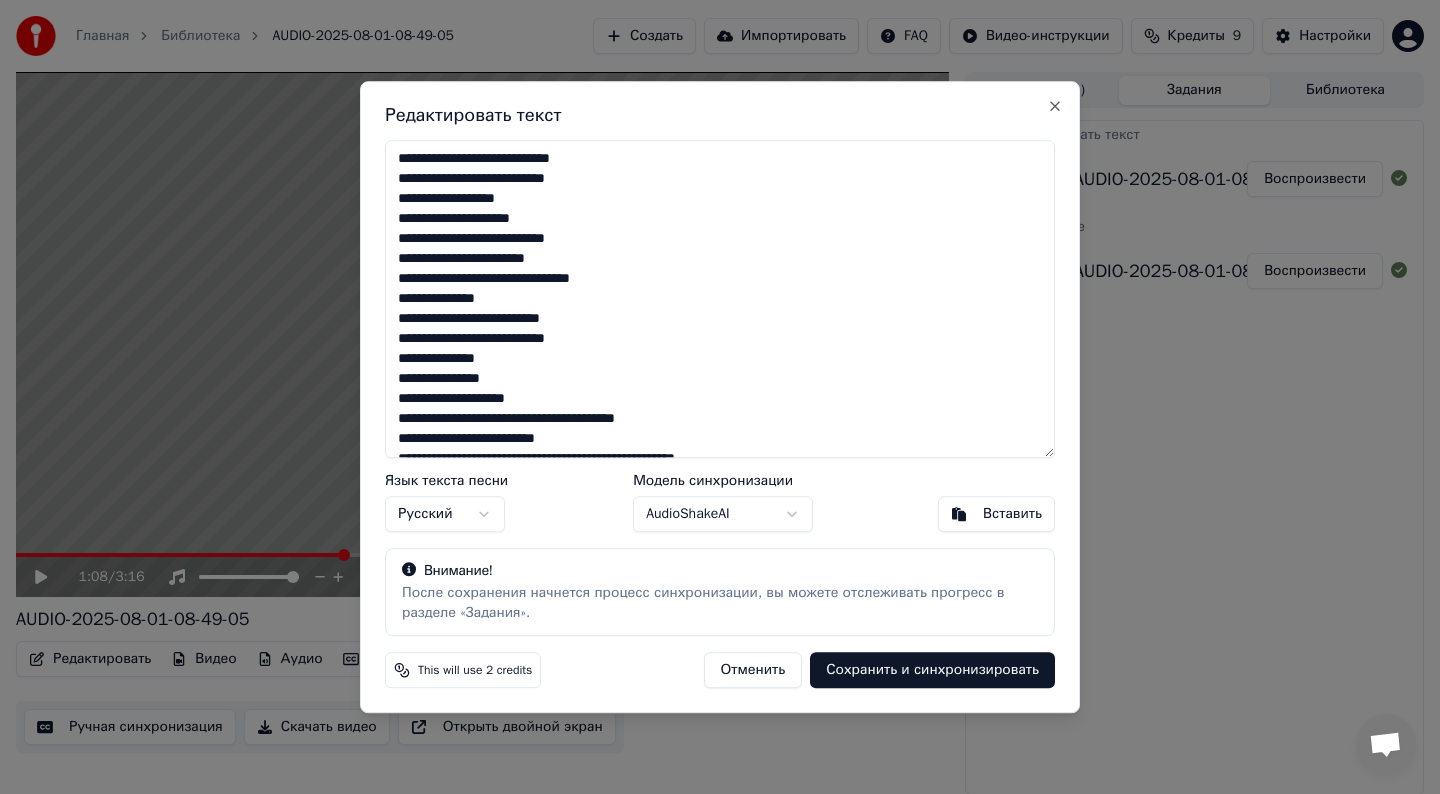 click at bounding box center [720, 299] 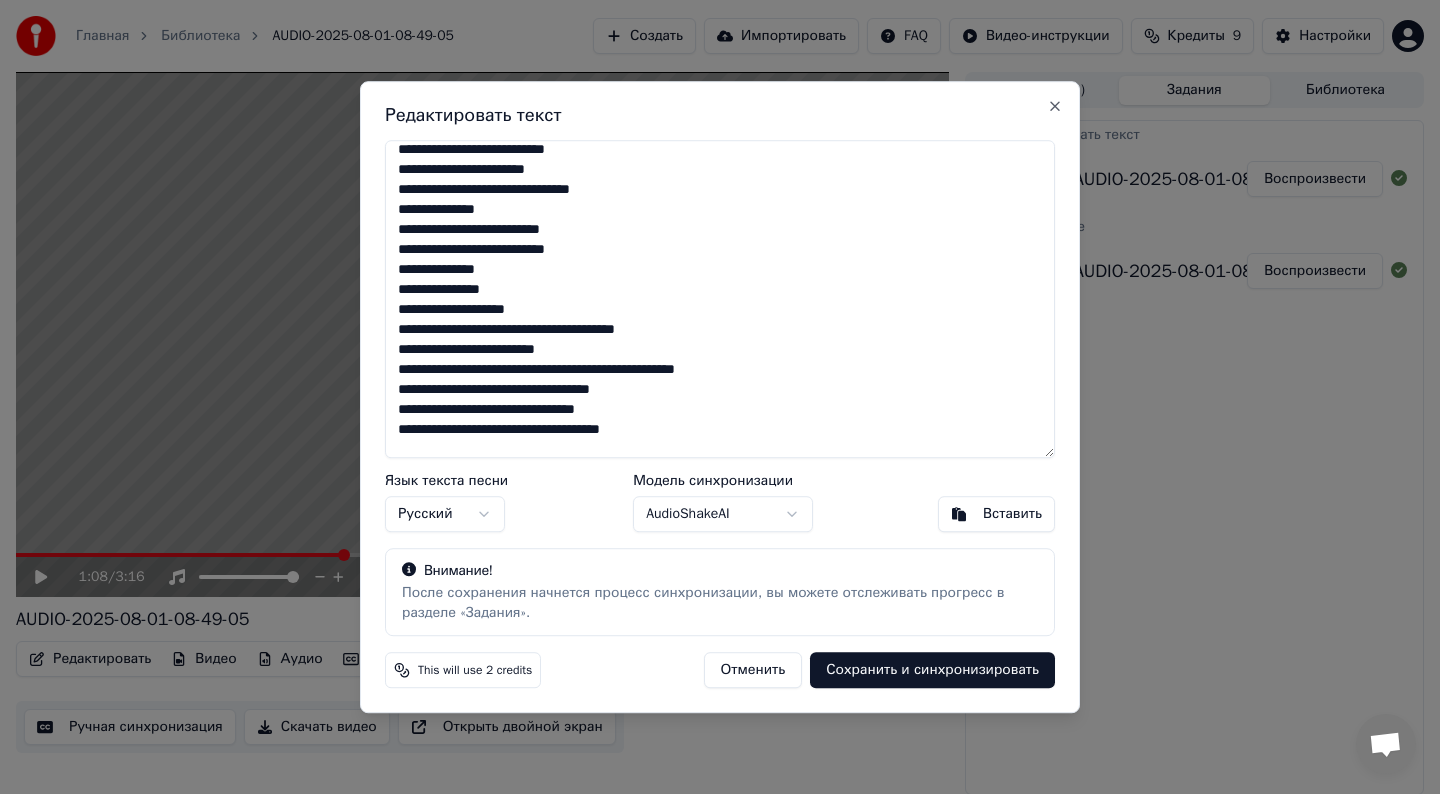 scroll, scrollTop: 104, scrollLeft: 0, axis: vertical 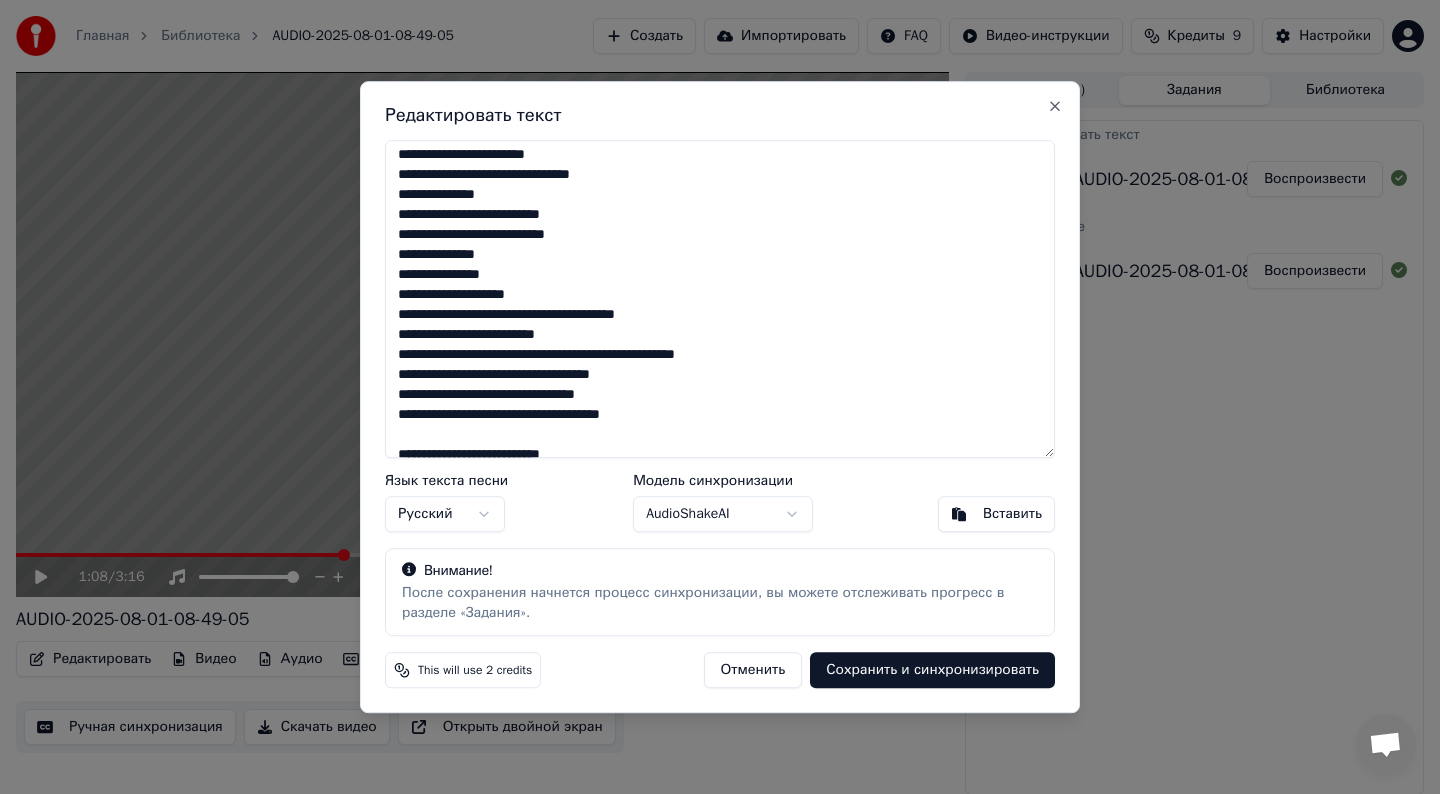 click at bounding box center (720, 299) 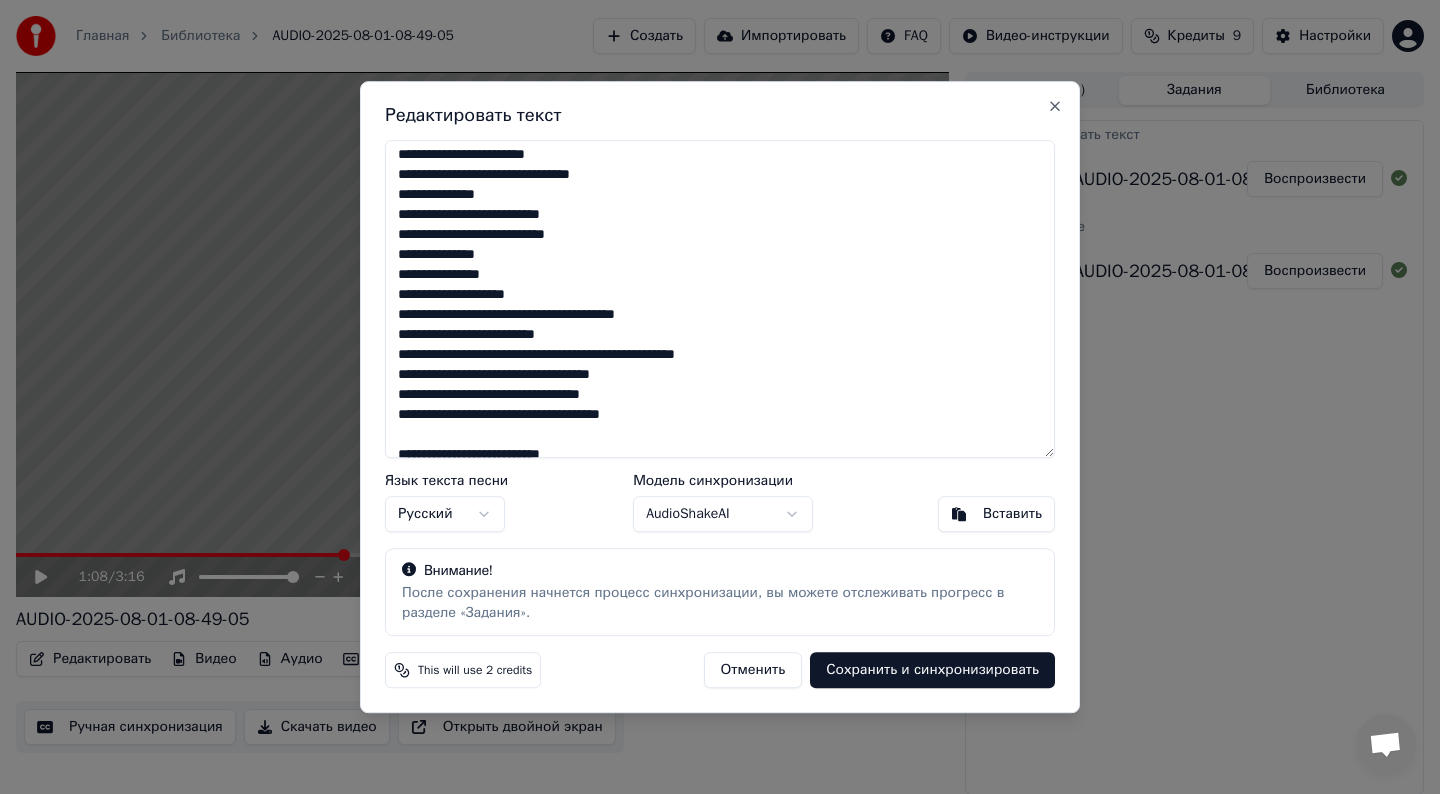 click at bounding box center (720, 299) 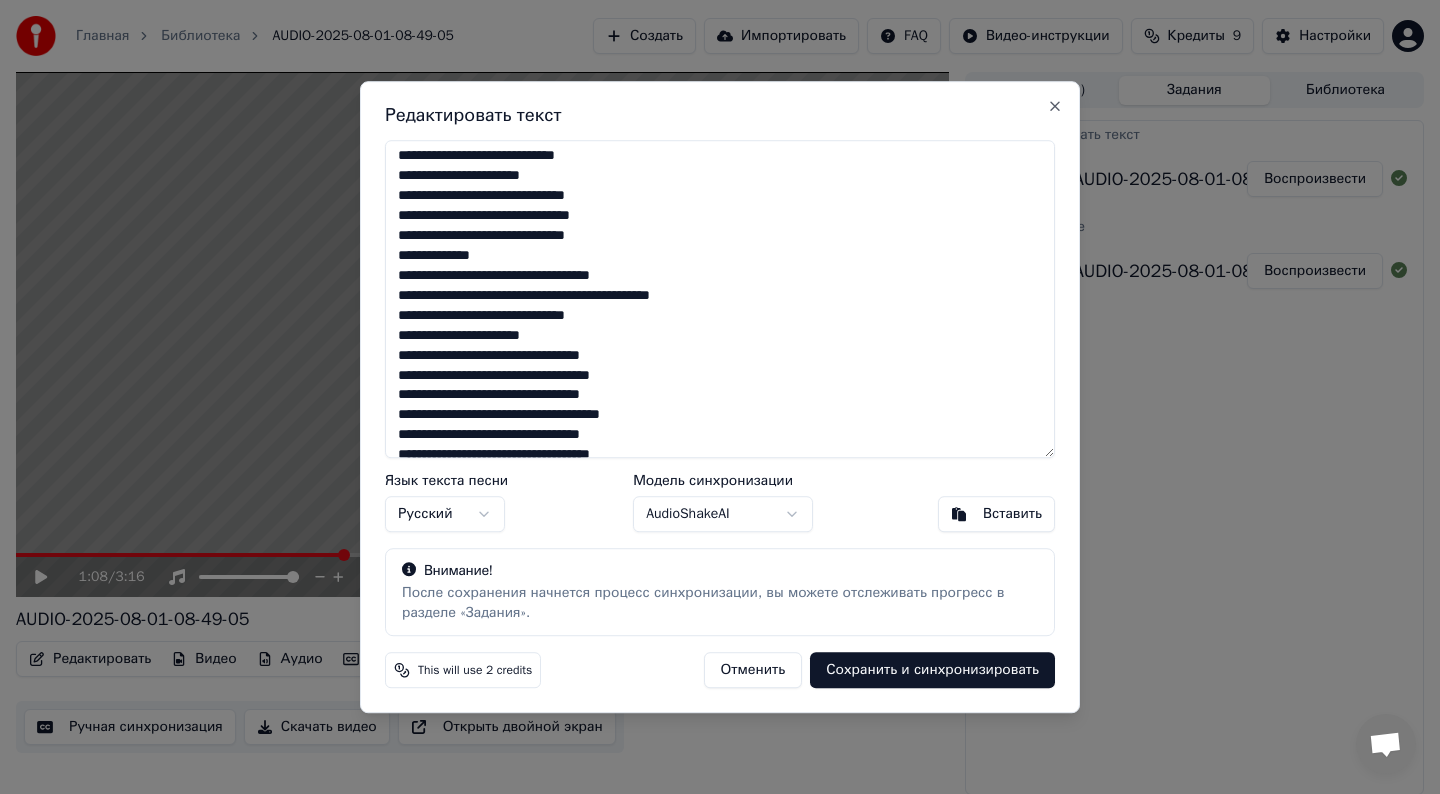 scroll, scrollTop: 423, scrollLeft: 0, axis: vertical 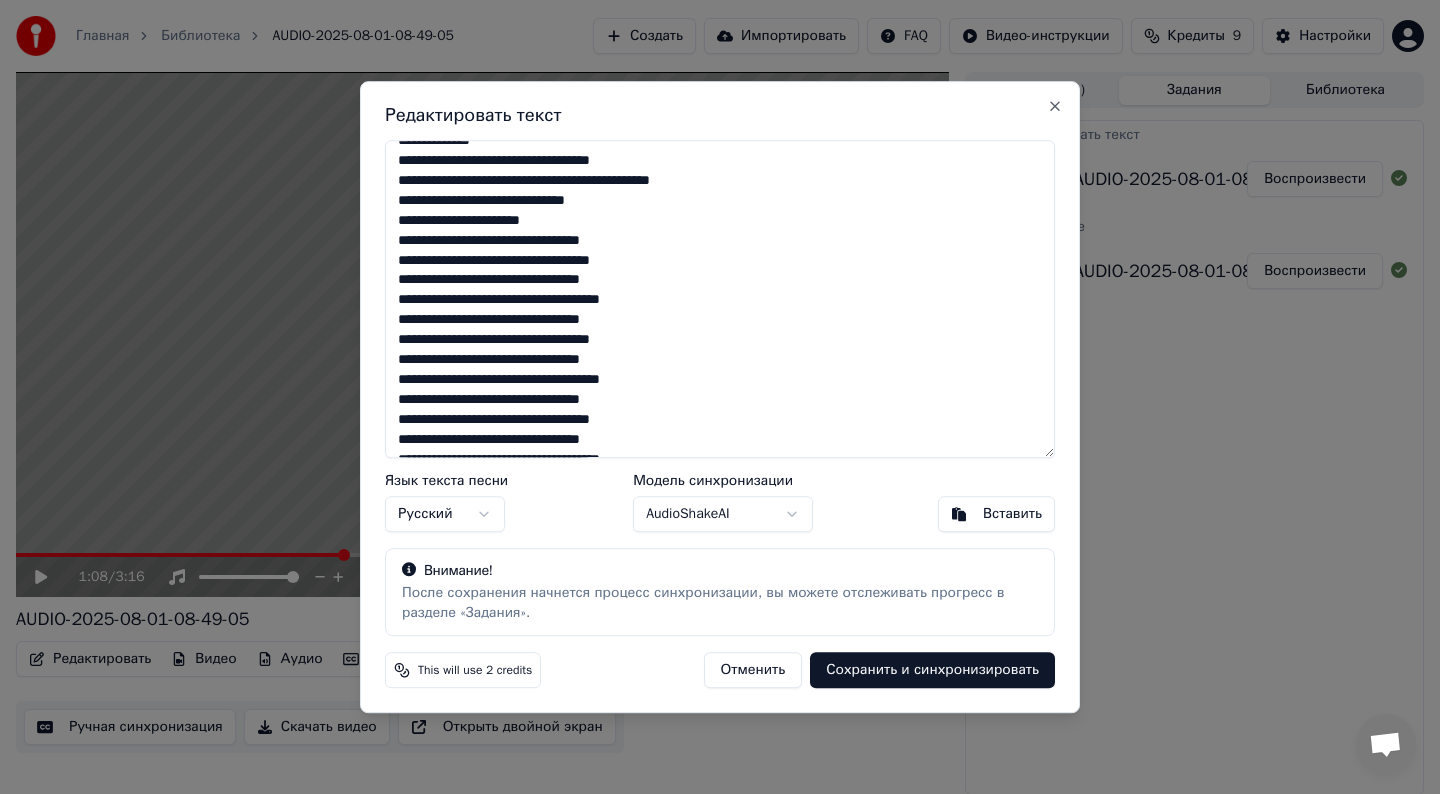 type on "**********" 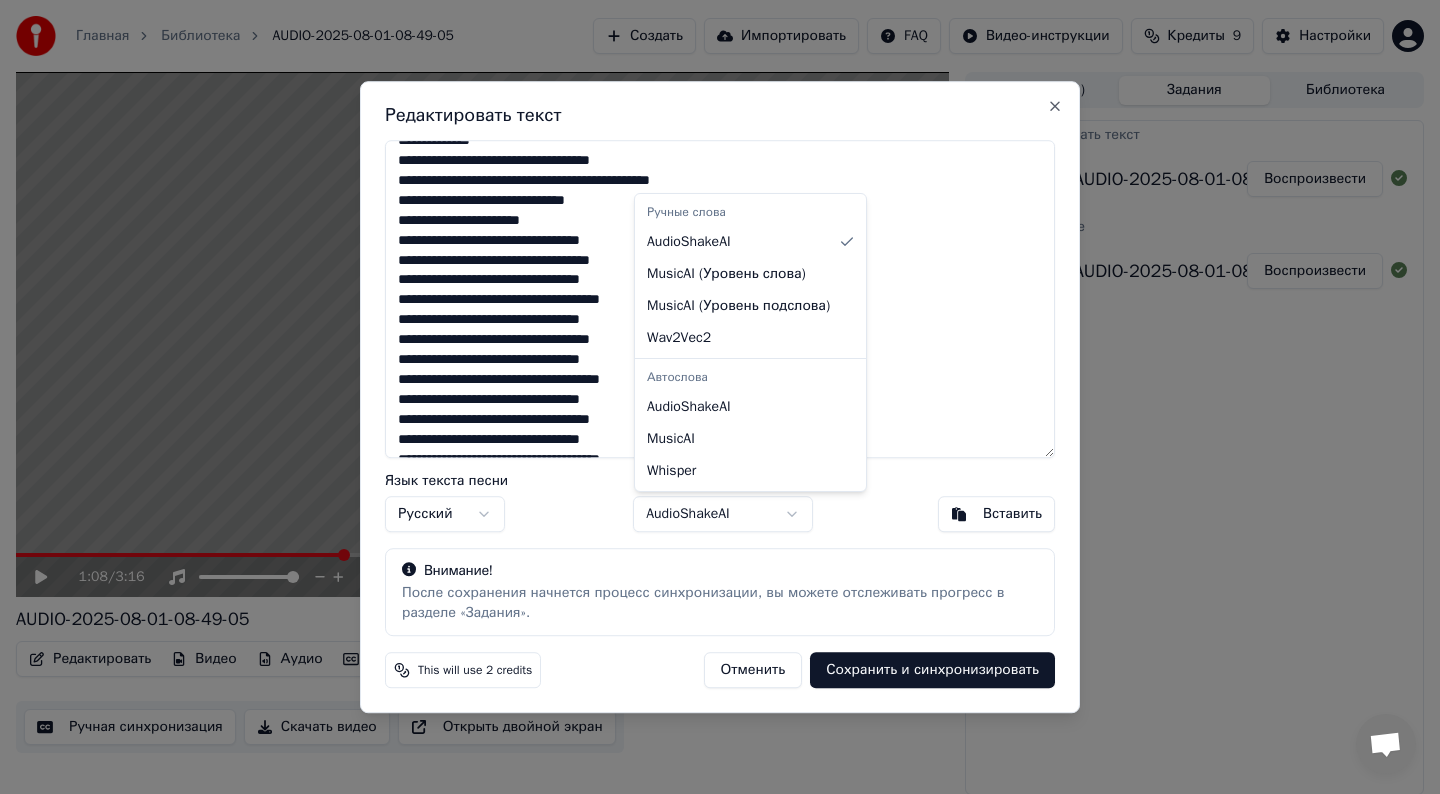 click on "Главная Библиотека AUDIO-[DATE] Создать Импортировать FAQ Видео-инструкции Кредиты 9 Настройки 1:08  /  3:16 AUDIO-[DATE] BPM 100 Тональность A# Редактировать Видео Аудио Субтитры Загрузить Облачная библиотека Ручная синхронизация Скачать видео Открыть двойной экран Очередь ( 1 ) Задания Библиотека Синхронизировать текст AUDIO-[DATE] Воспроизвести Создать караоке AUDIO-[DATE] Воспроизвести
Редактировать текст Язык текста песни Русский Модель синхронизации AudioShakeAI Вставить Внимание! This will use 2 credits Отменить Сохранить и синхронизировать Close Ручные слова ) )" at bounding box center [720, 397] 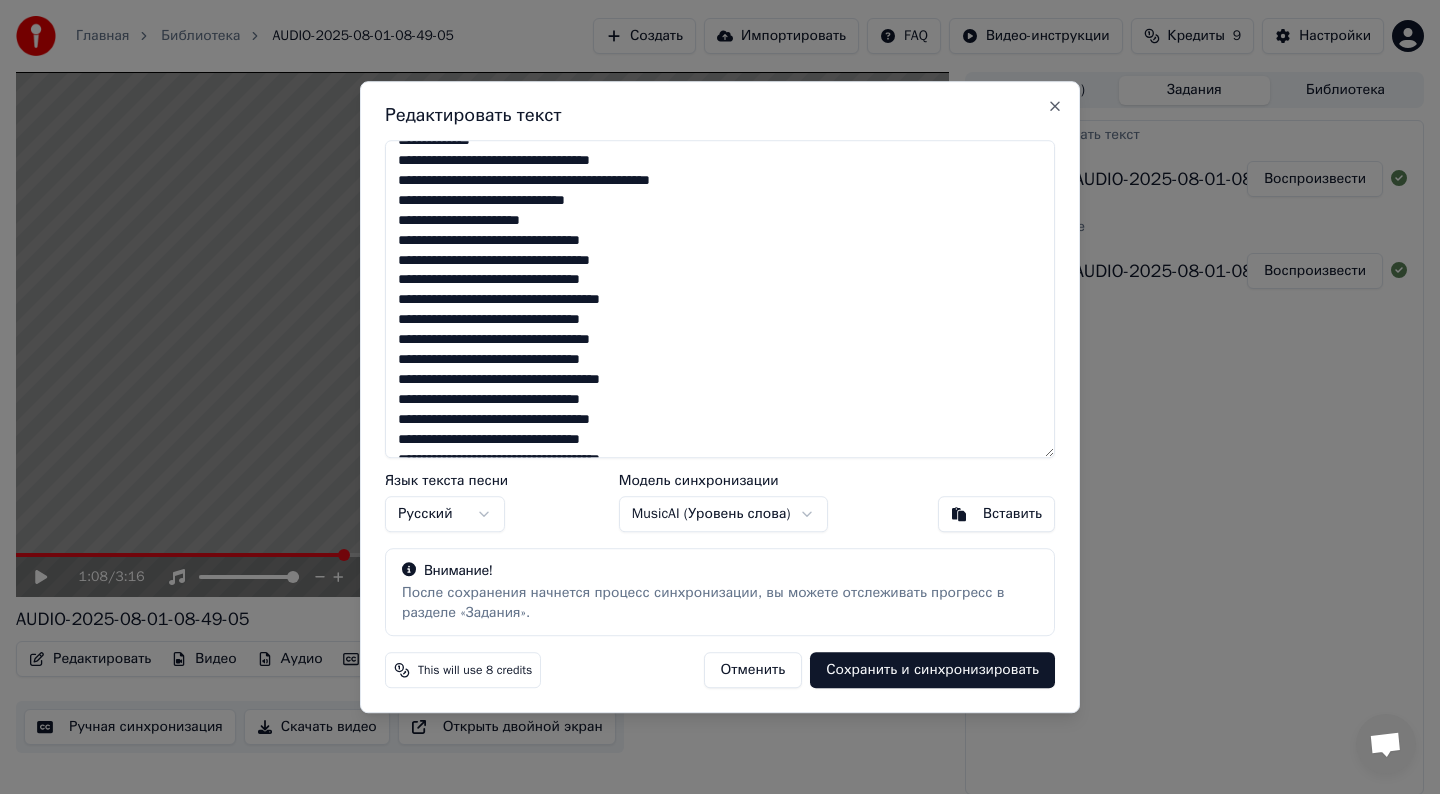 click on "Сохранить и синхронизировать" at bounding box center (932, 670) 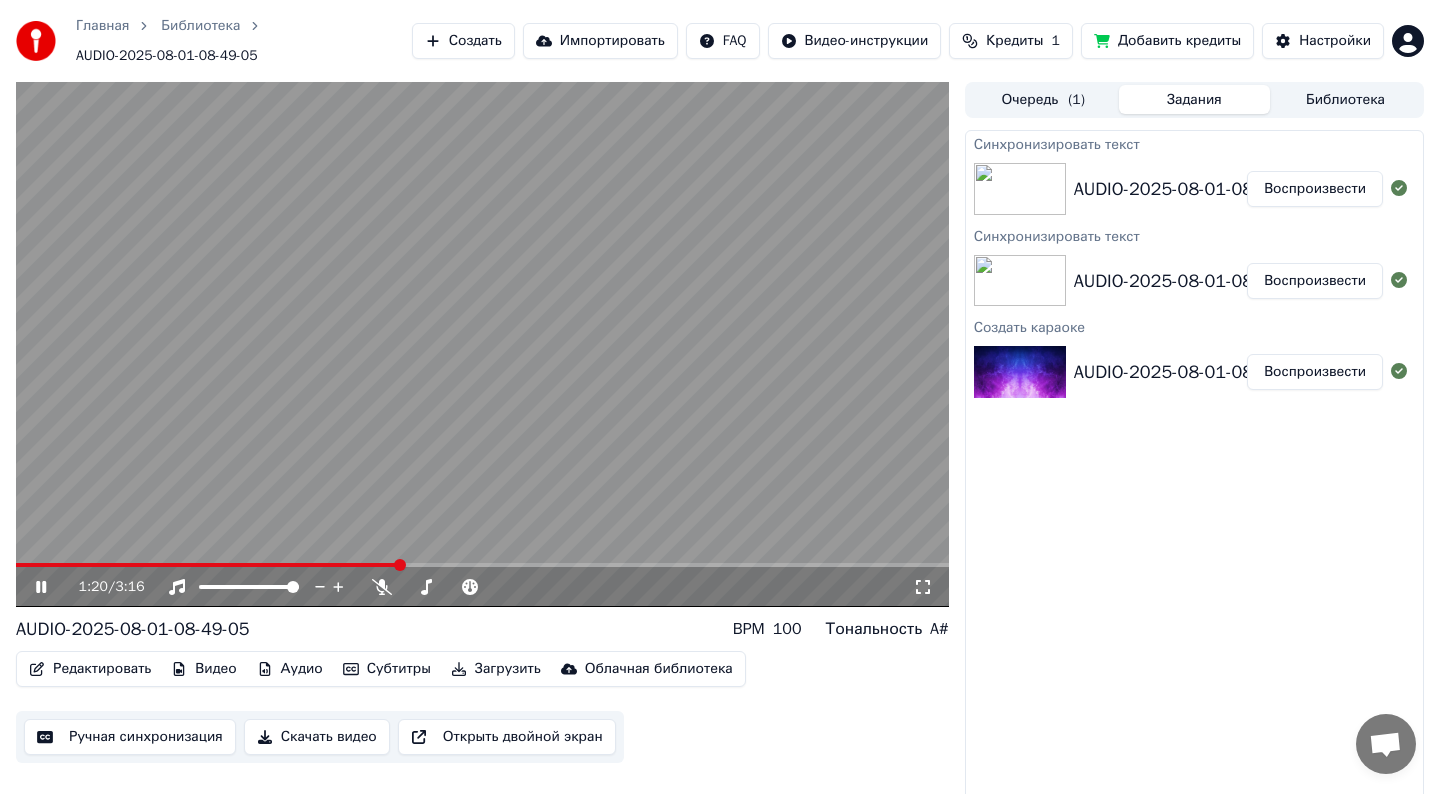 click at bounding box center [482, 344] 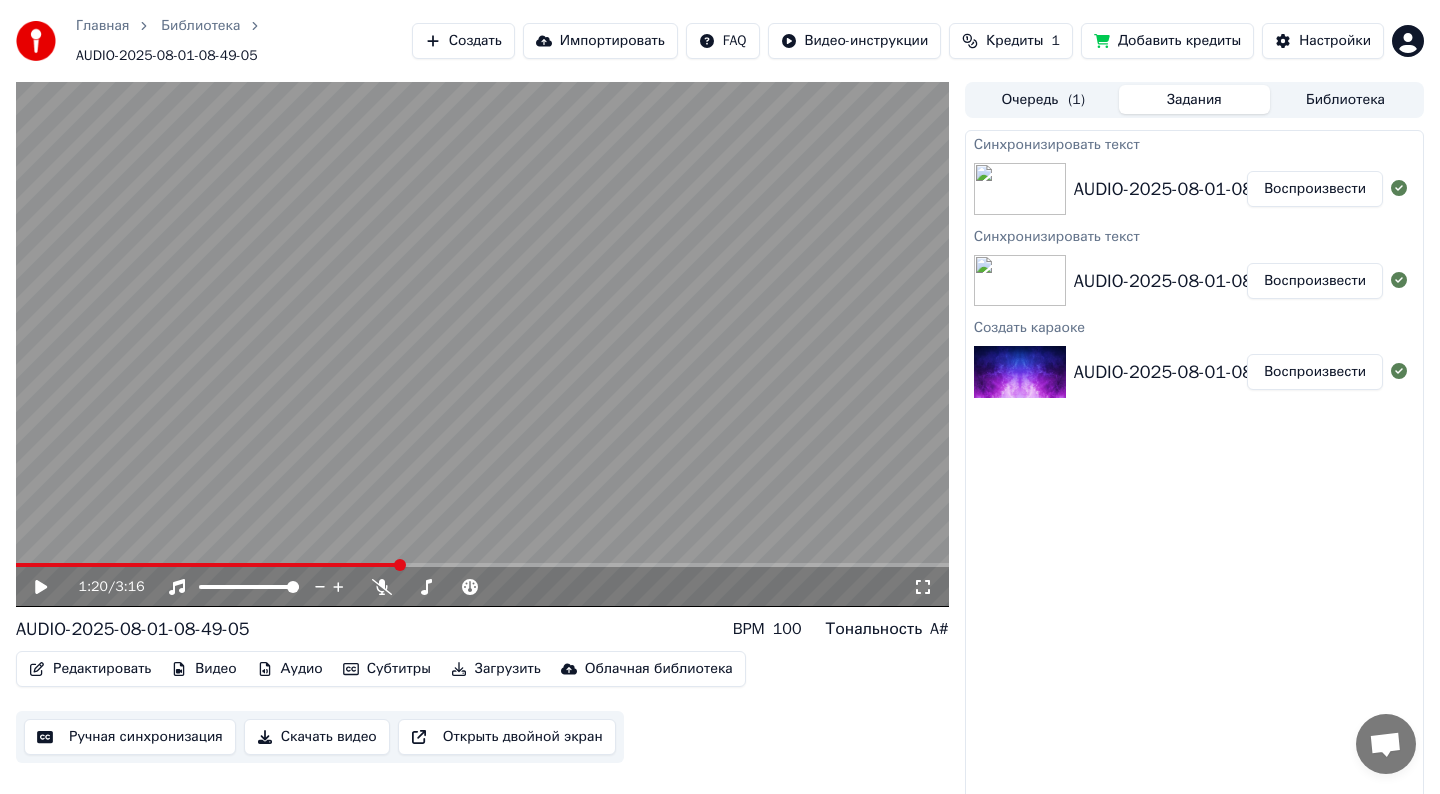 click at bounding box center [482, 344] 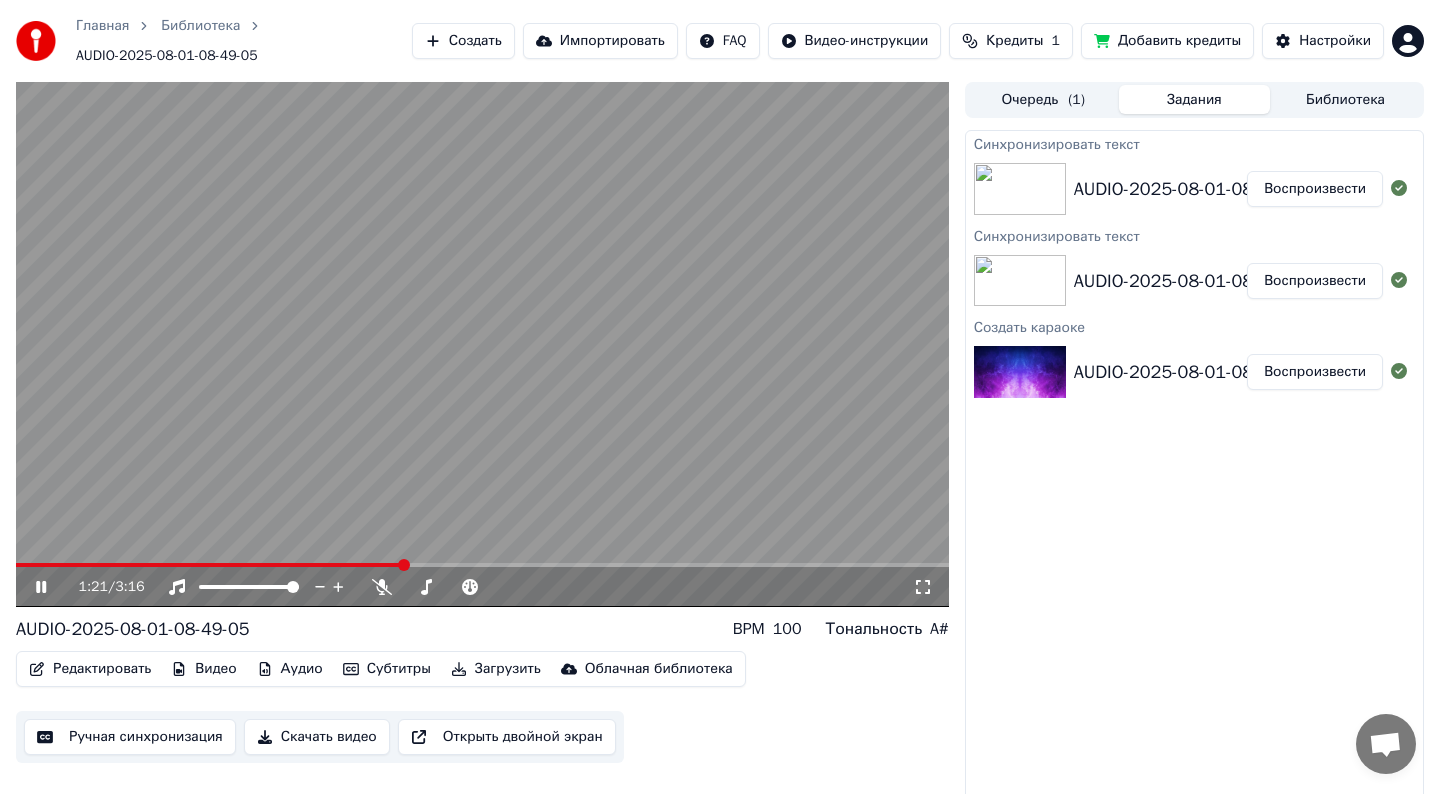 click on "1:21  /  3:16" at bounding box center [482, 587] 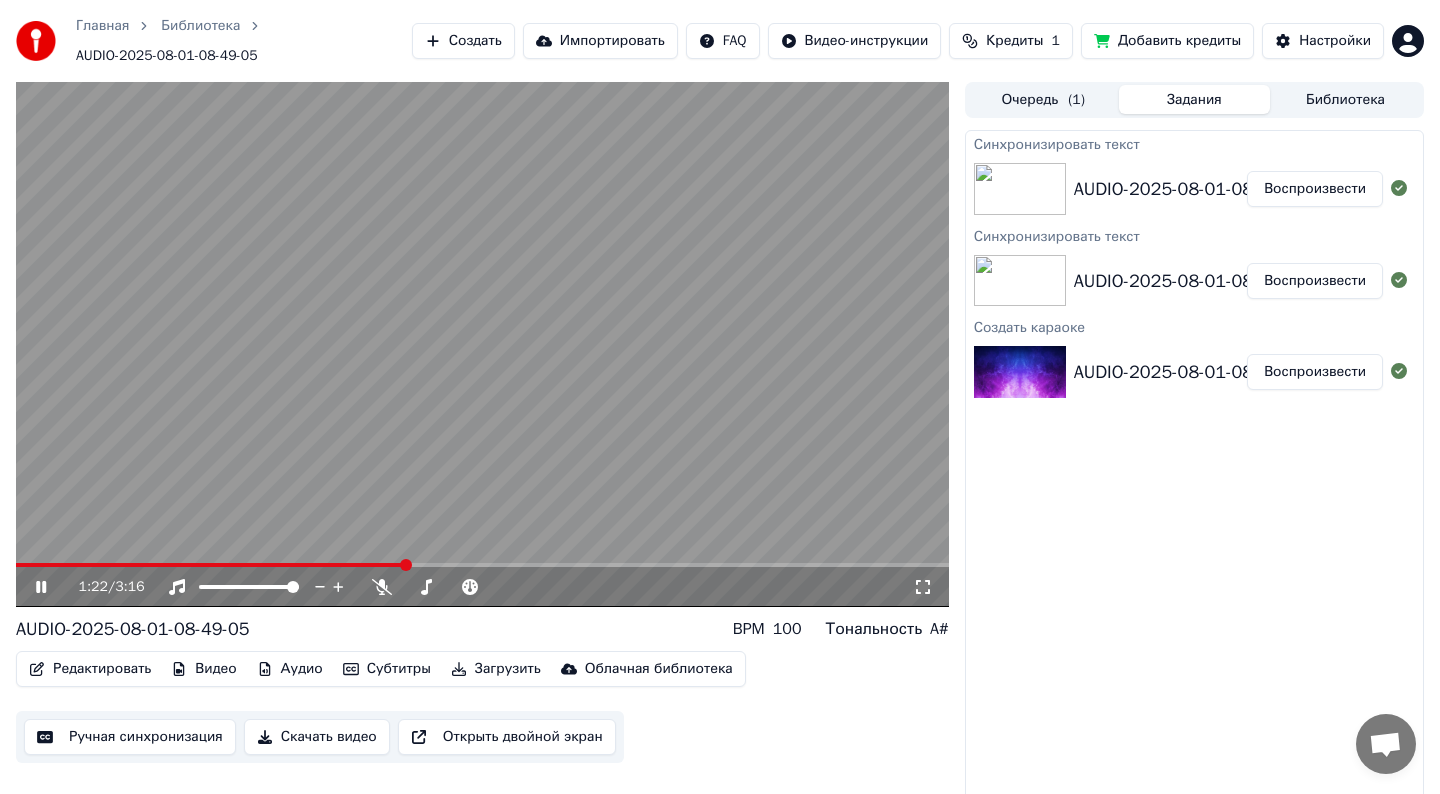 click on "1:22  /  3:16" at bounding box center (482, 587) 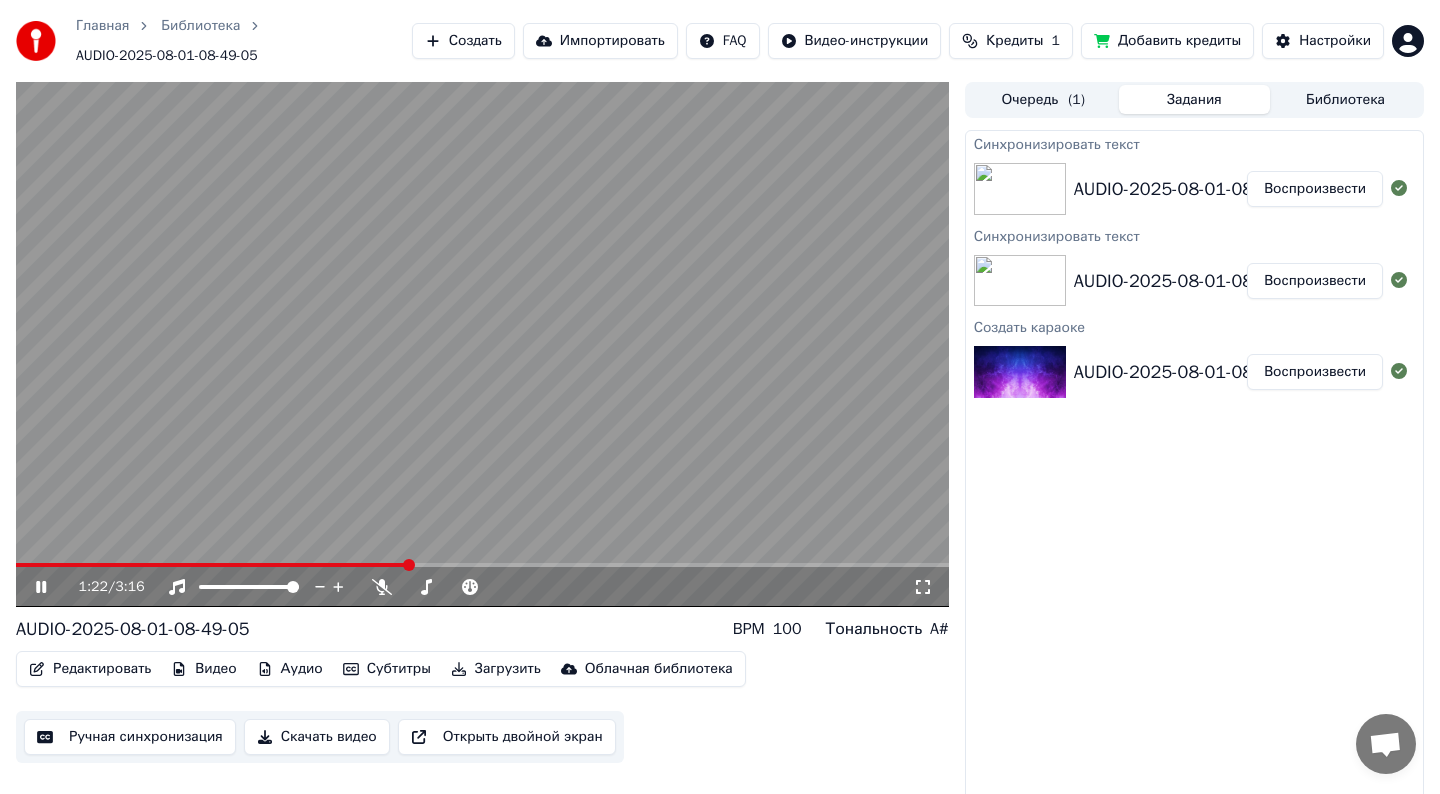 click on "1:22  /  3:16" at bounding box center (482, 587) 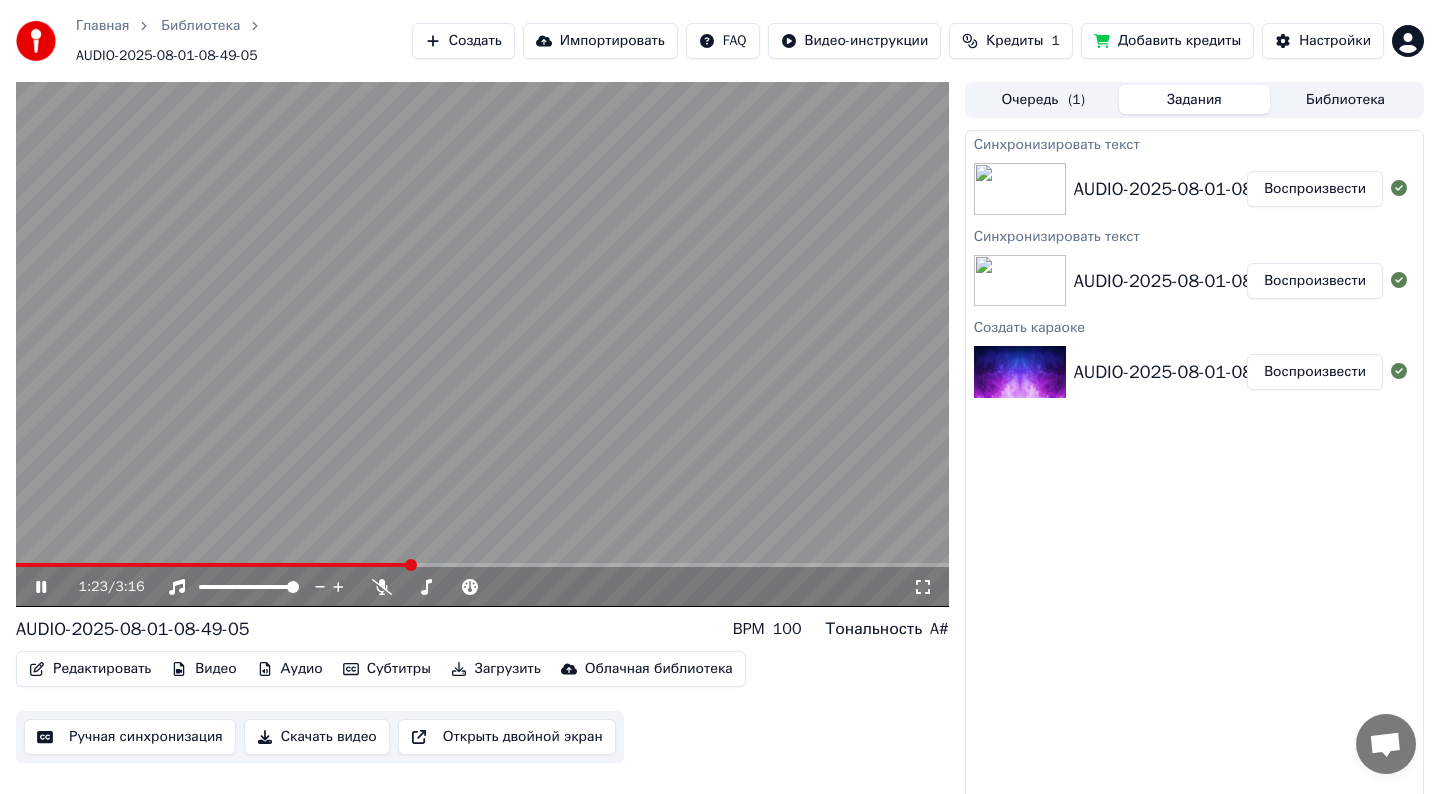 click 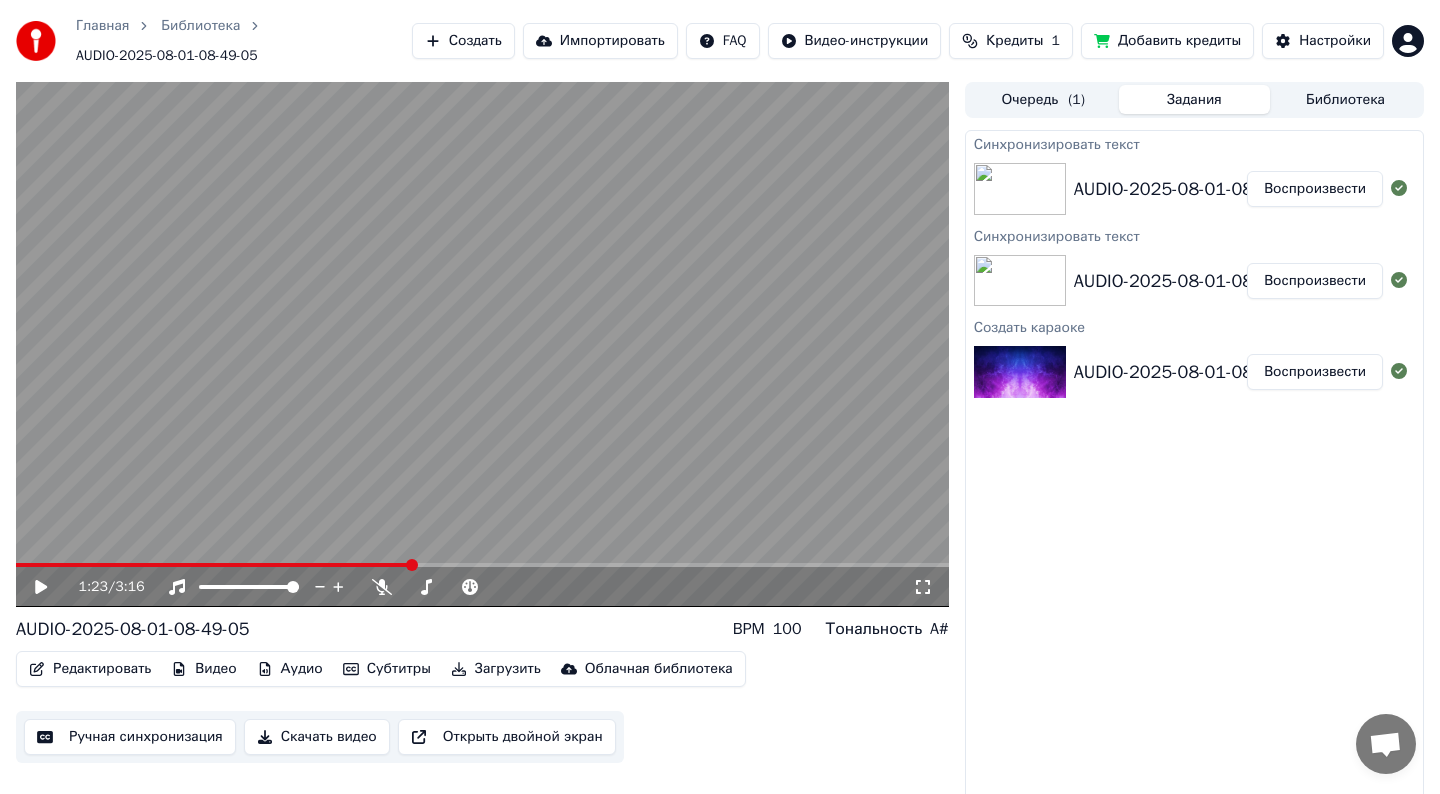 click on "1:23  /  3:16" at bounding box center [482, 587] 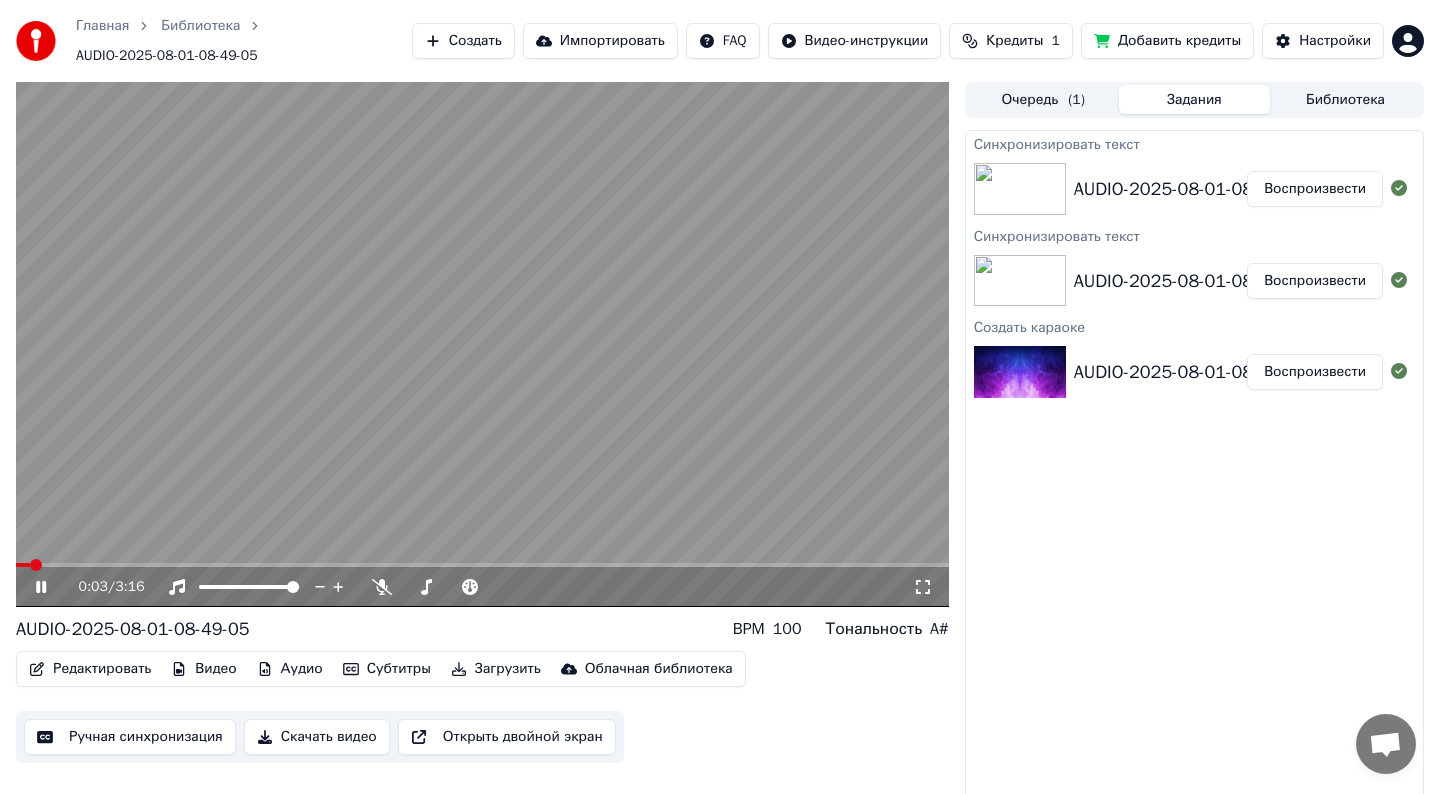 click at bounding box center [23, 565] 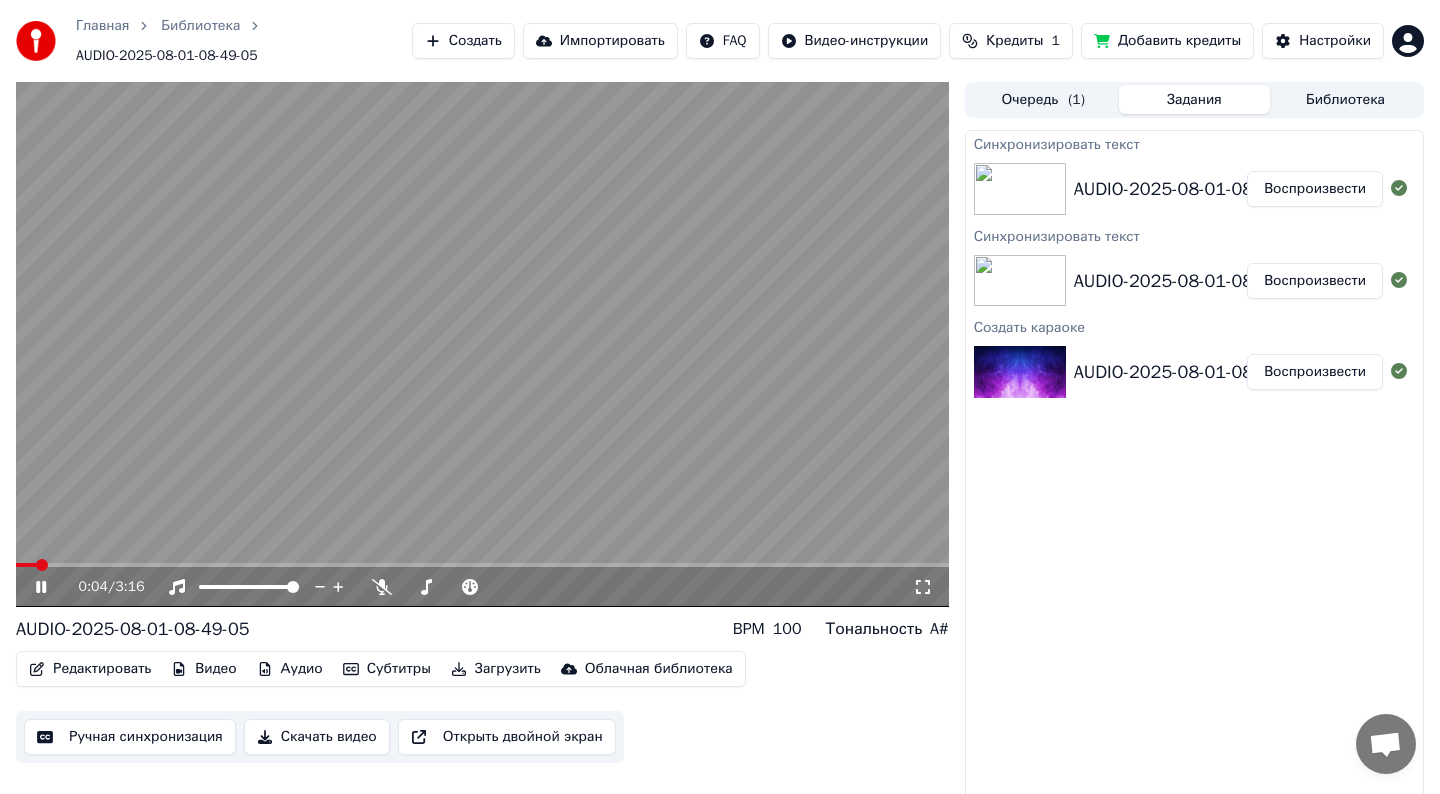 click at bounding box center [482, 565] 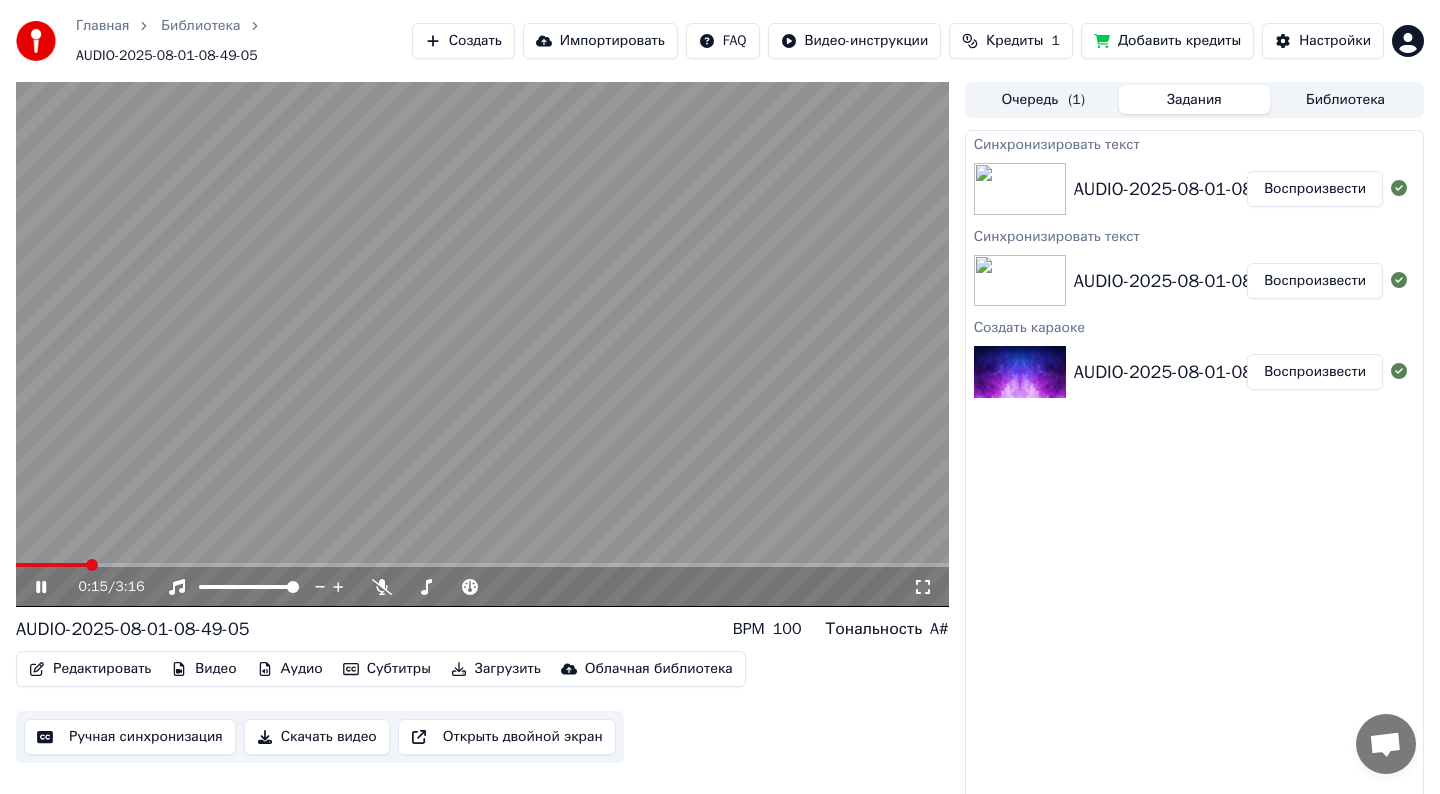 click at bounding box center [482, 565] 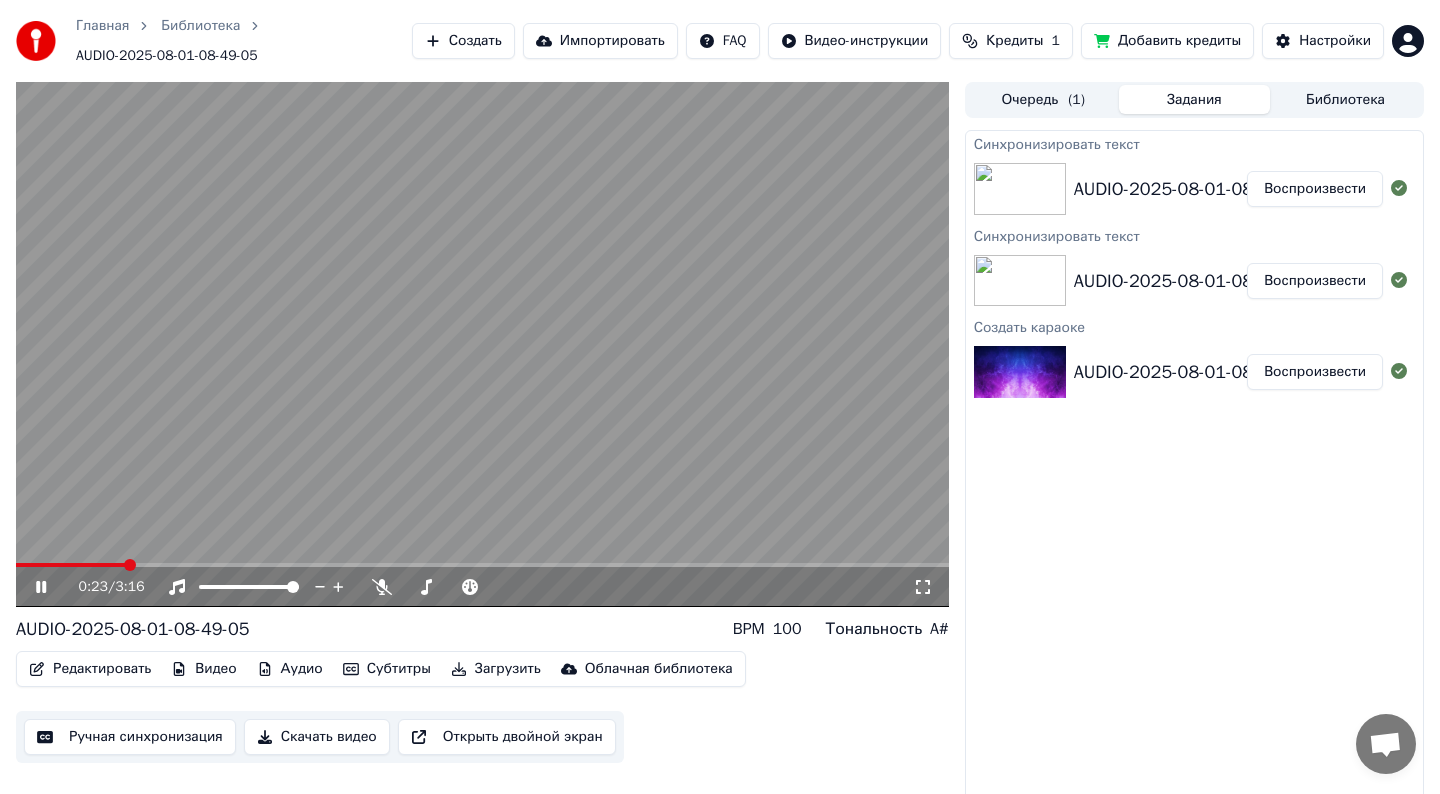 click at bounding box center (482, 344) 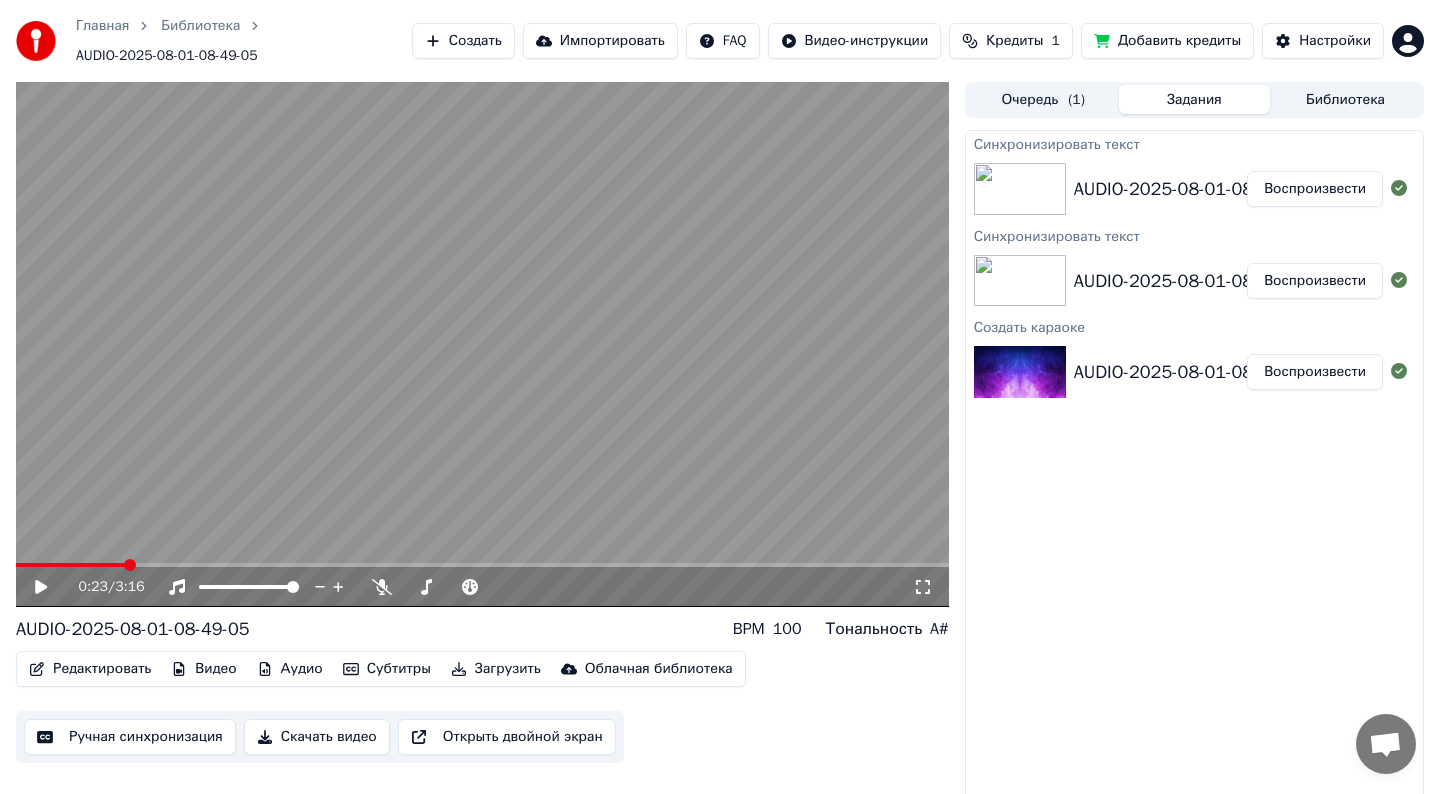click 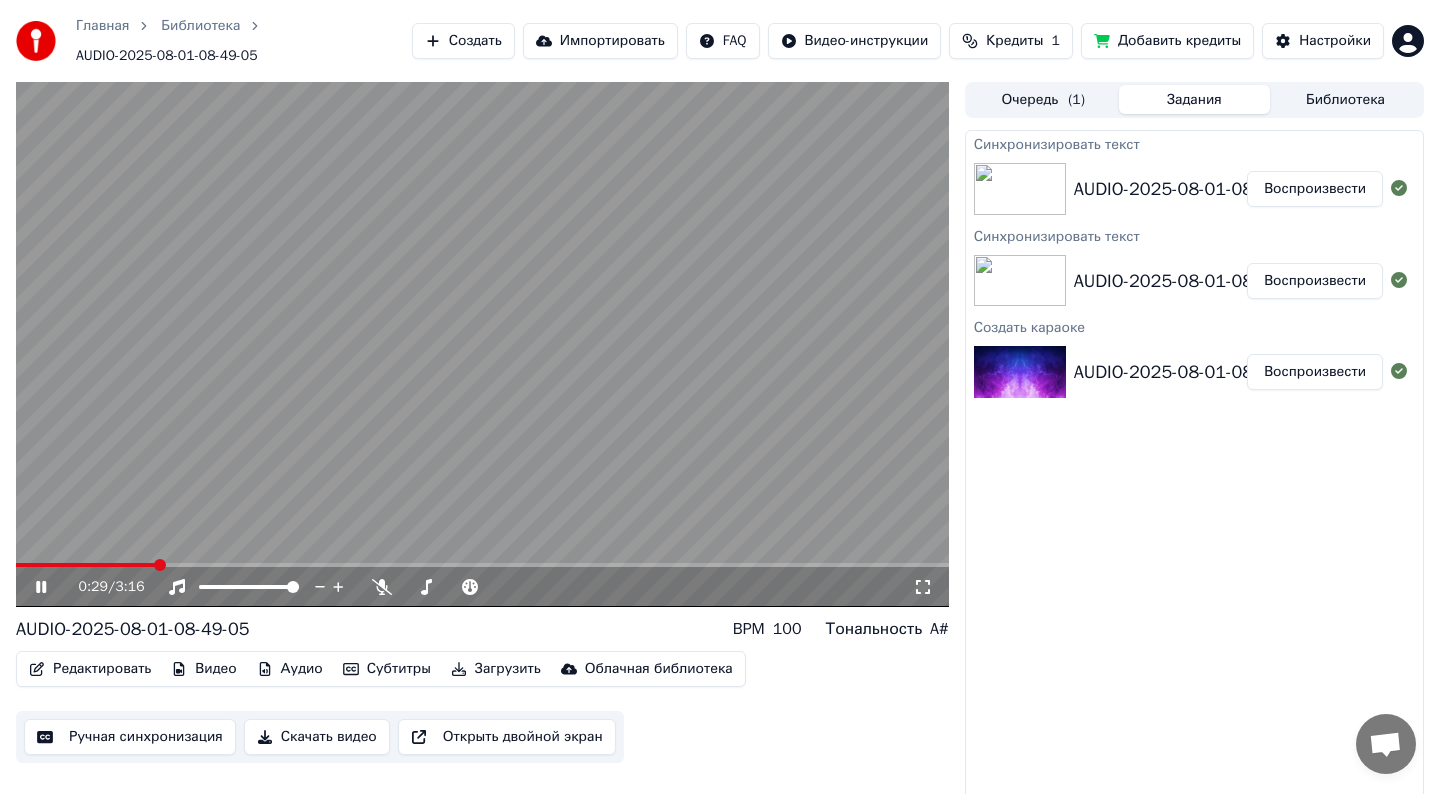 click on "AUDIO-2025-08-01-08-49-05 Воспроизвести" at bounding box center (1194, 372) 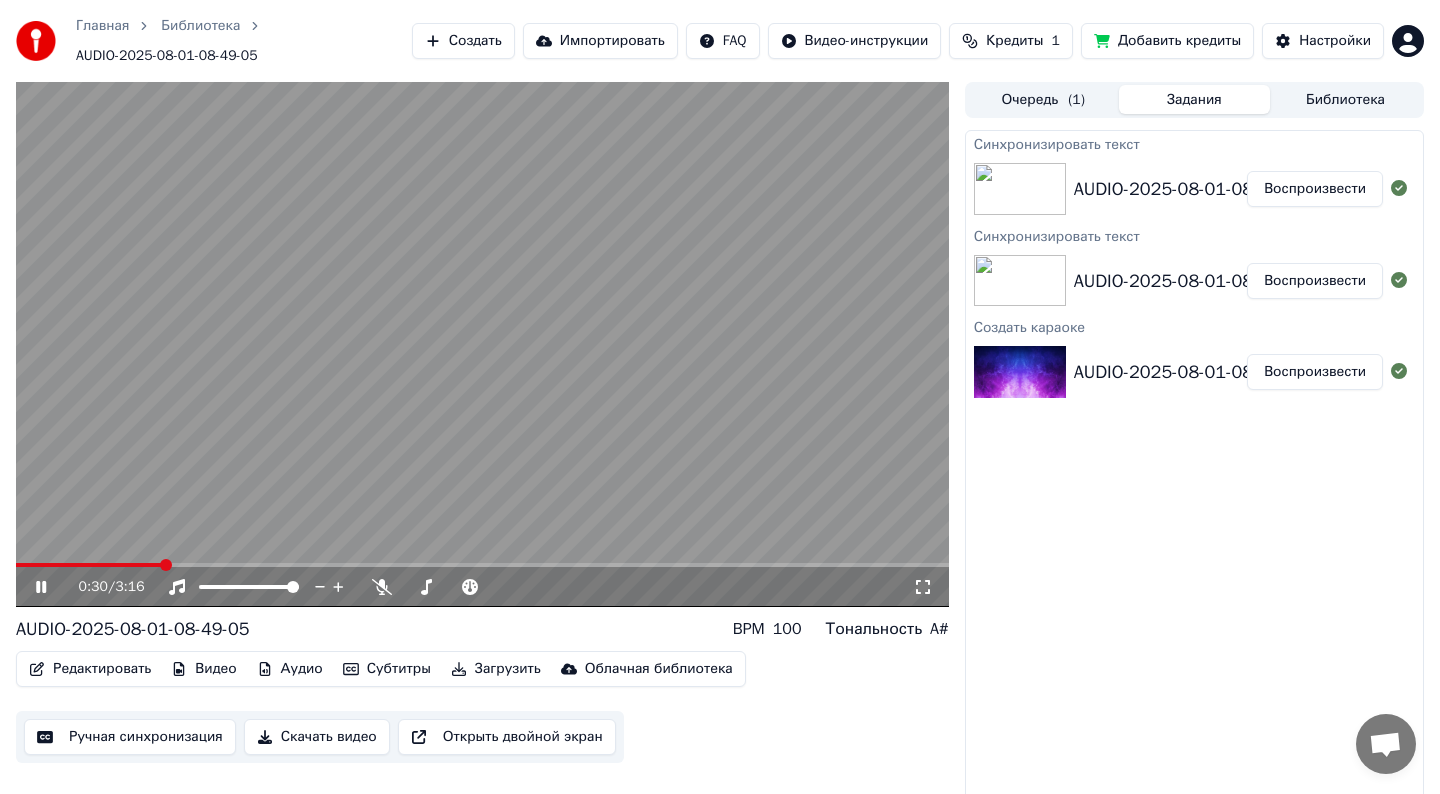 click on "Синхронизировать текст" at bounding box center (1194, 235) 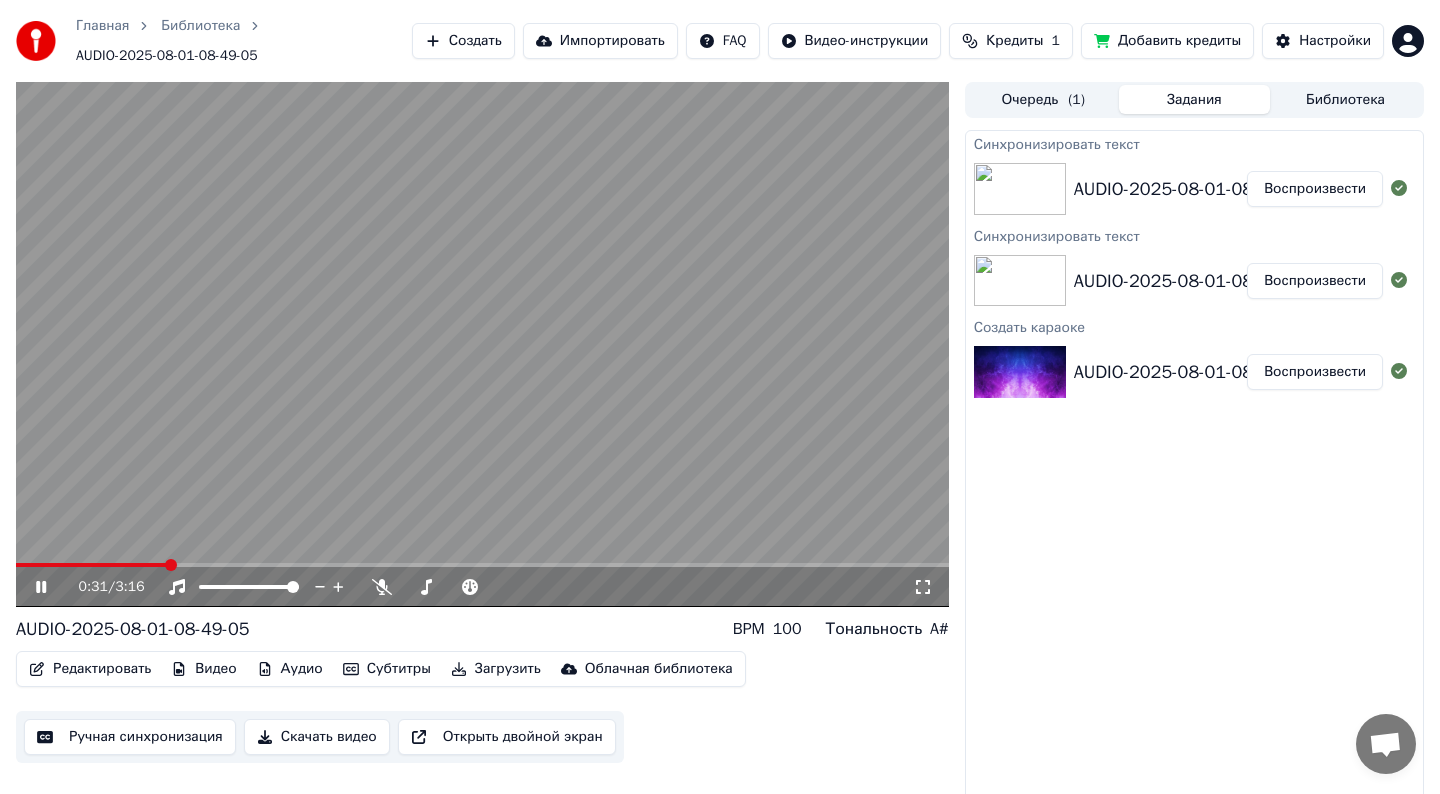 click on "Воспроизвести" at bounding box center (1315, 281) 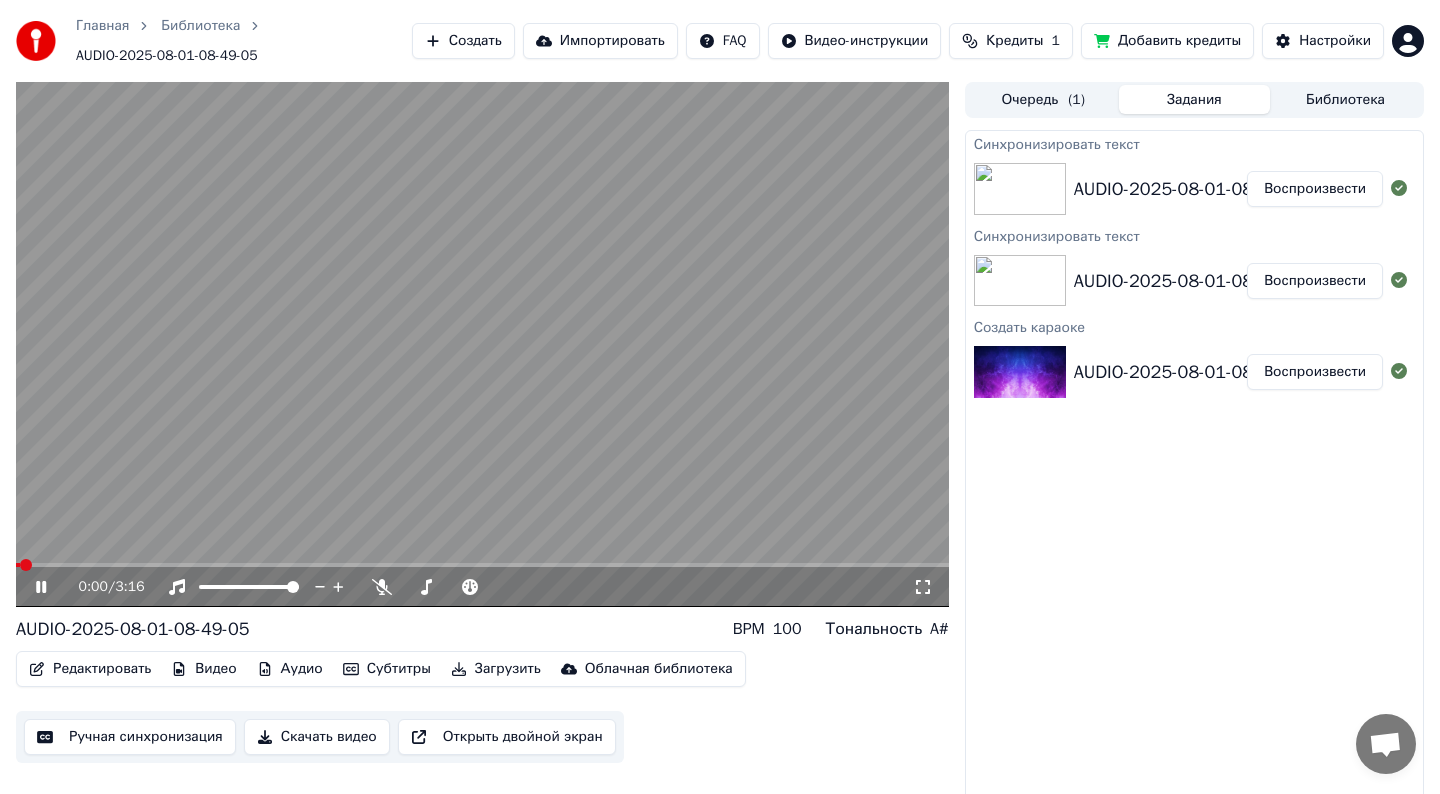 click on "0:00  /  3:16" at bounding box center (482, 587) 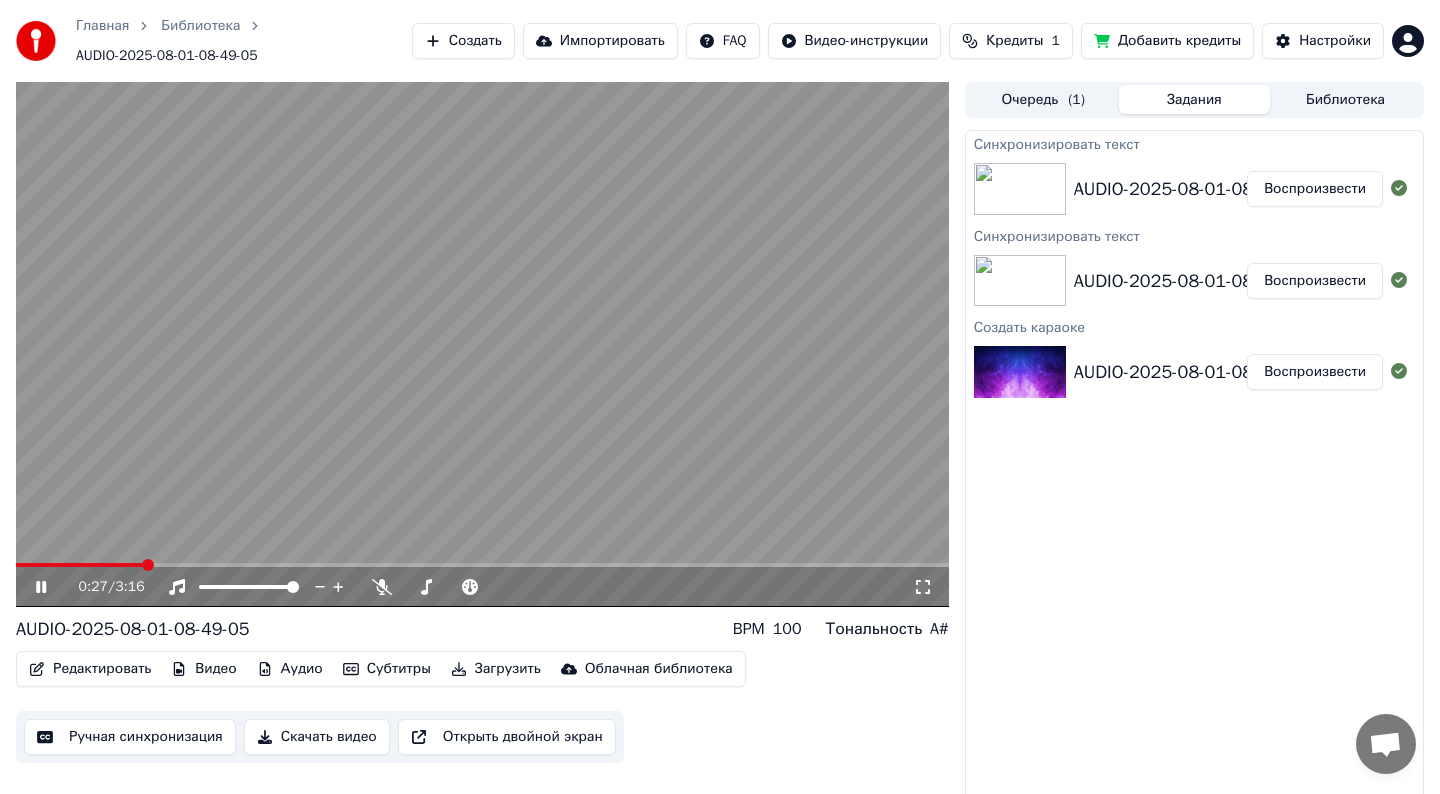 click at bounding box center (482, 565) 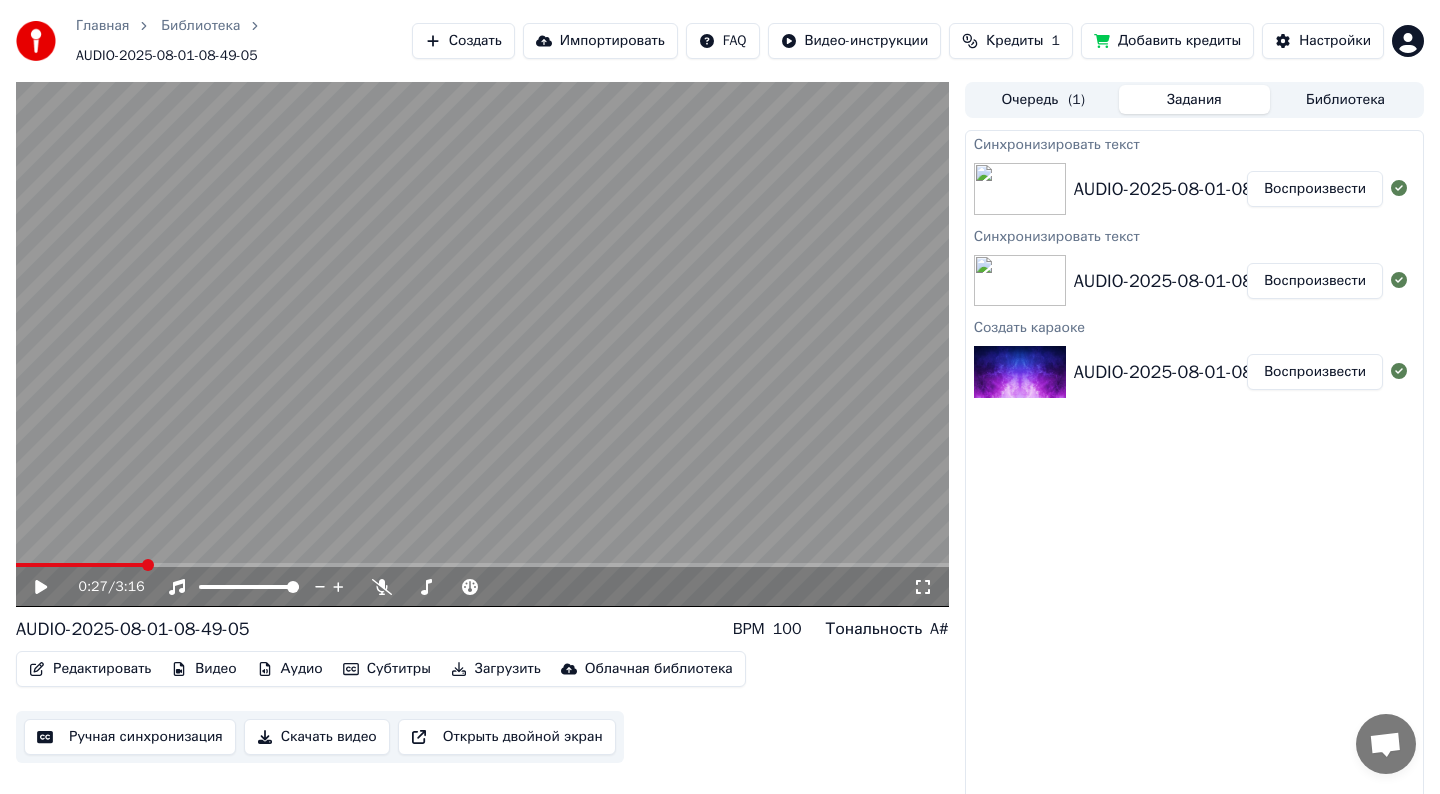 click 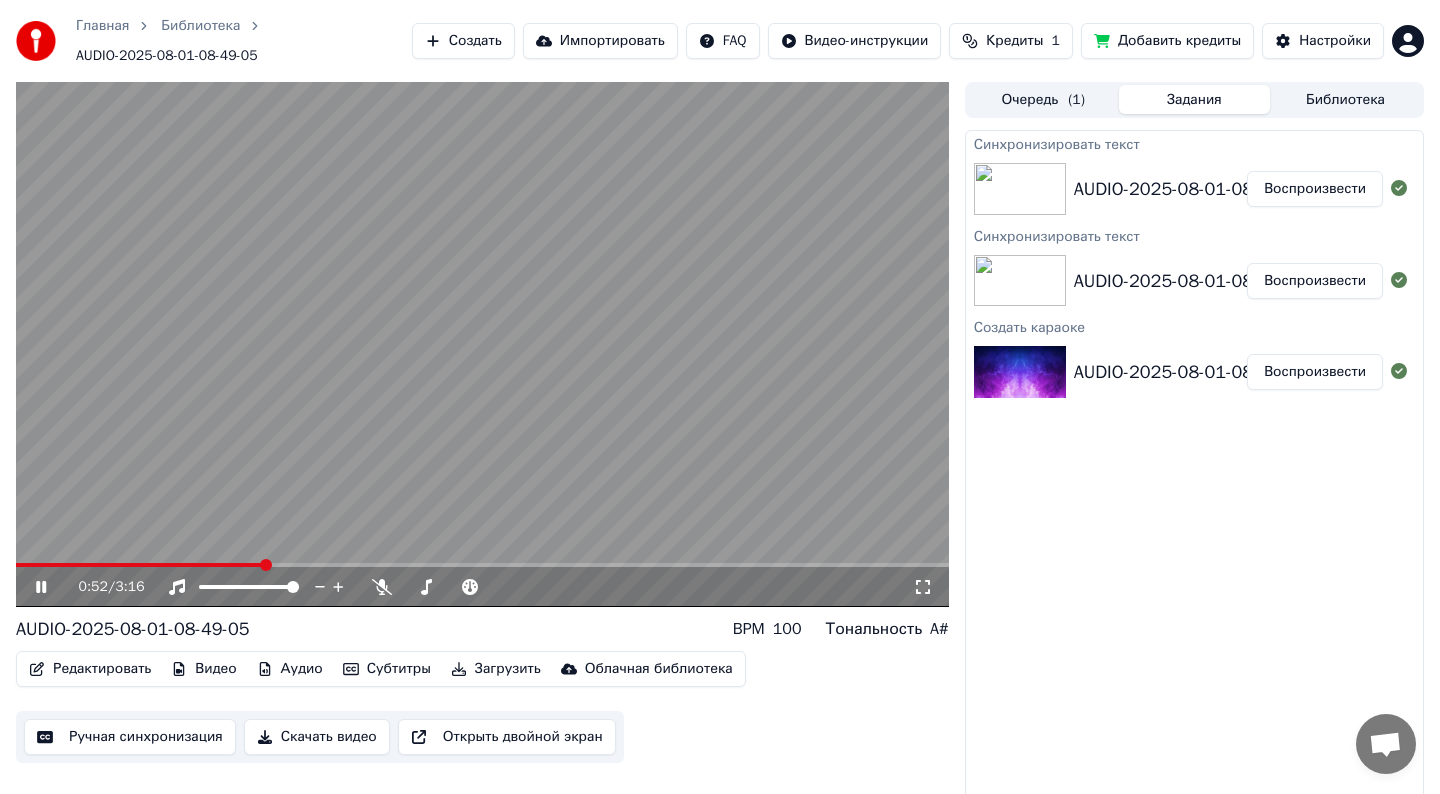 click at bounding box center [482, 565] 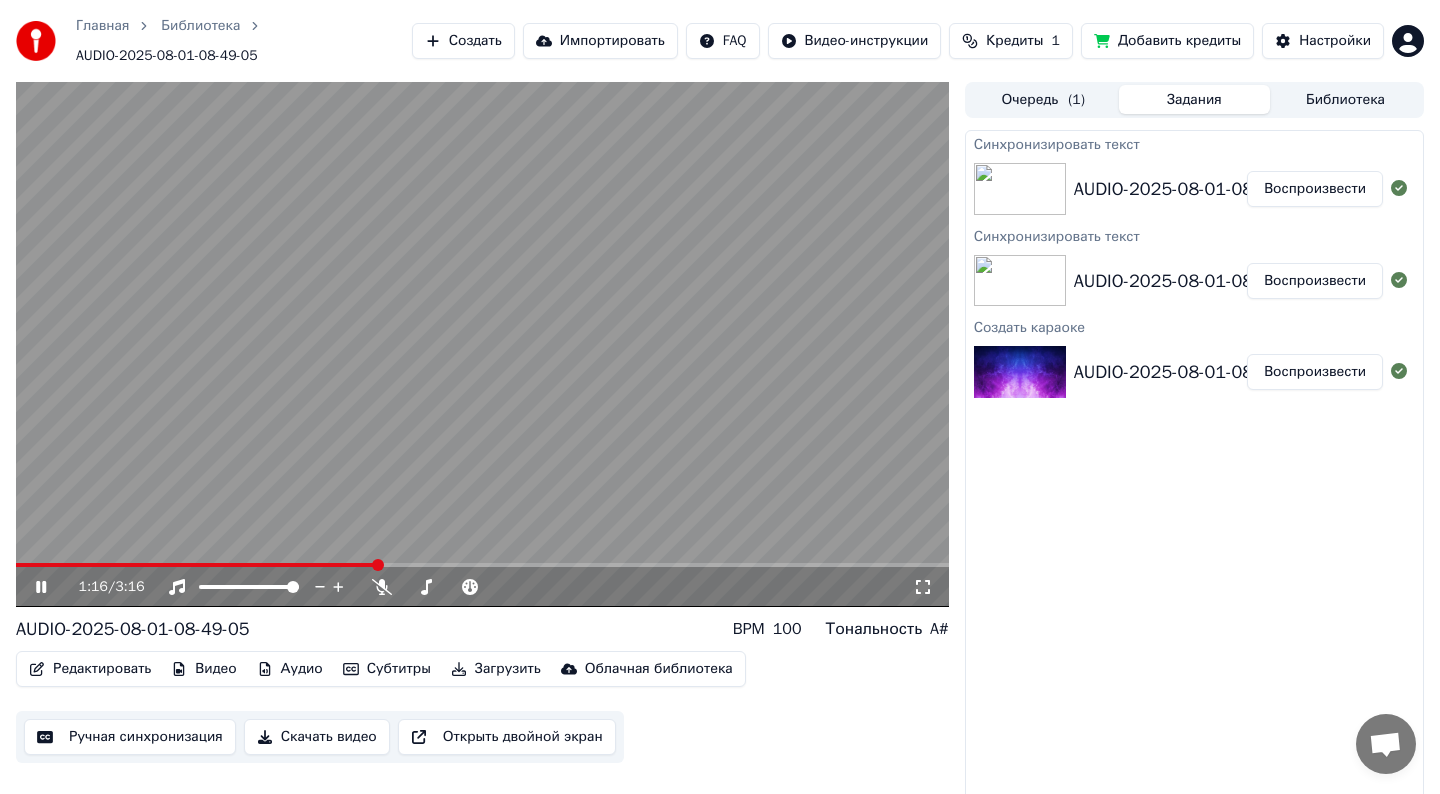click at bounding box center [482, 565] 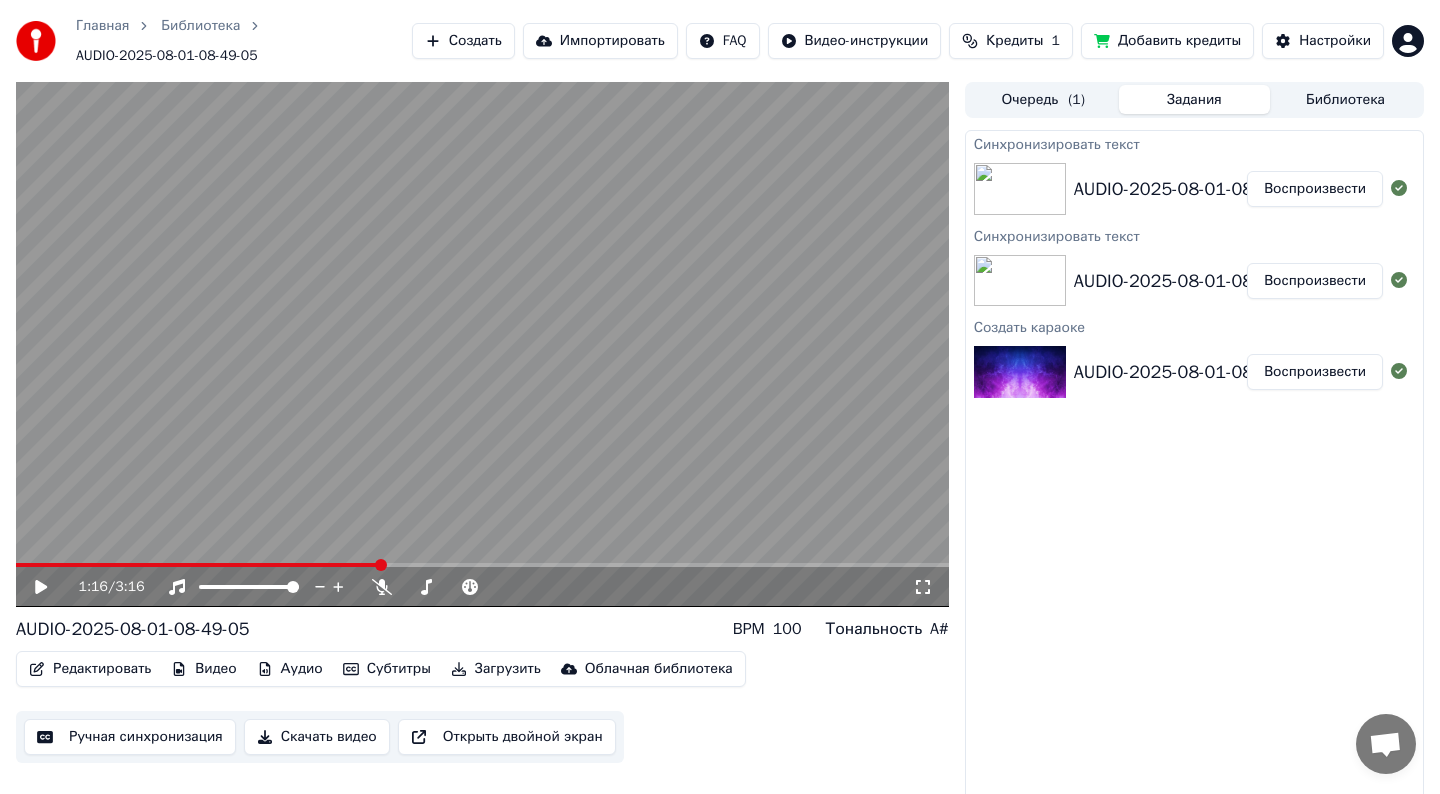 click 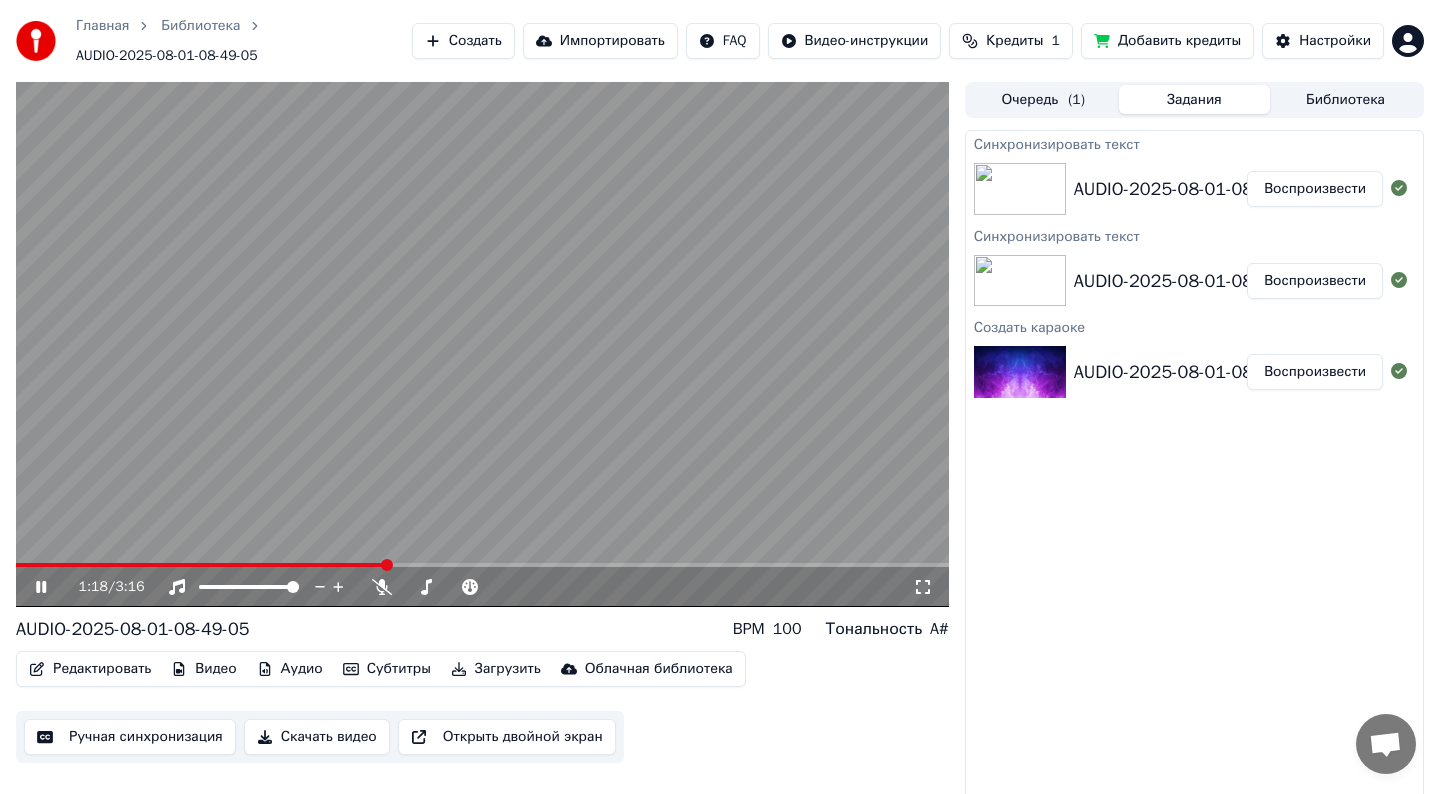 click at bounding box center [482, 344] 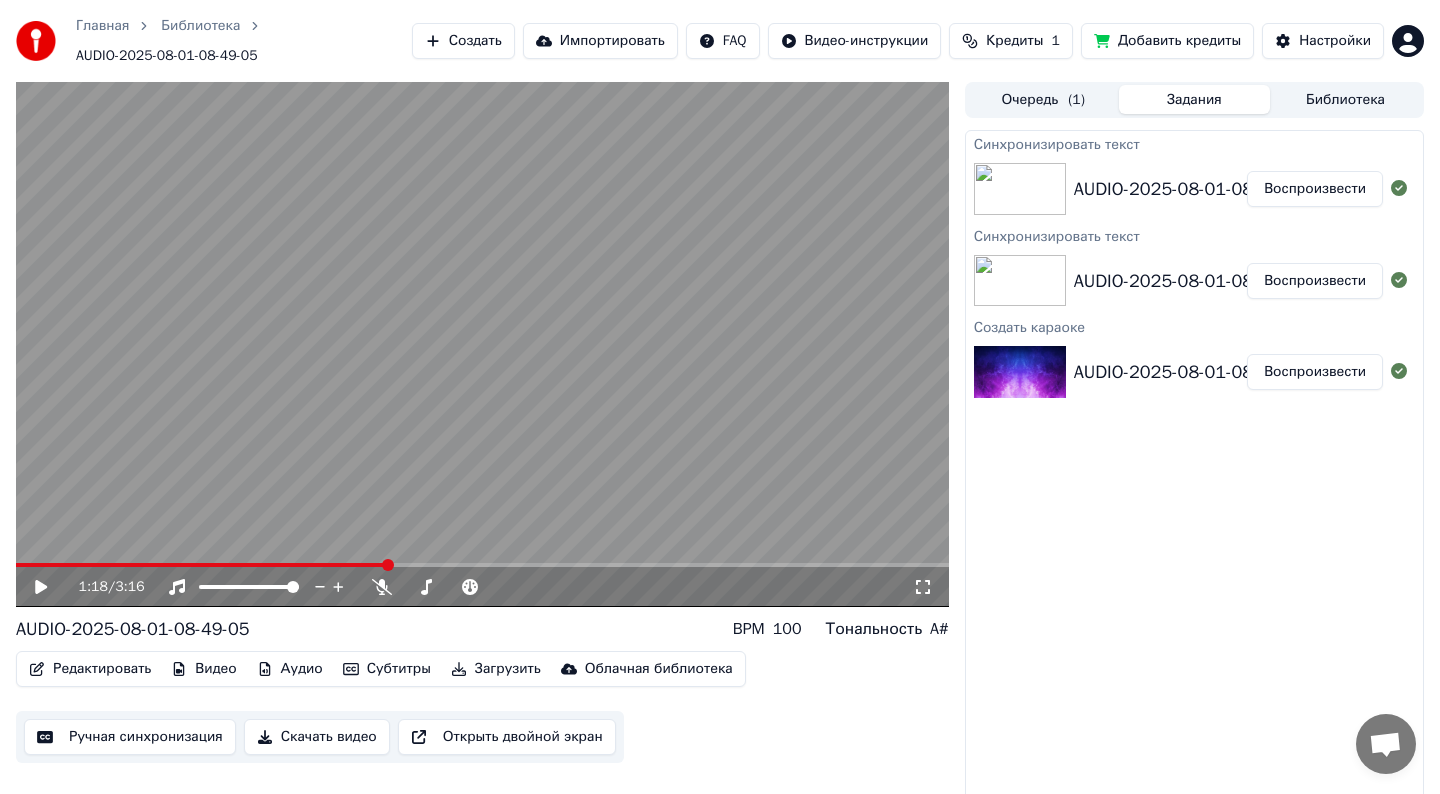 click at bounding box center [482, 565] 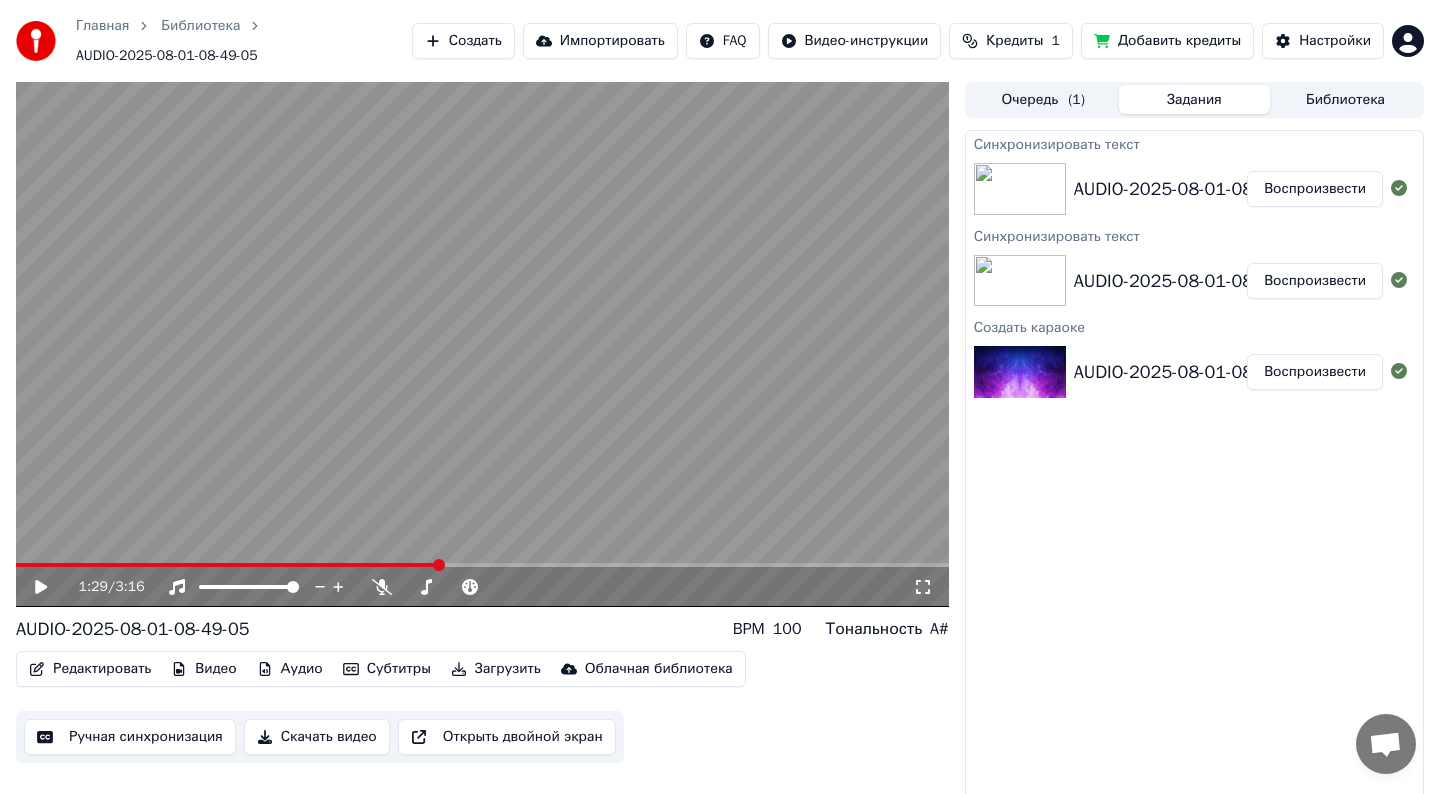 click 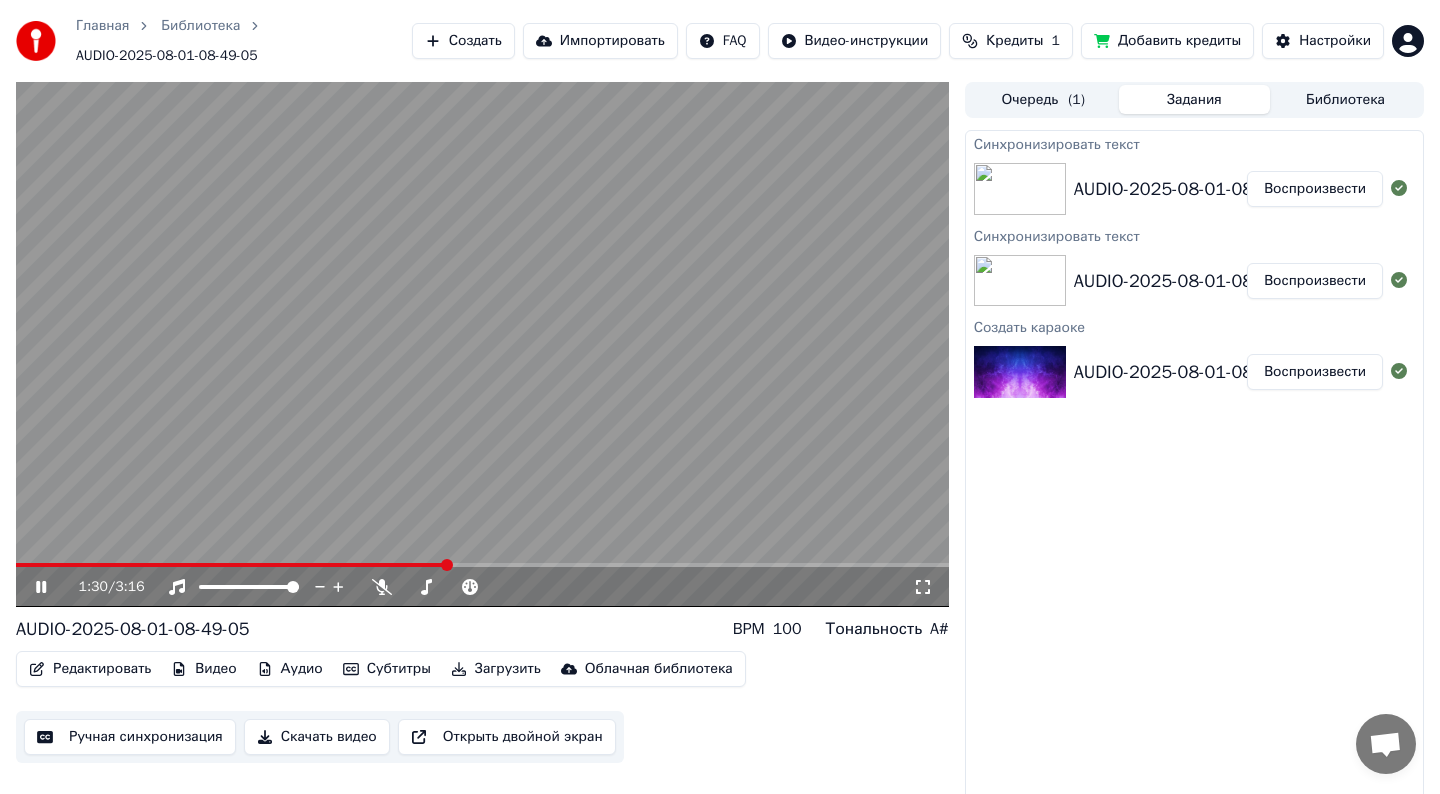click at bounding box center (482, 565) 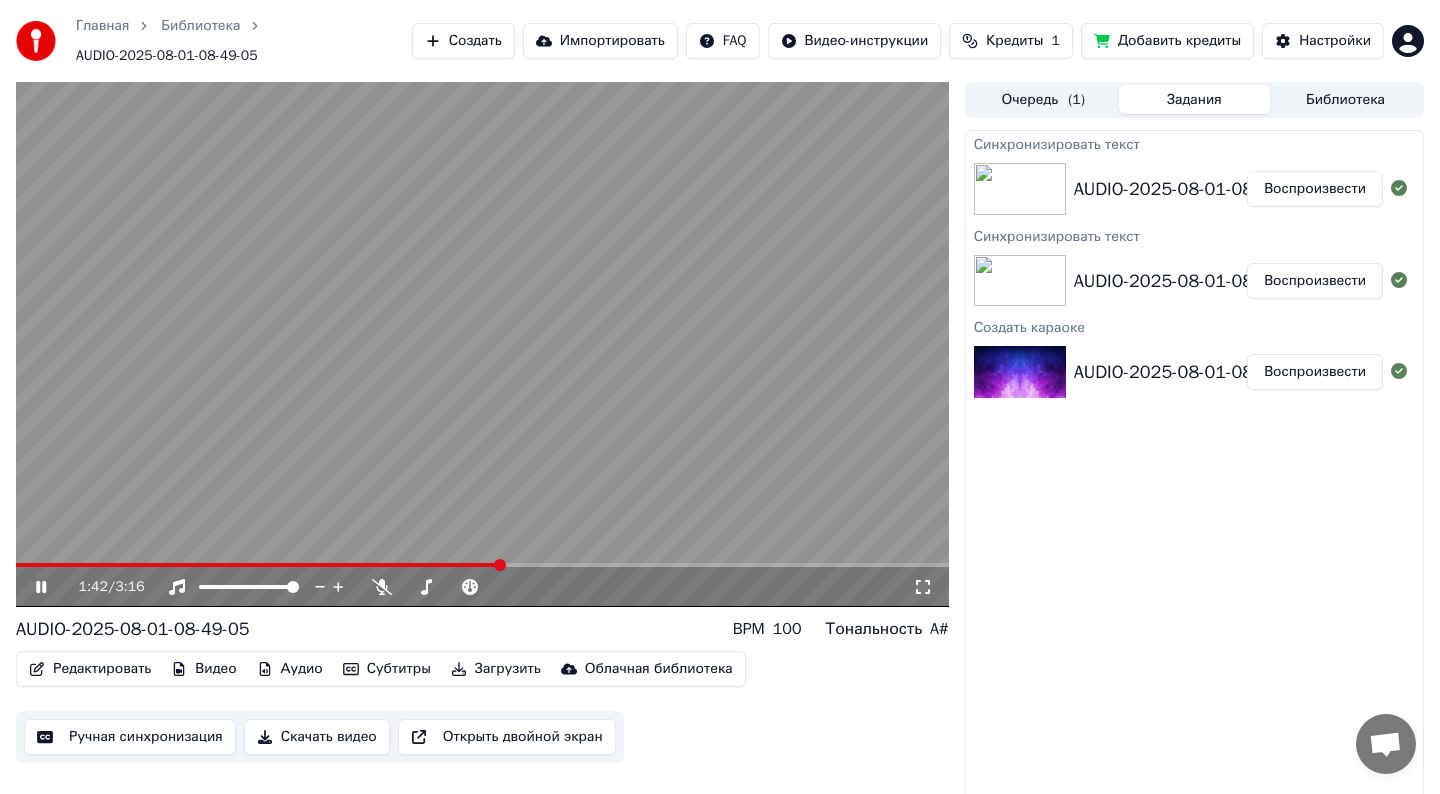 click at bounding box center (482, 565) 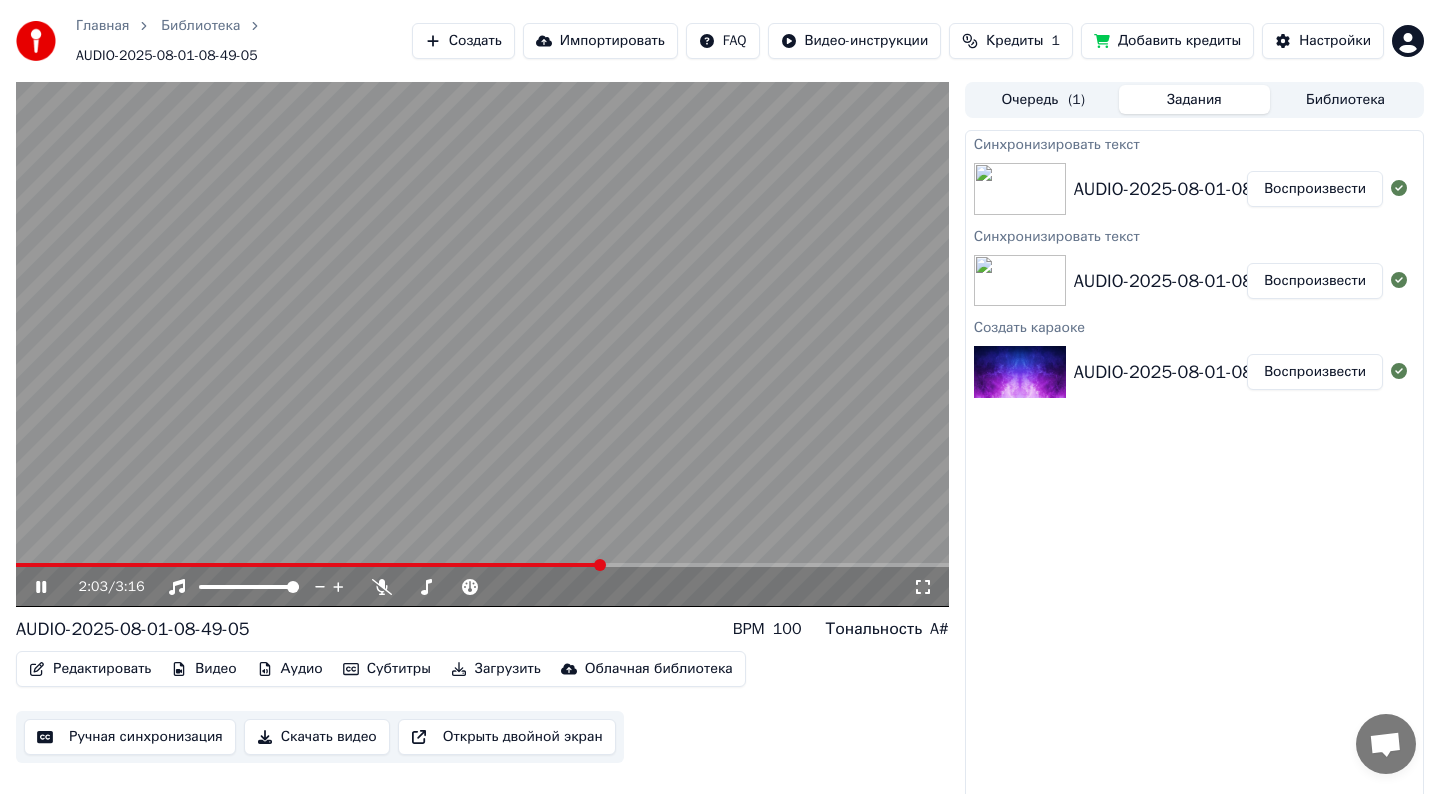 click at bounding box center (482, 565) 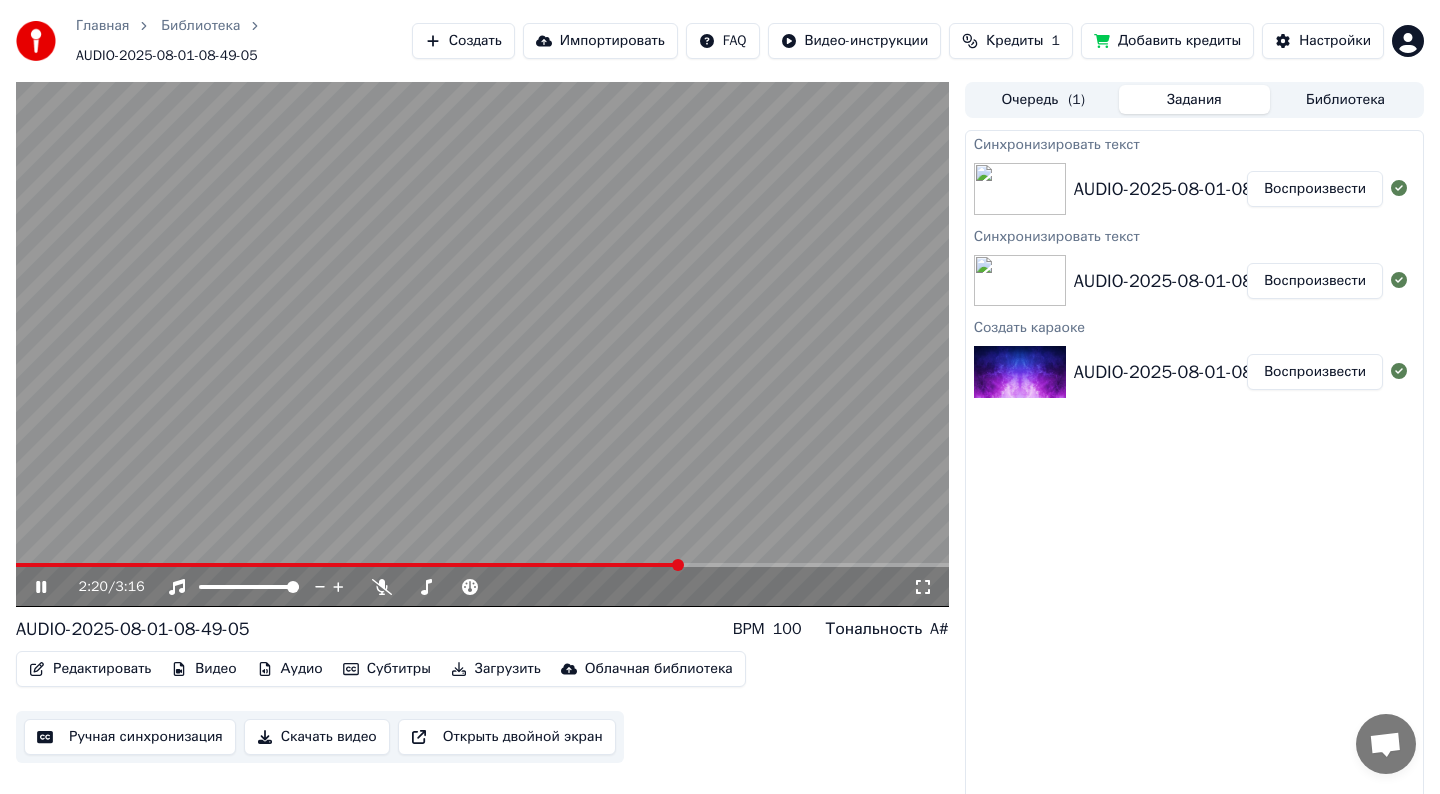 click at bounding box center [482, 565] 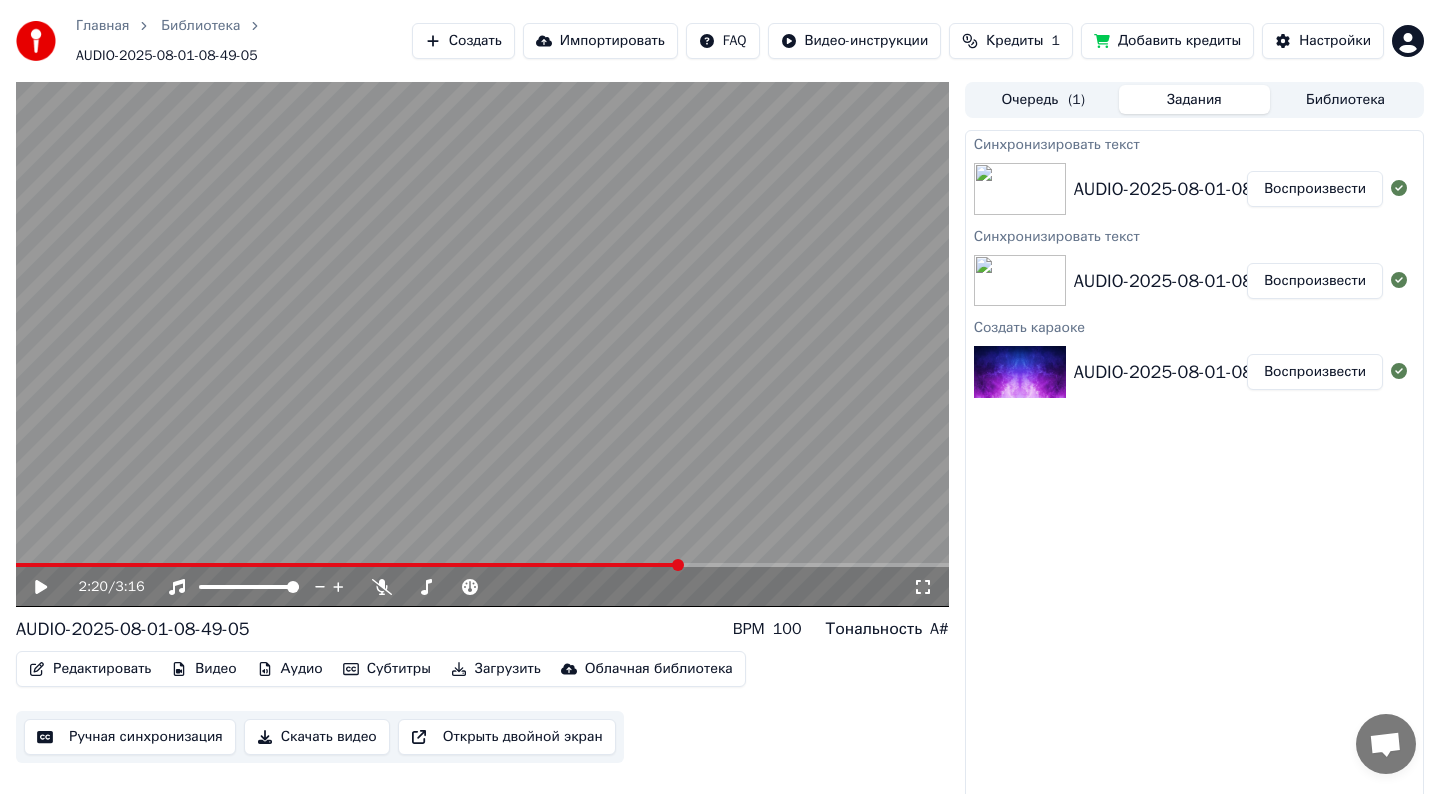 click at bounding box center [482, 565] 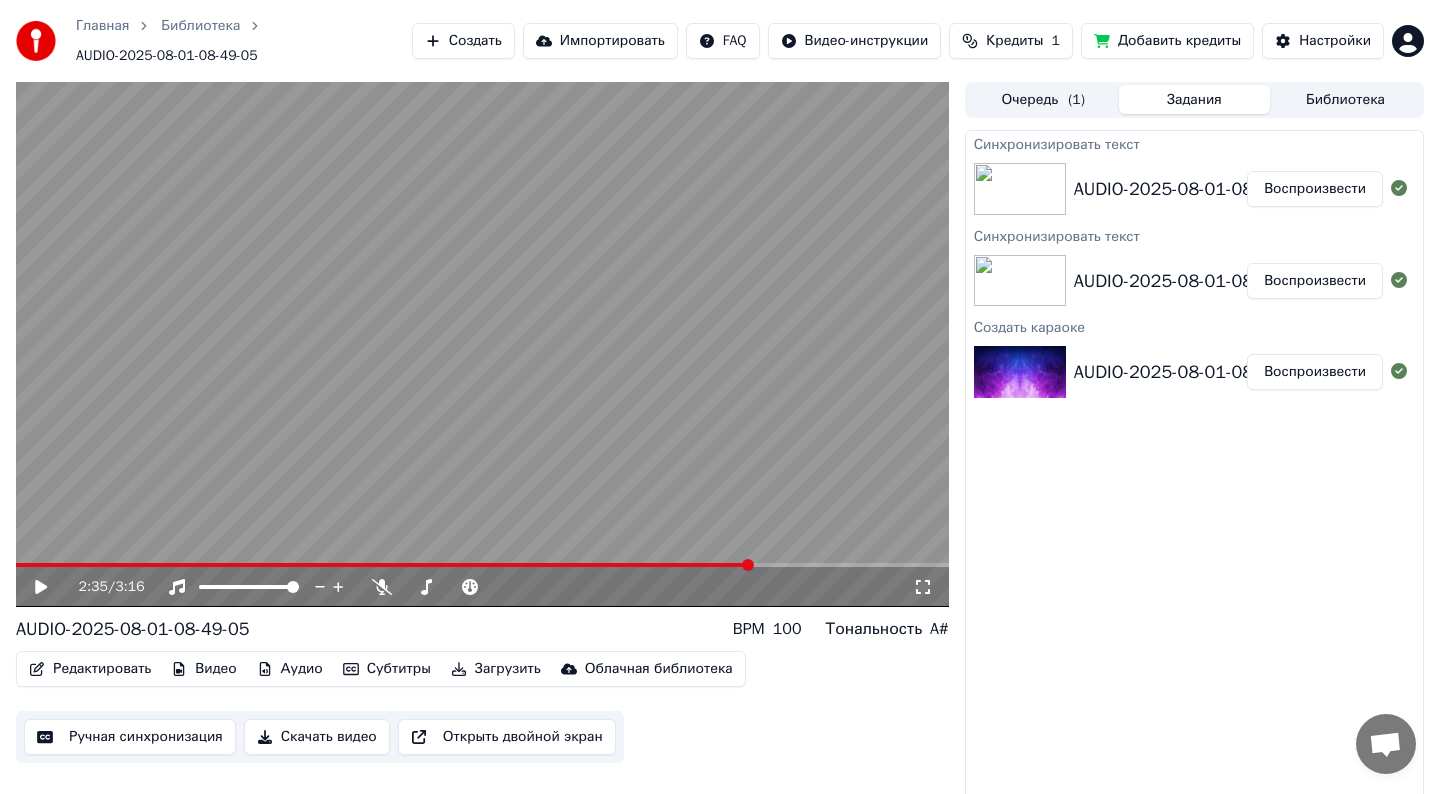 click on "AUDIO-2025-08-01-08-49-05" at bounding box center (1190, 281) 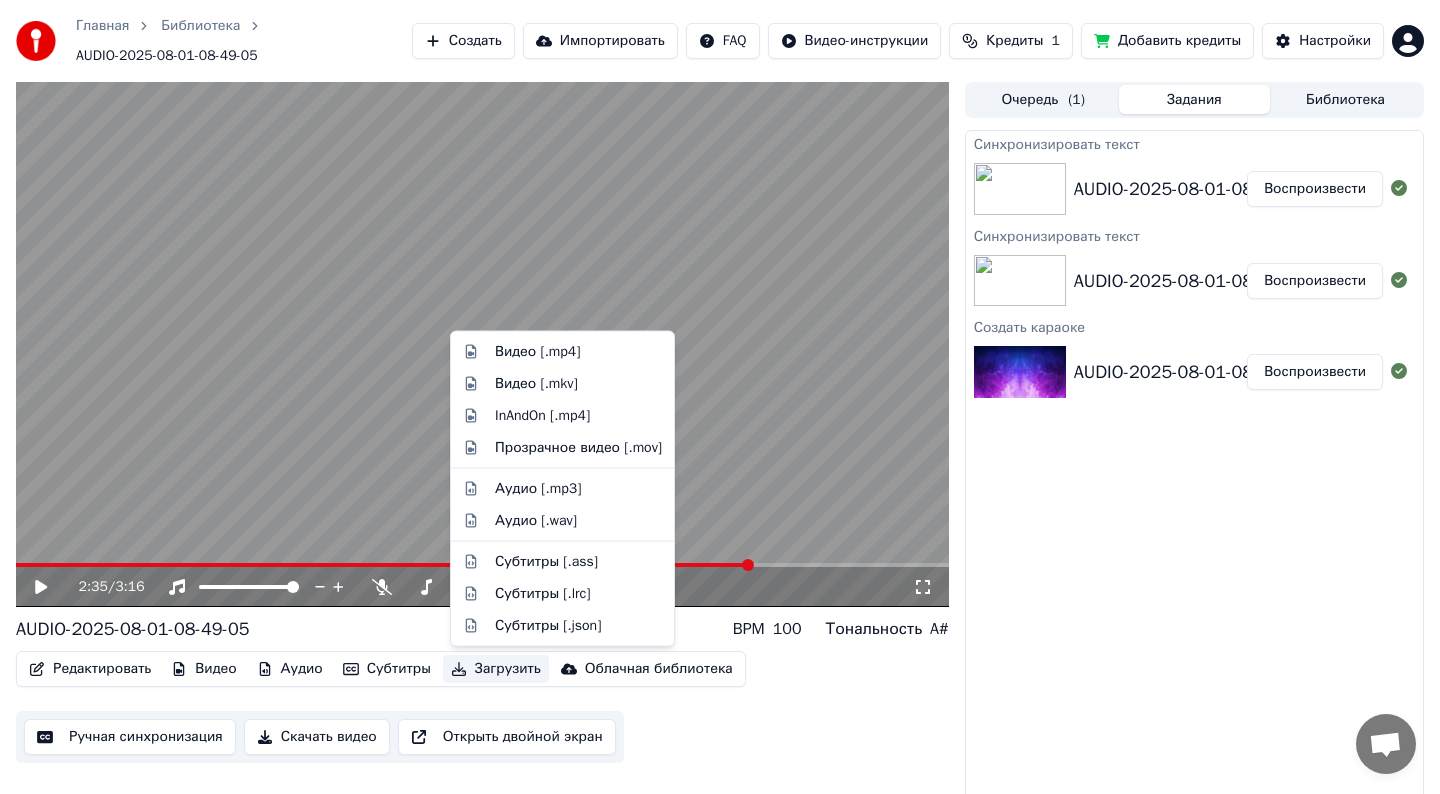 click on "Загрузить" at bounding box center [496, 669] 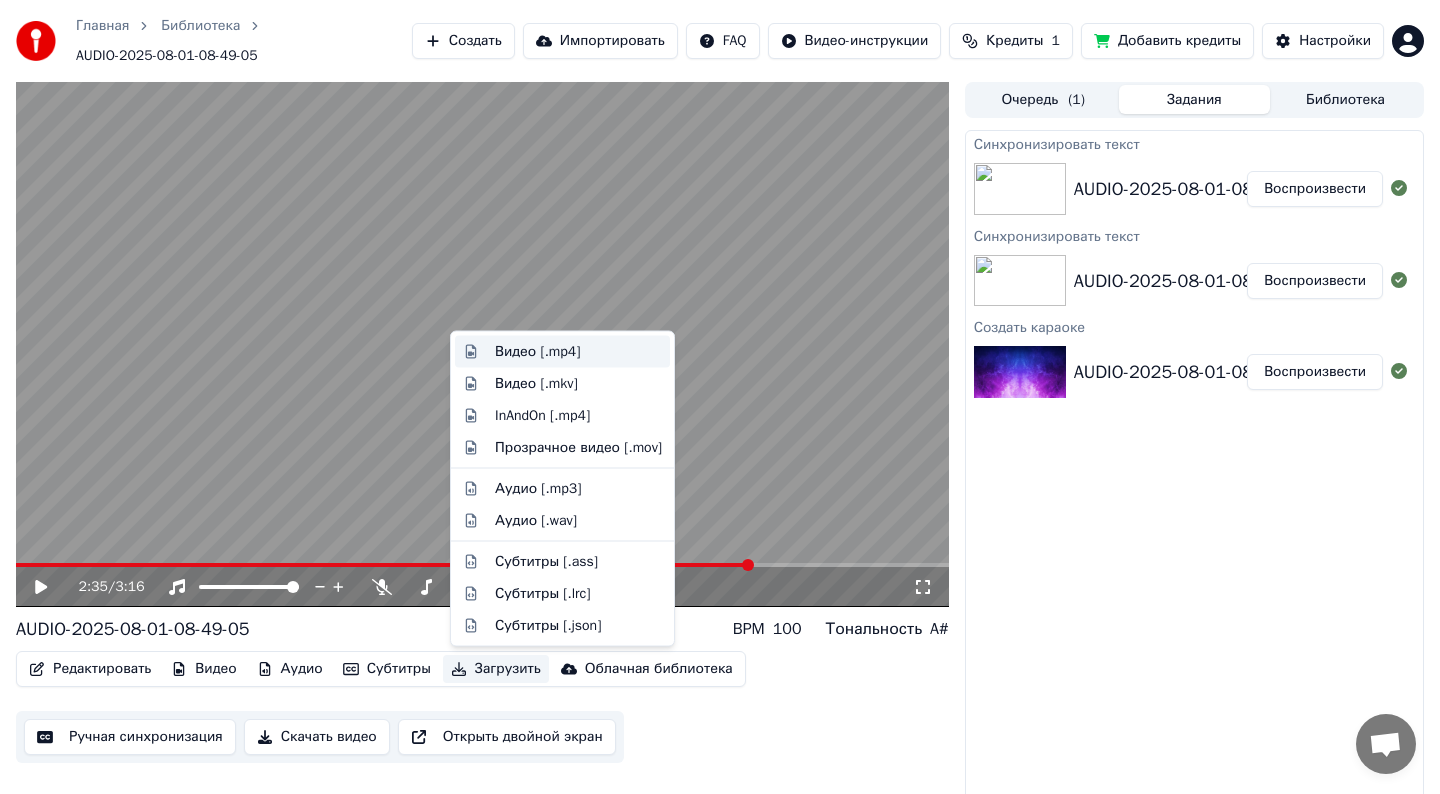 click on "Видео [.mp4]" at bounding box center [578, 352] 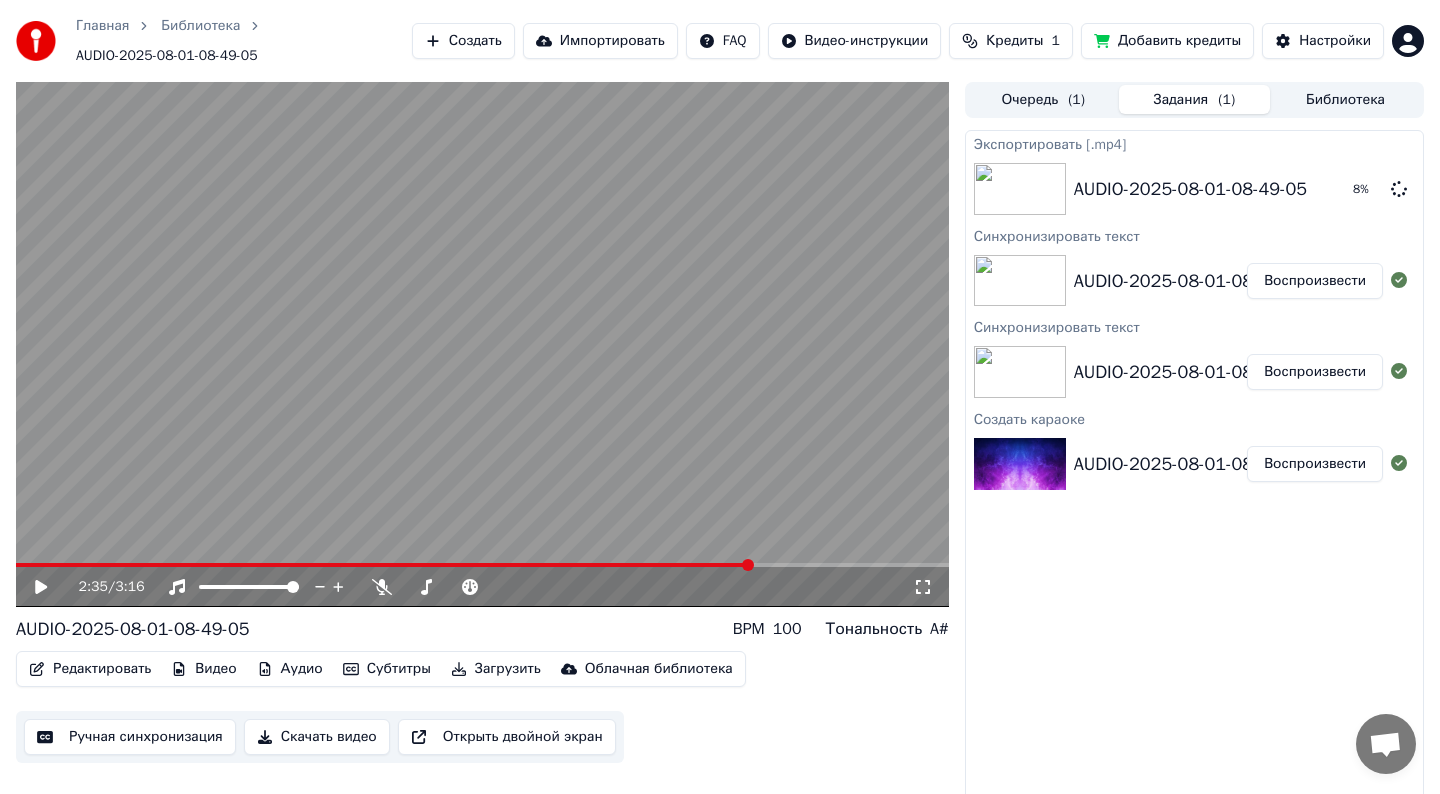 click 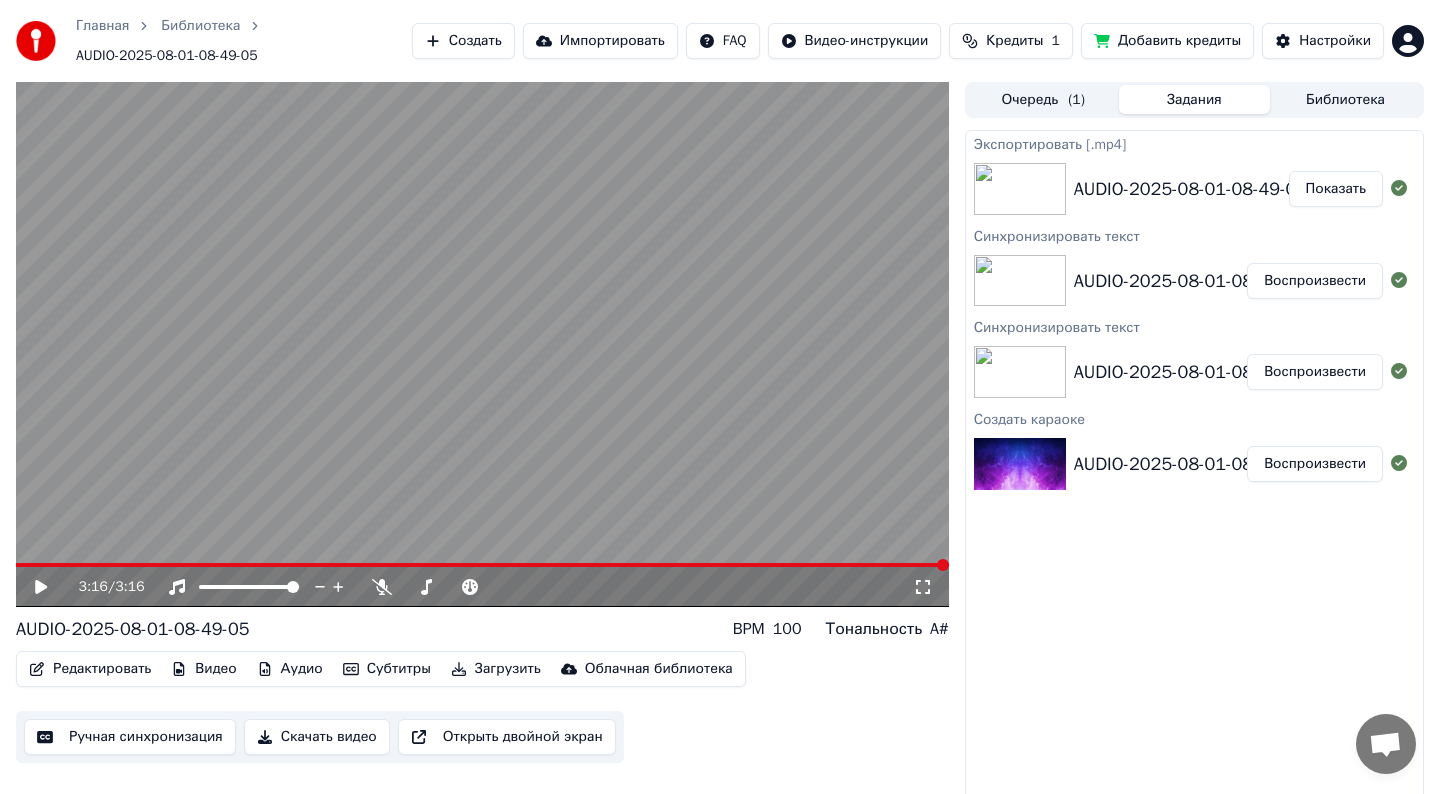 click on "Показать" at bounding box center [1336, 189] 